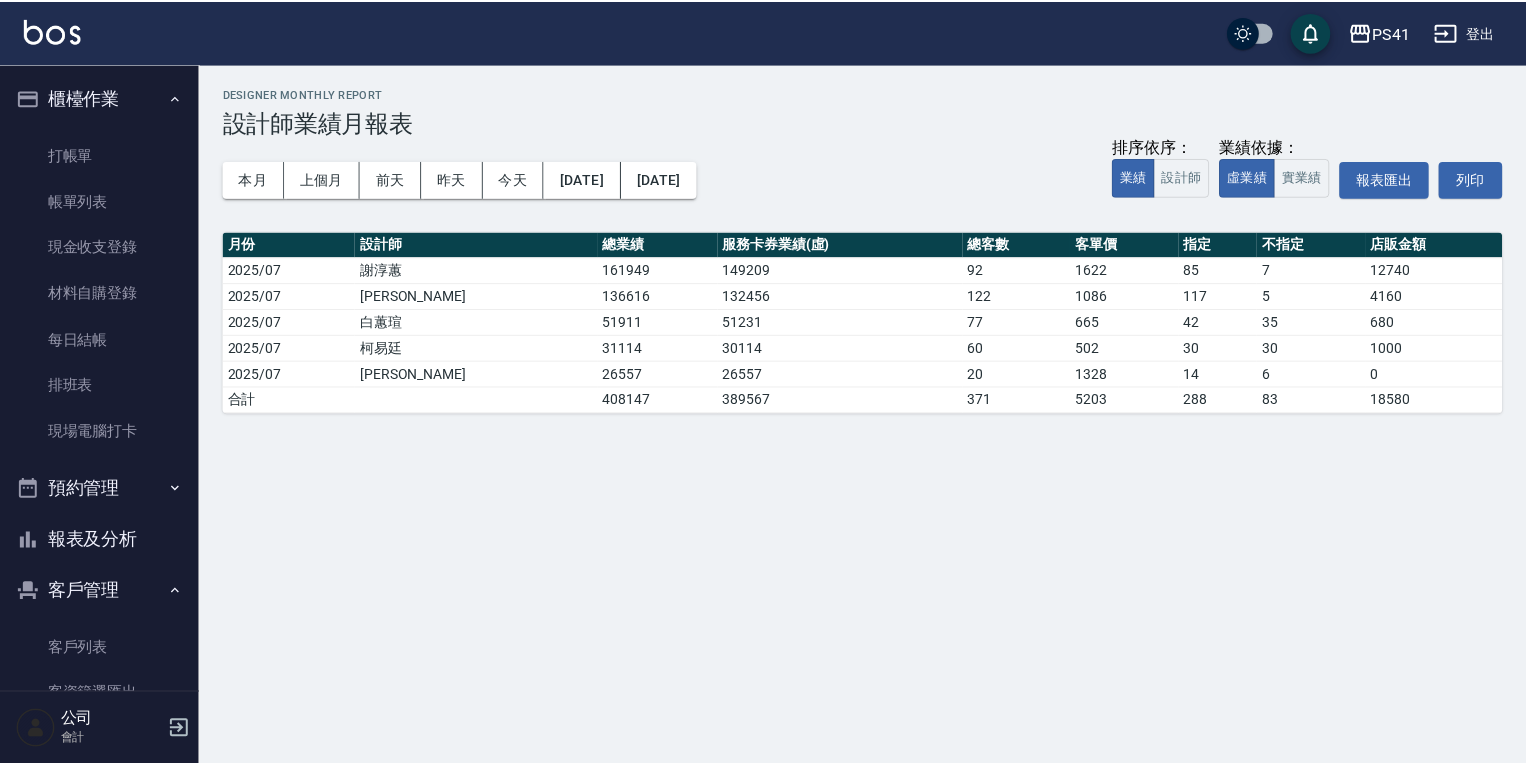 scroll, scrollTop: 0, scrollLeft: 0, axis: both 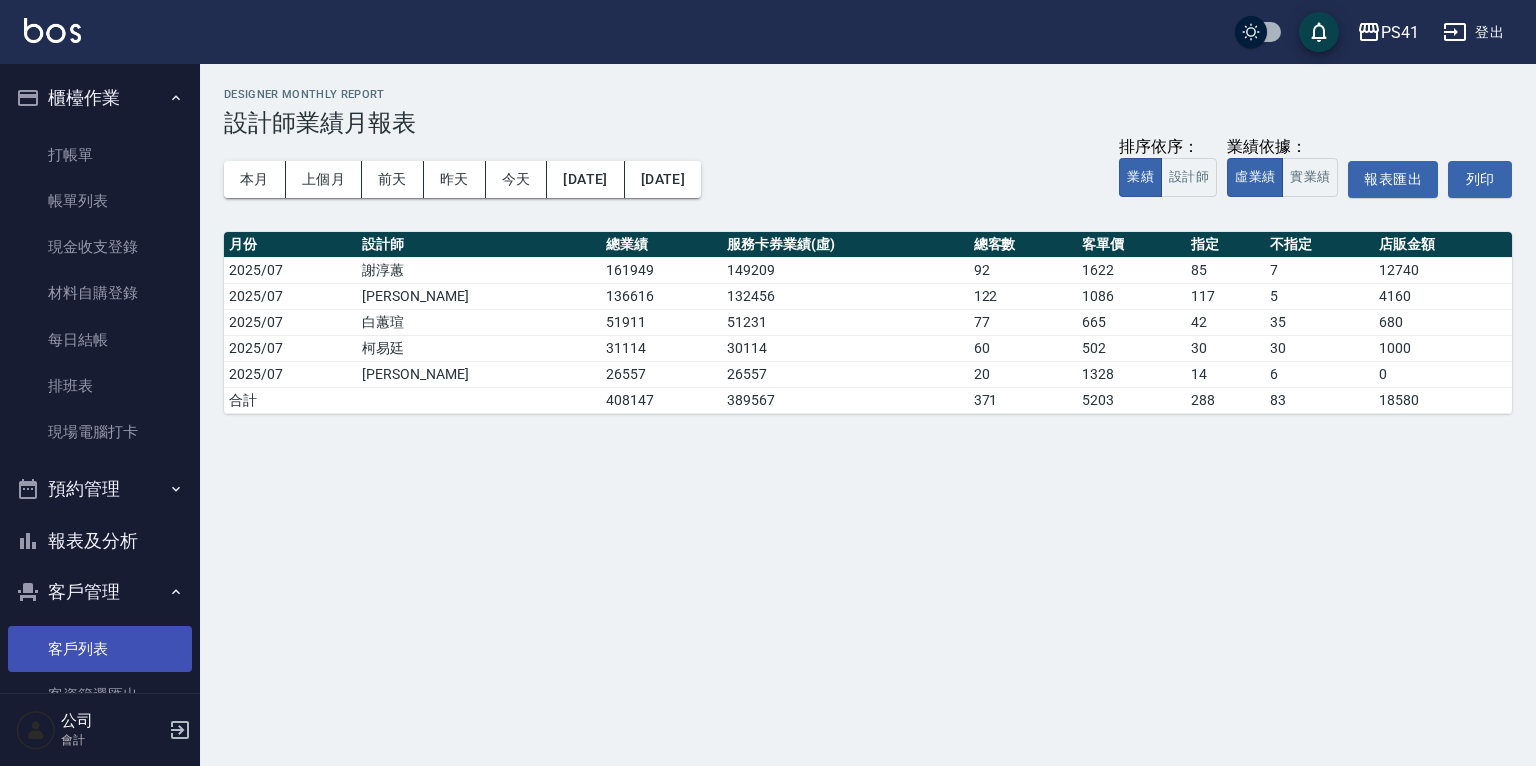 click on "客戶列表" at bounding box center (100, 649) 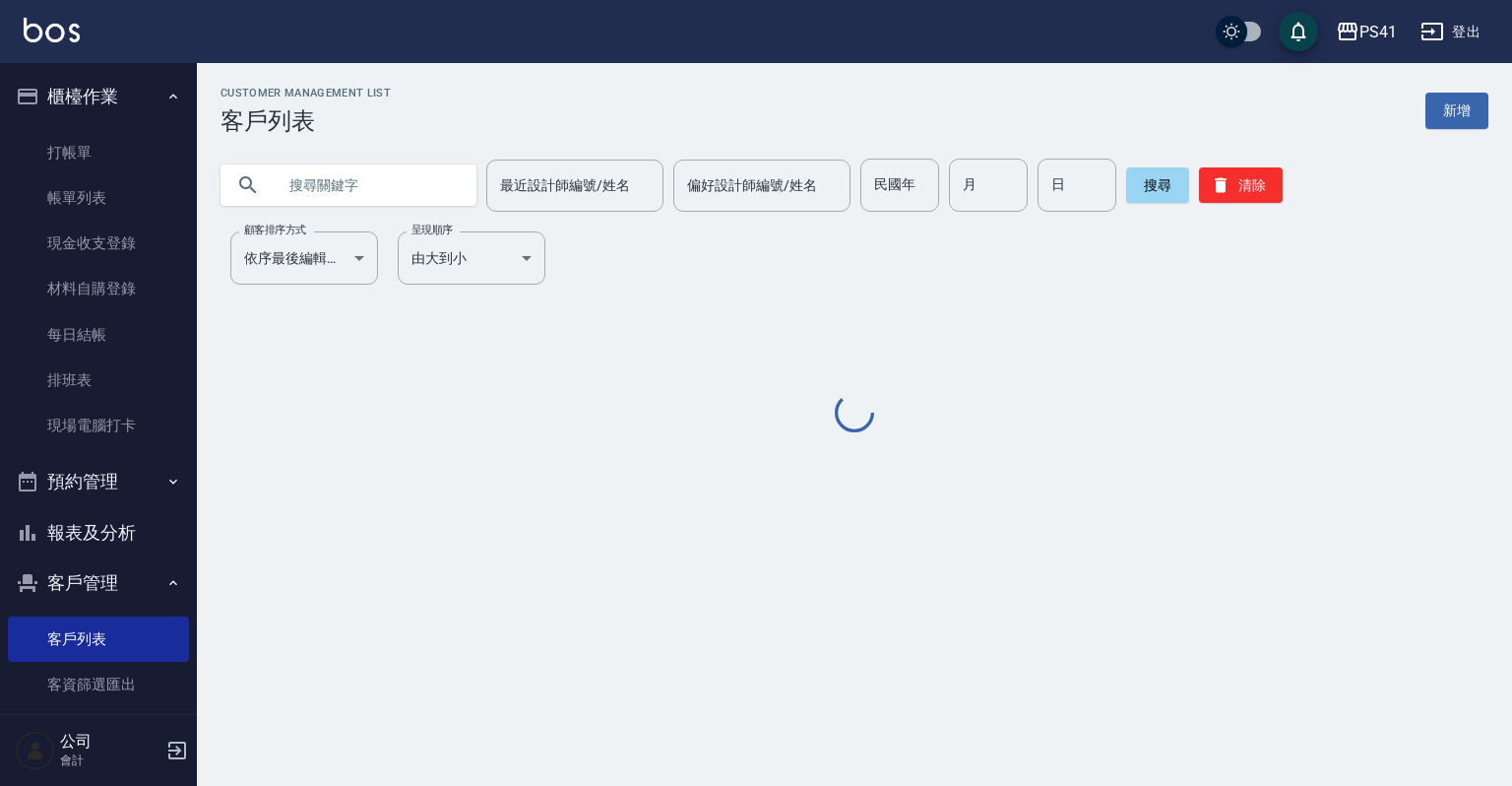 drag, startPoint x: 388, startPoint y: 159, endPoint x: 386, endPoint y: 184, distance: 25.079872 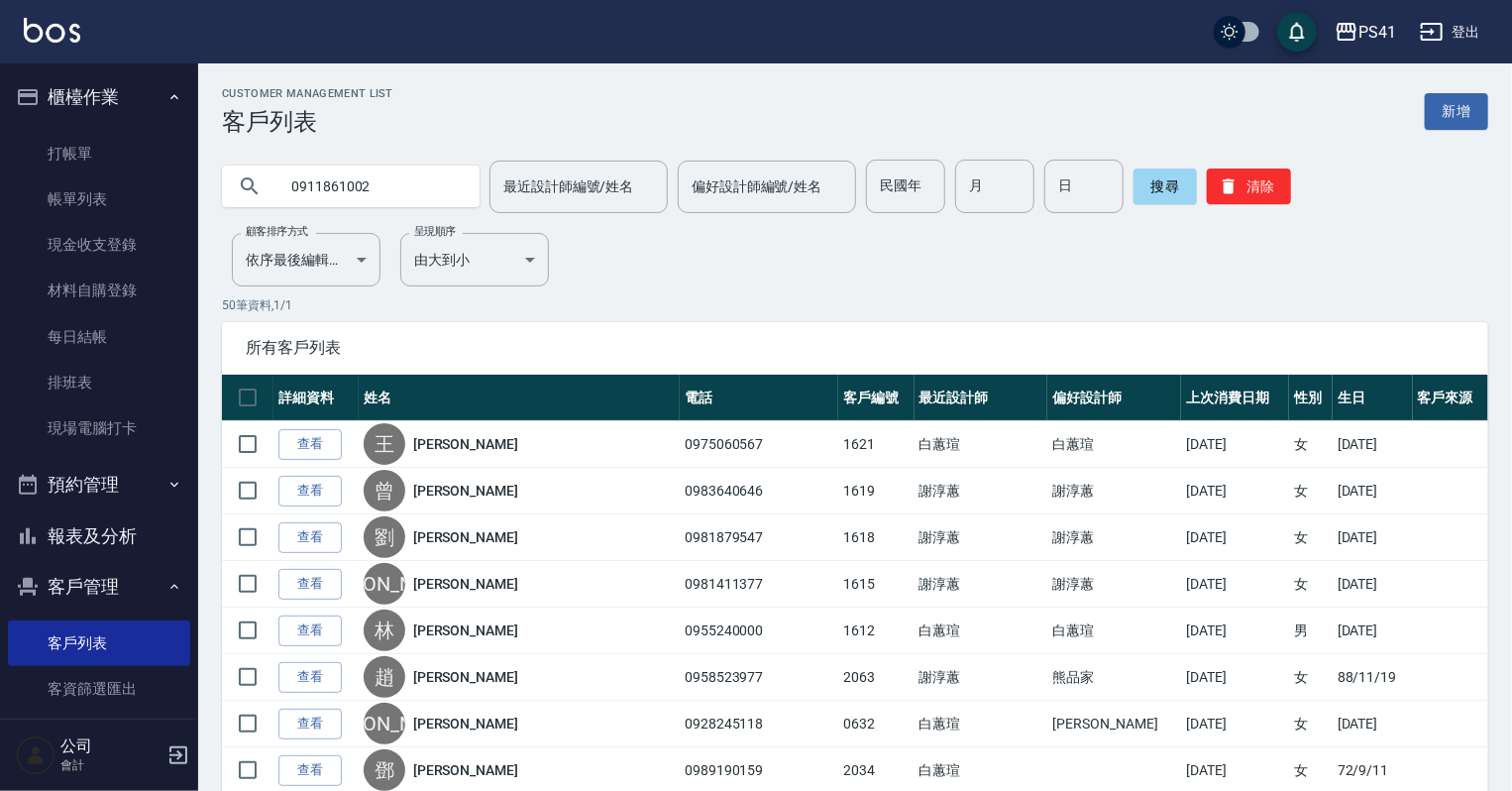 type on "0911861002" 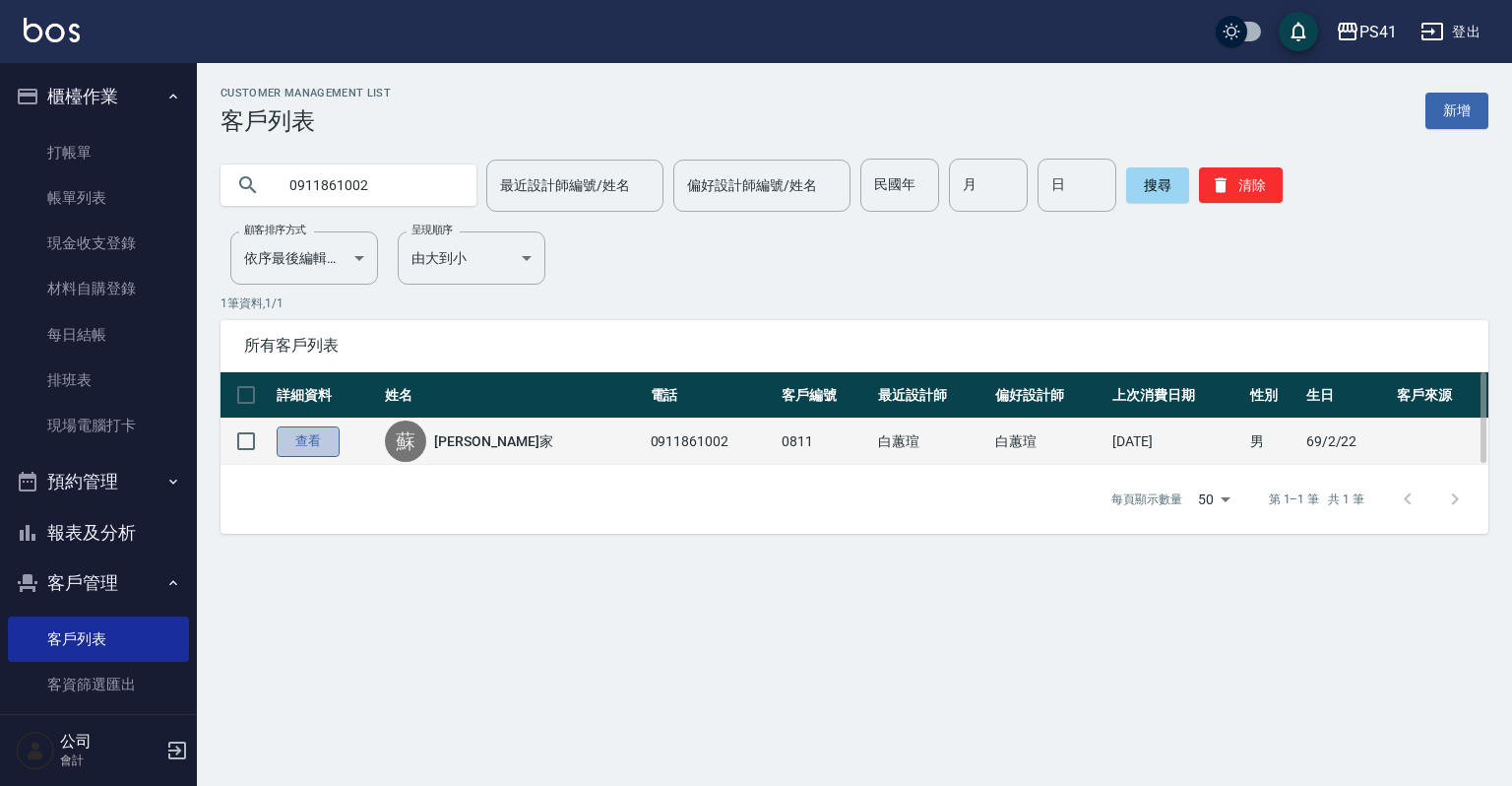 click on "查看" at bounding box center (308, 441) 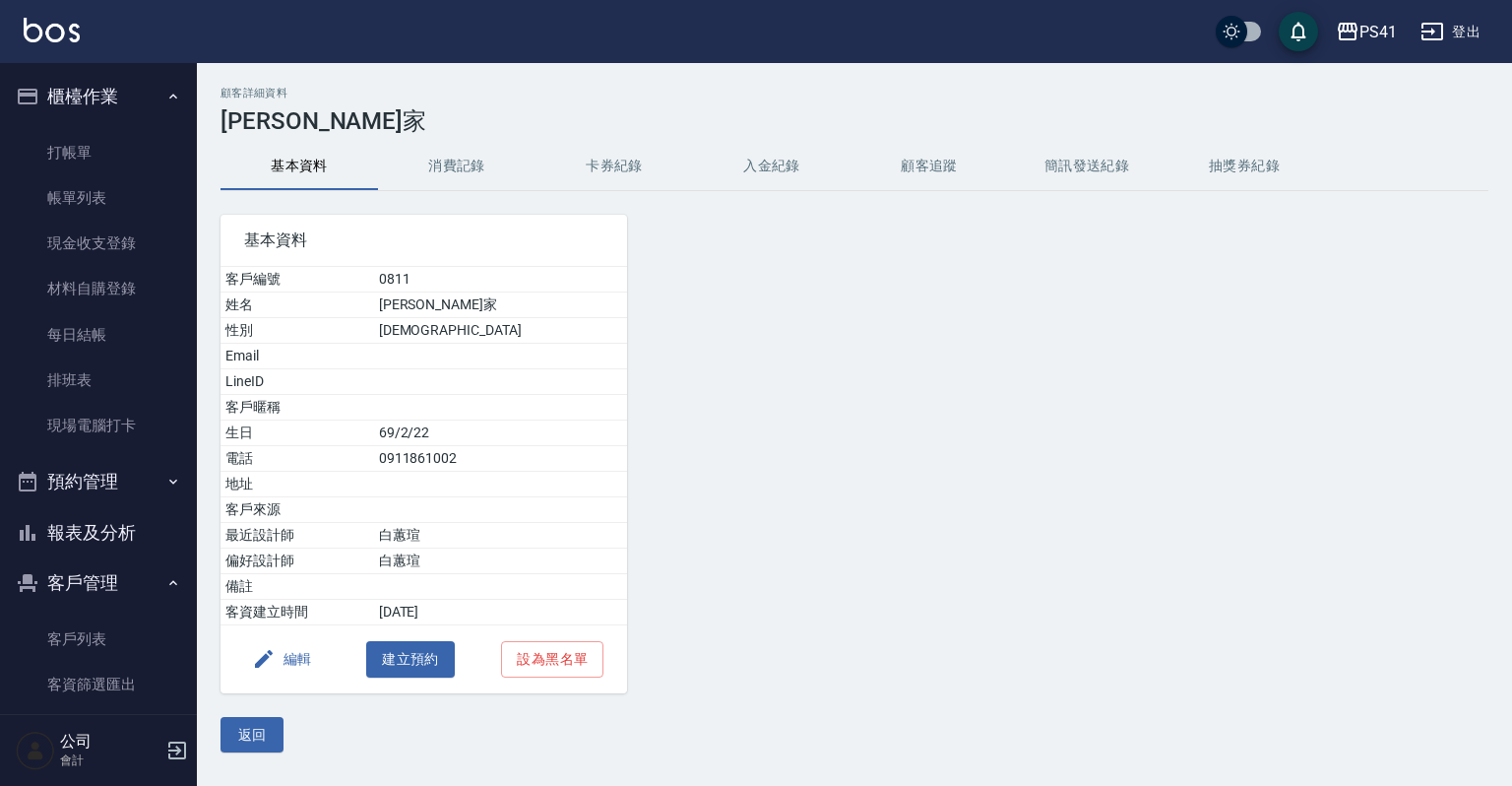 click on "消費記錄" at bounding box center [457, 166] 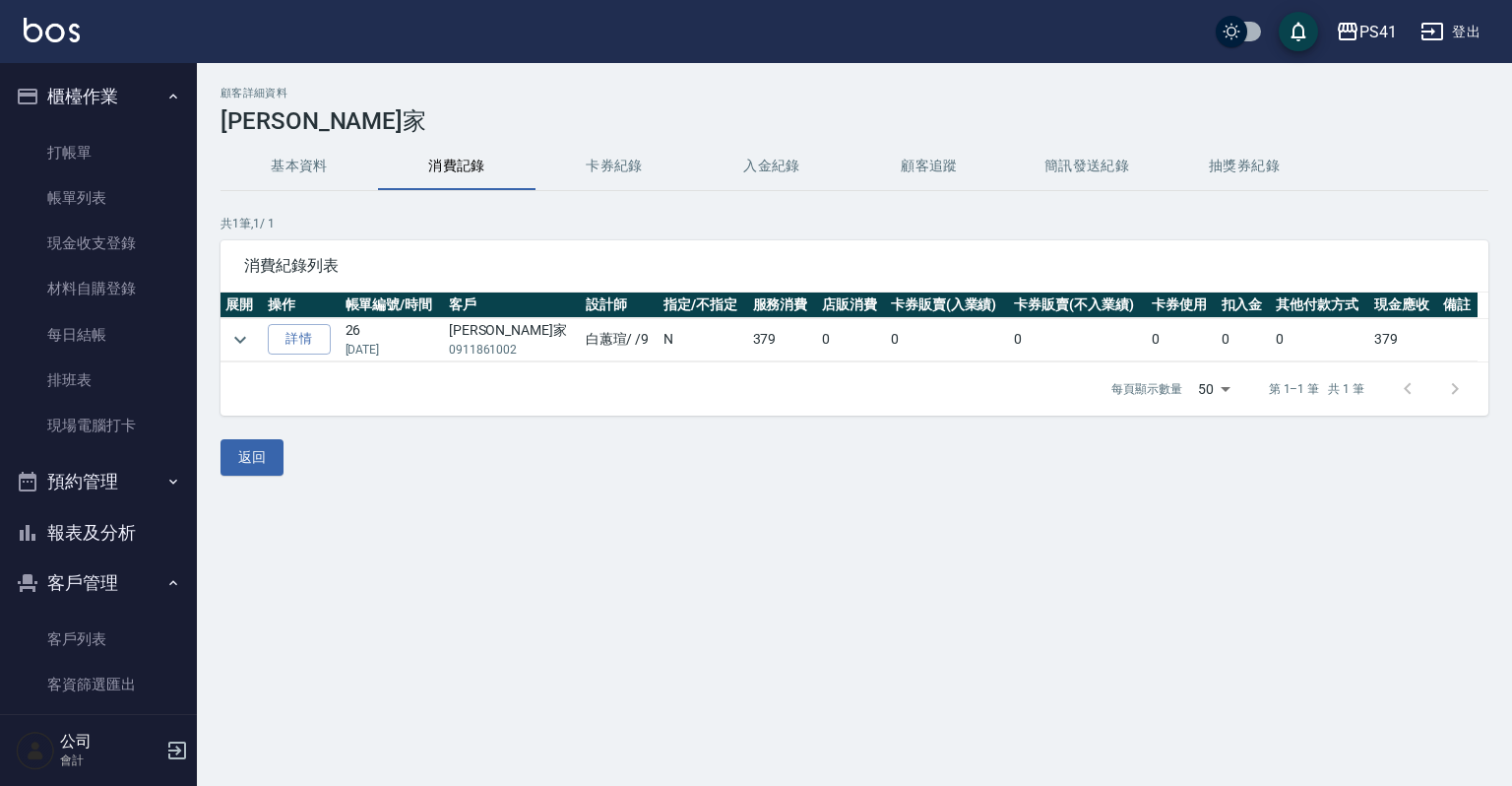 click on "基本資料" at bounding box center (299, 166) 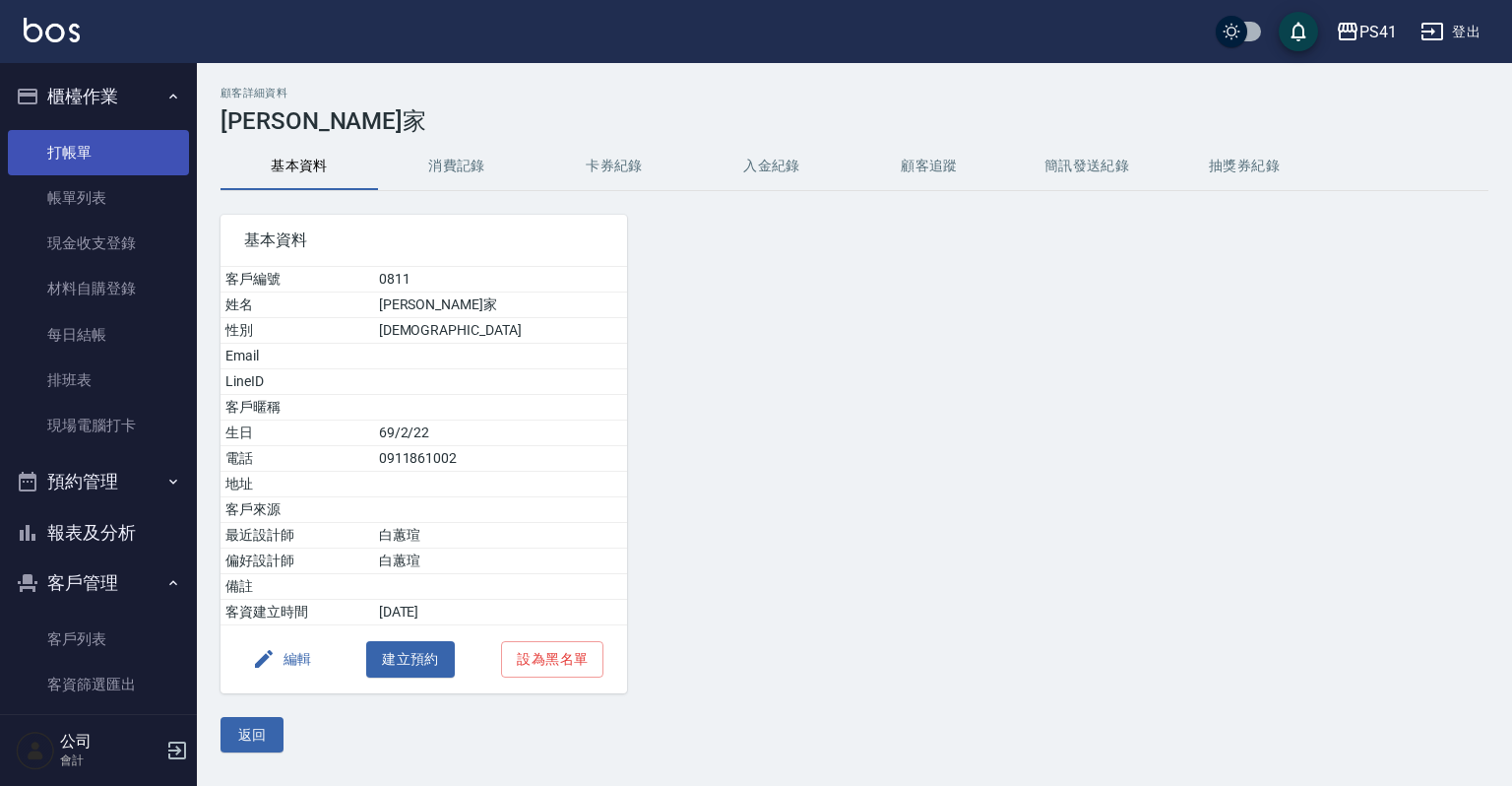 click on "打帳單" at bounding box center [98, 153] 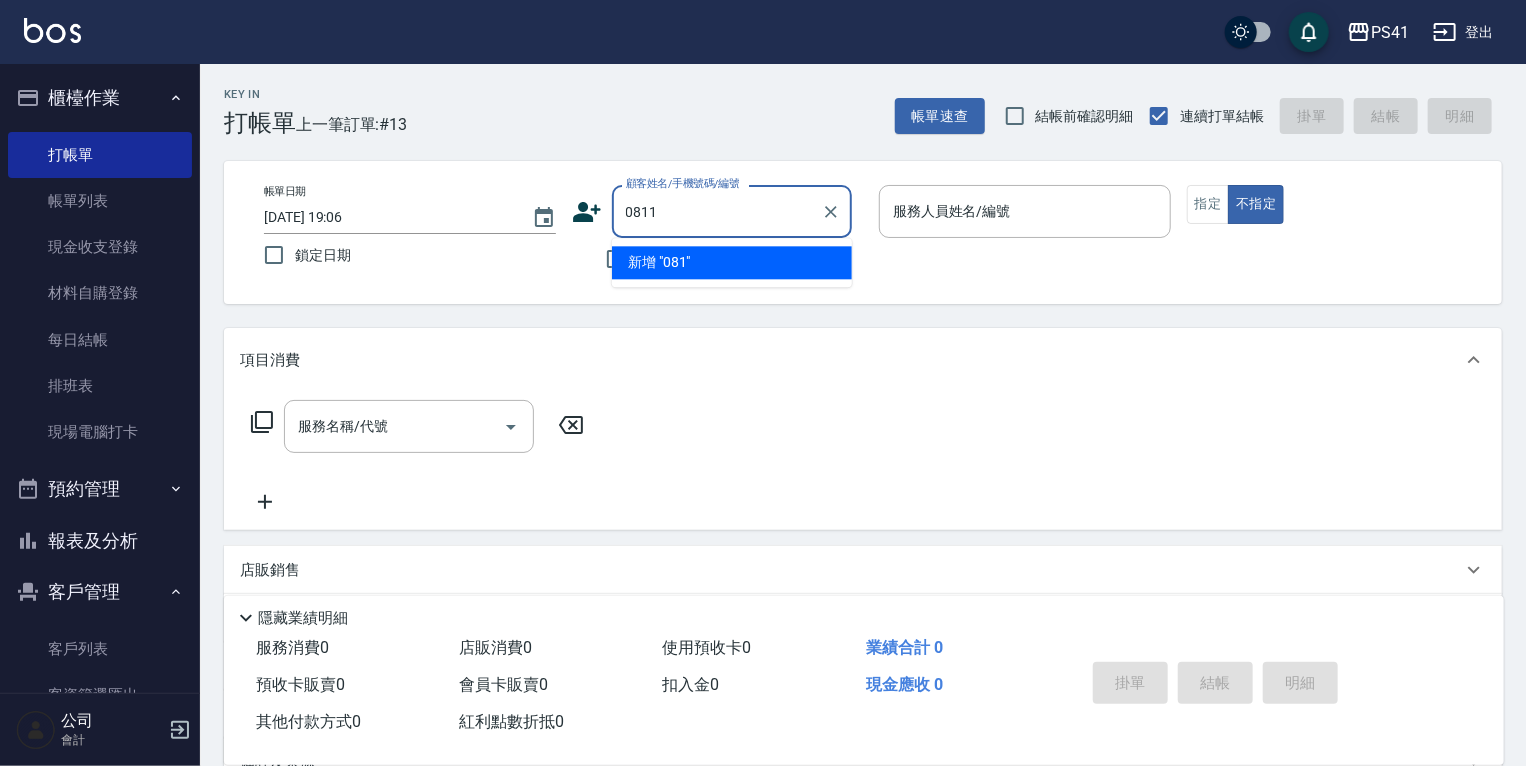 type on "0811" 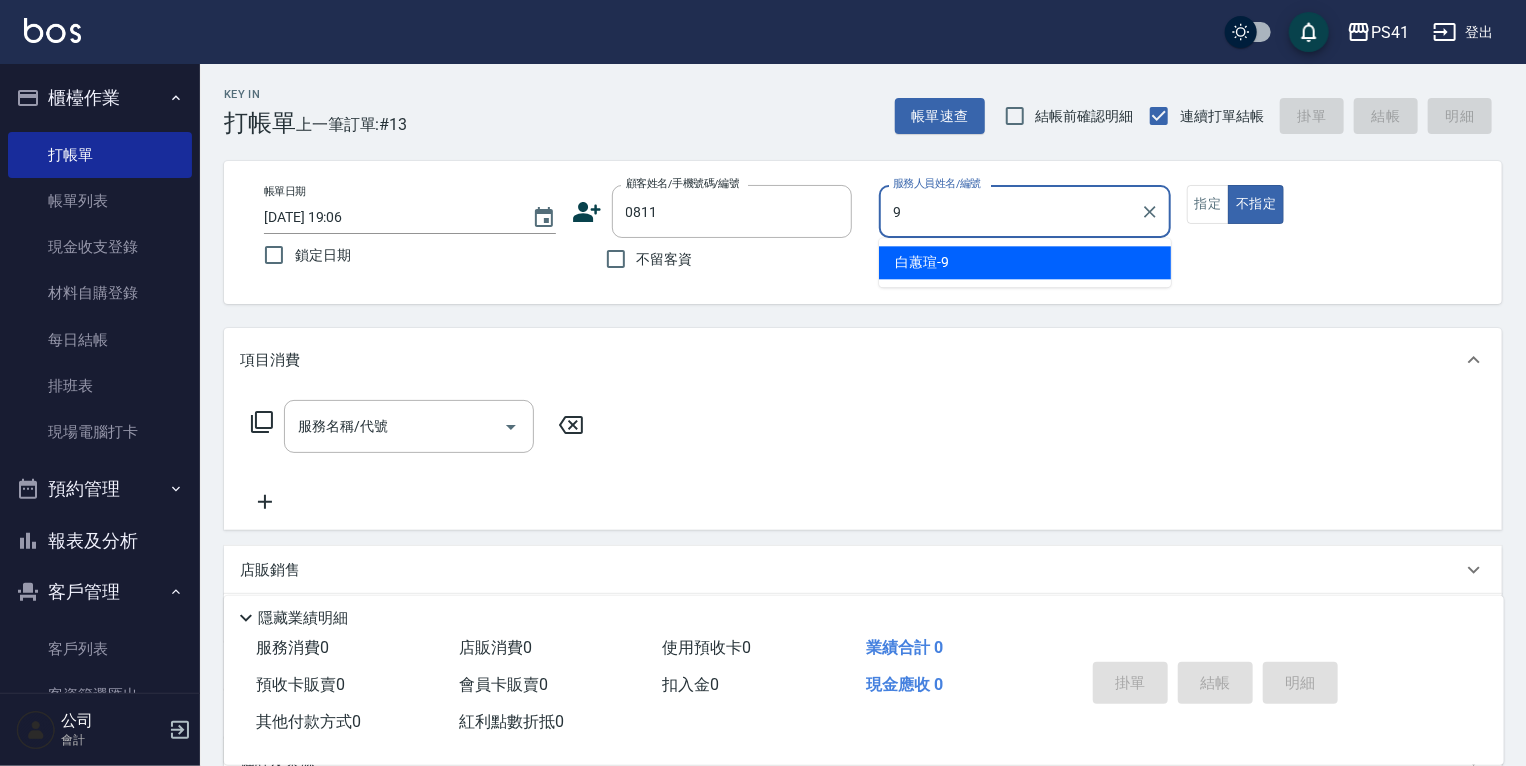type on "白蕙瑄-9" 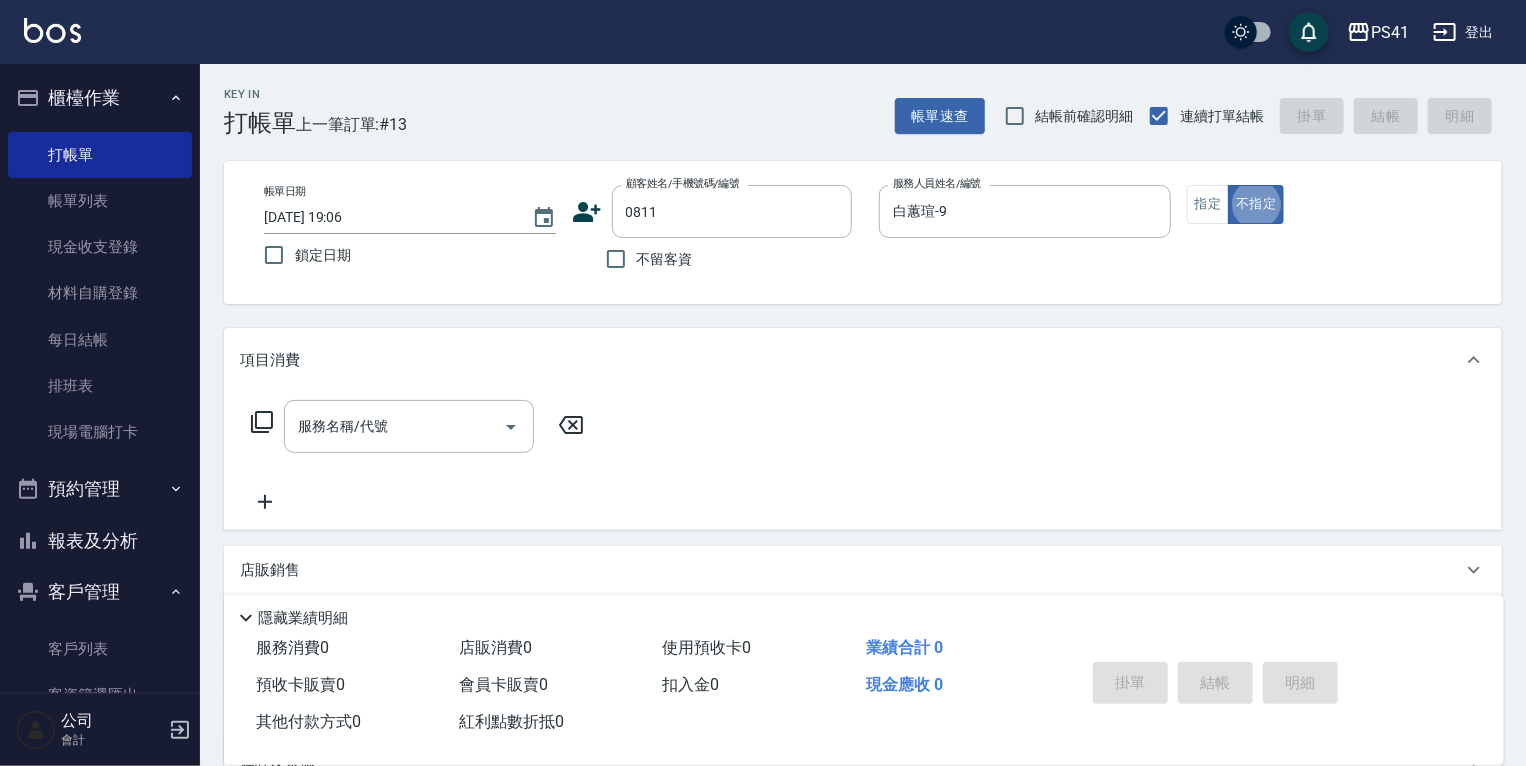 type on "false" 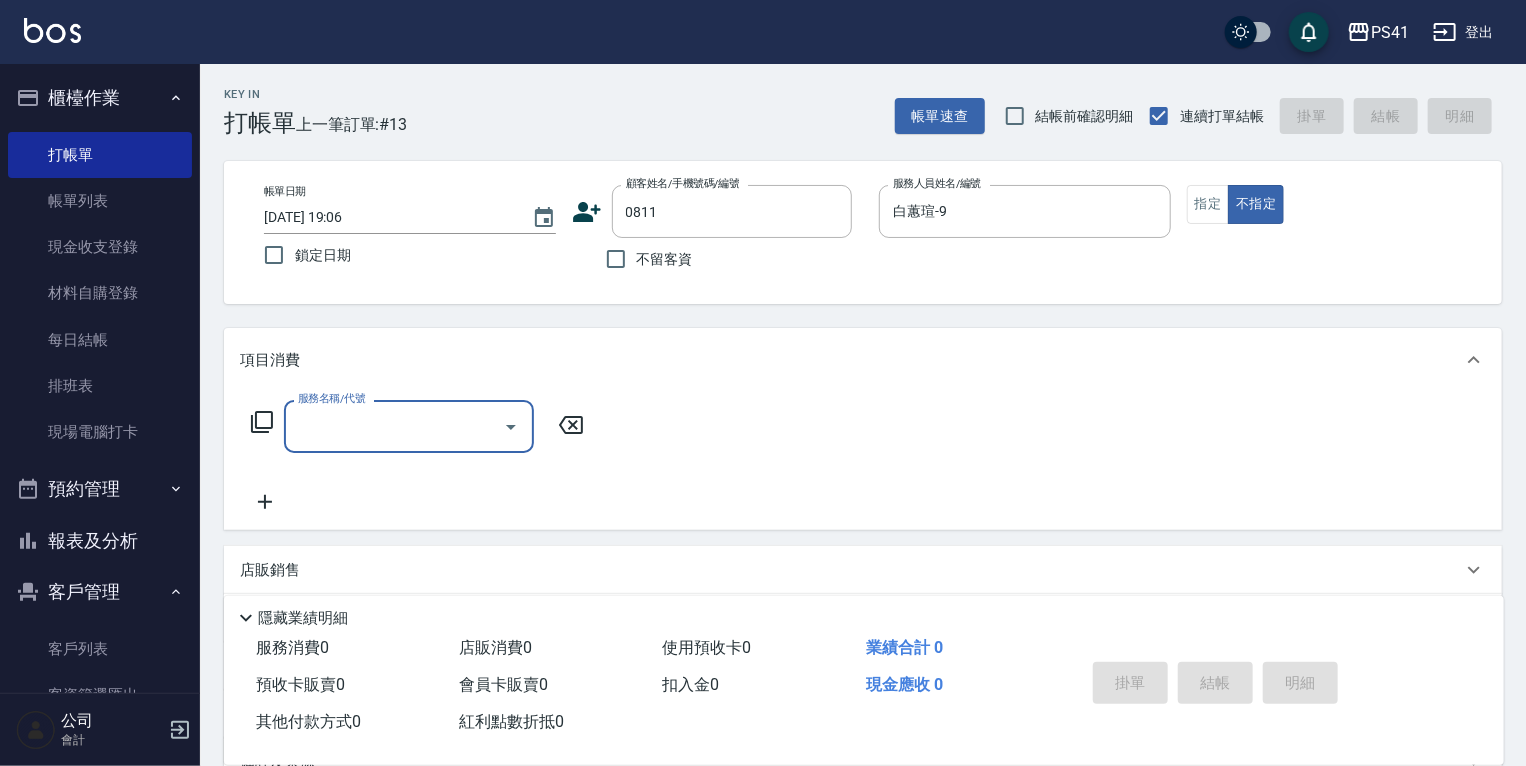 type on "蘇格家/0911861002/0811" 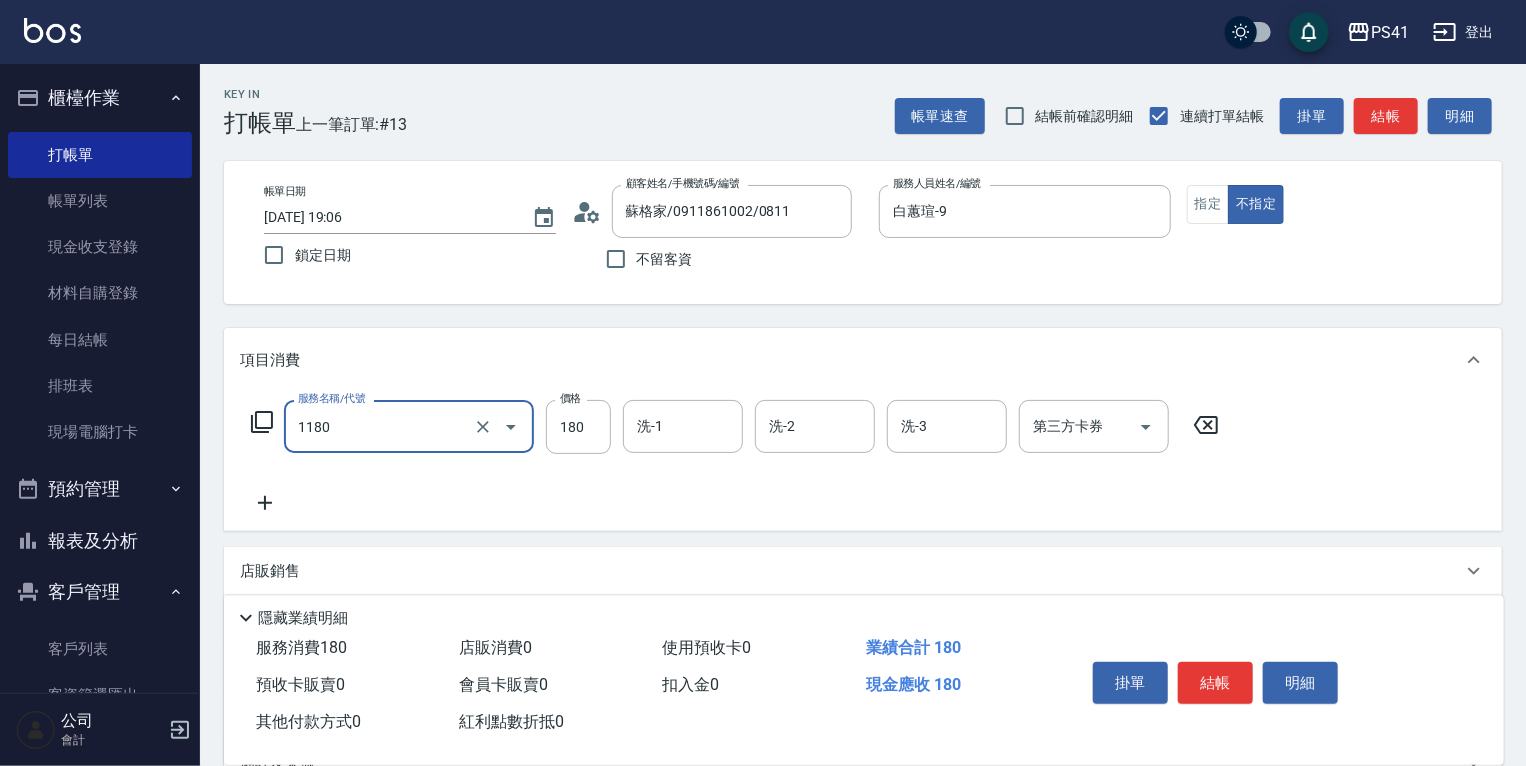 type on "洗髮(洗+剪不指定活動)(1180)" 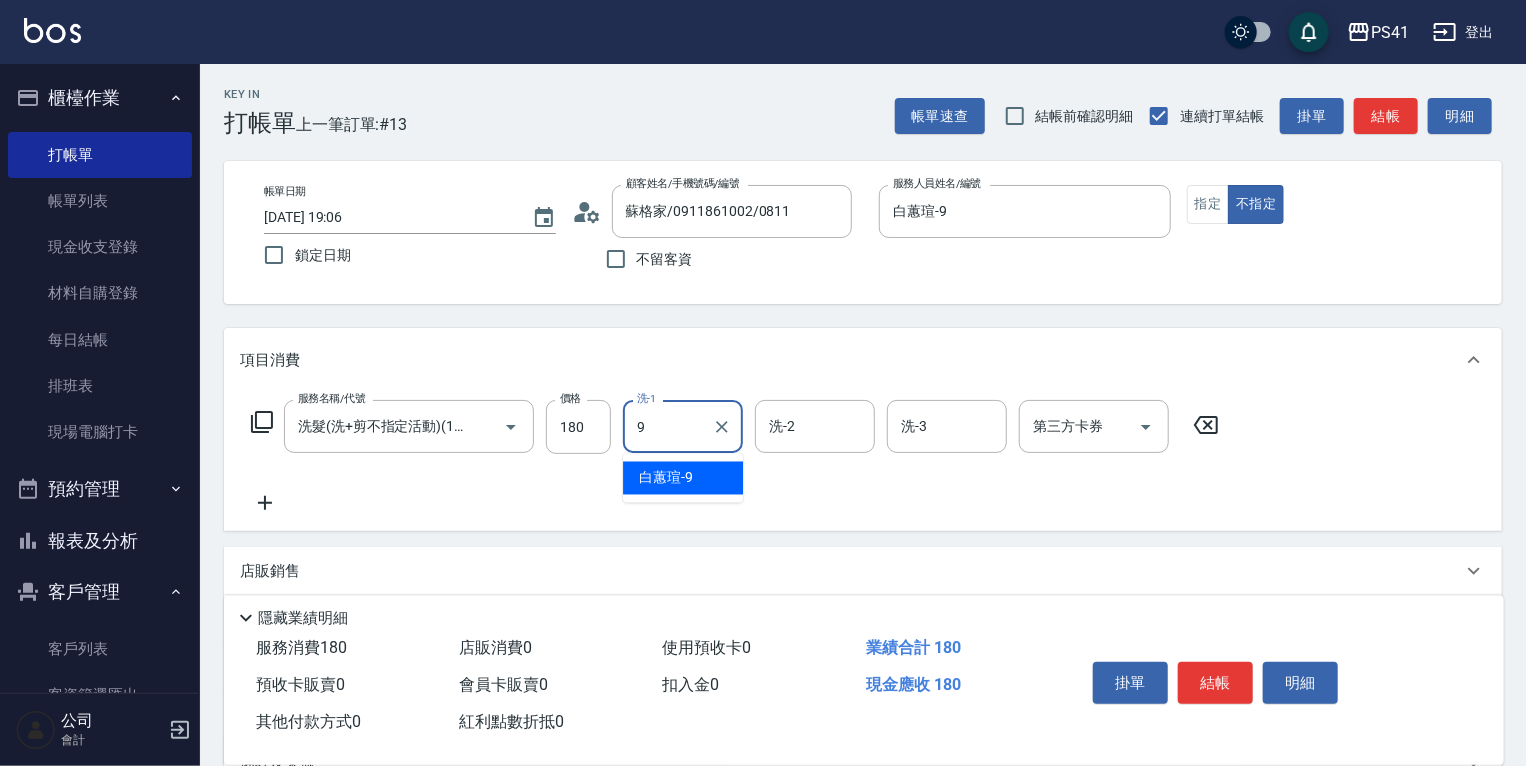 type on "白蕙瑄-9" 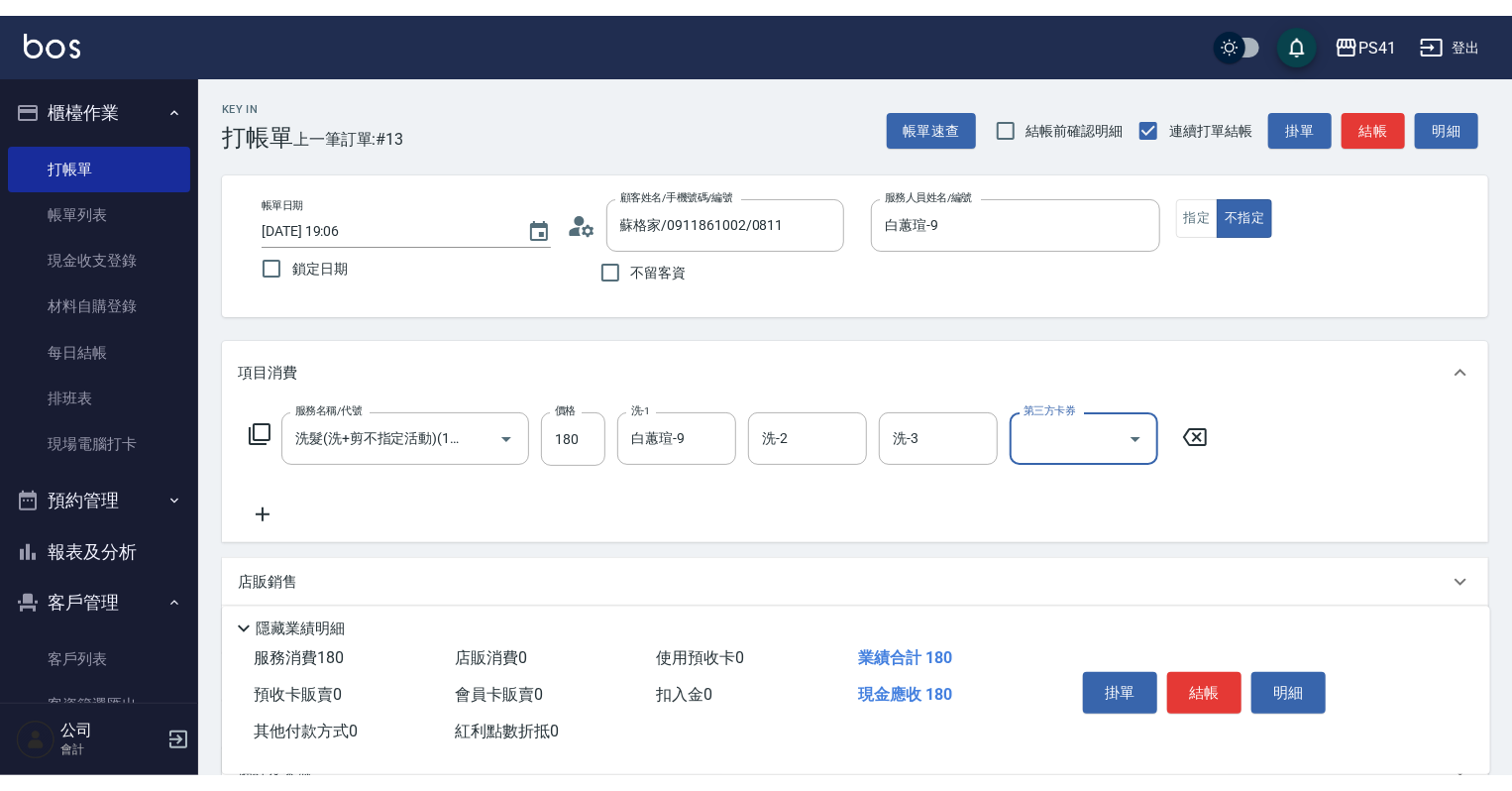 scroll, scrollTop: 0, scrollLeft: 0, axis: both 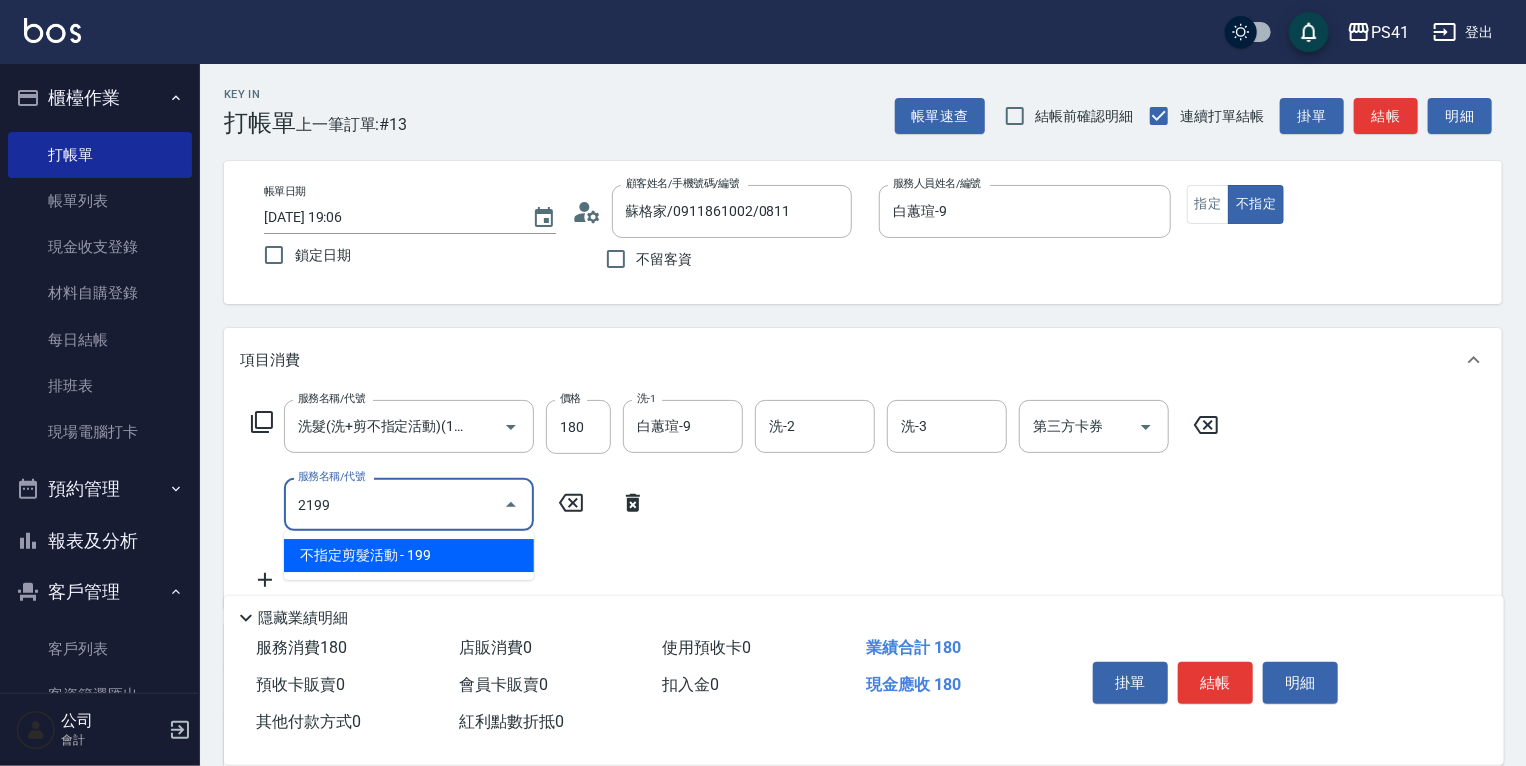 type on "不指定剪髮活動(2199)" 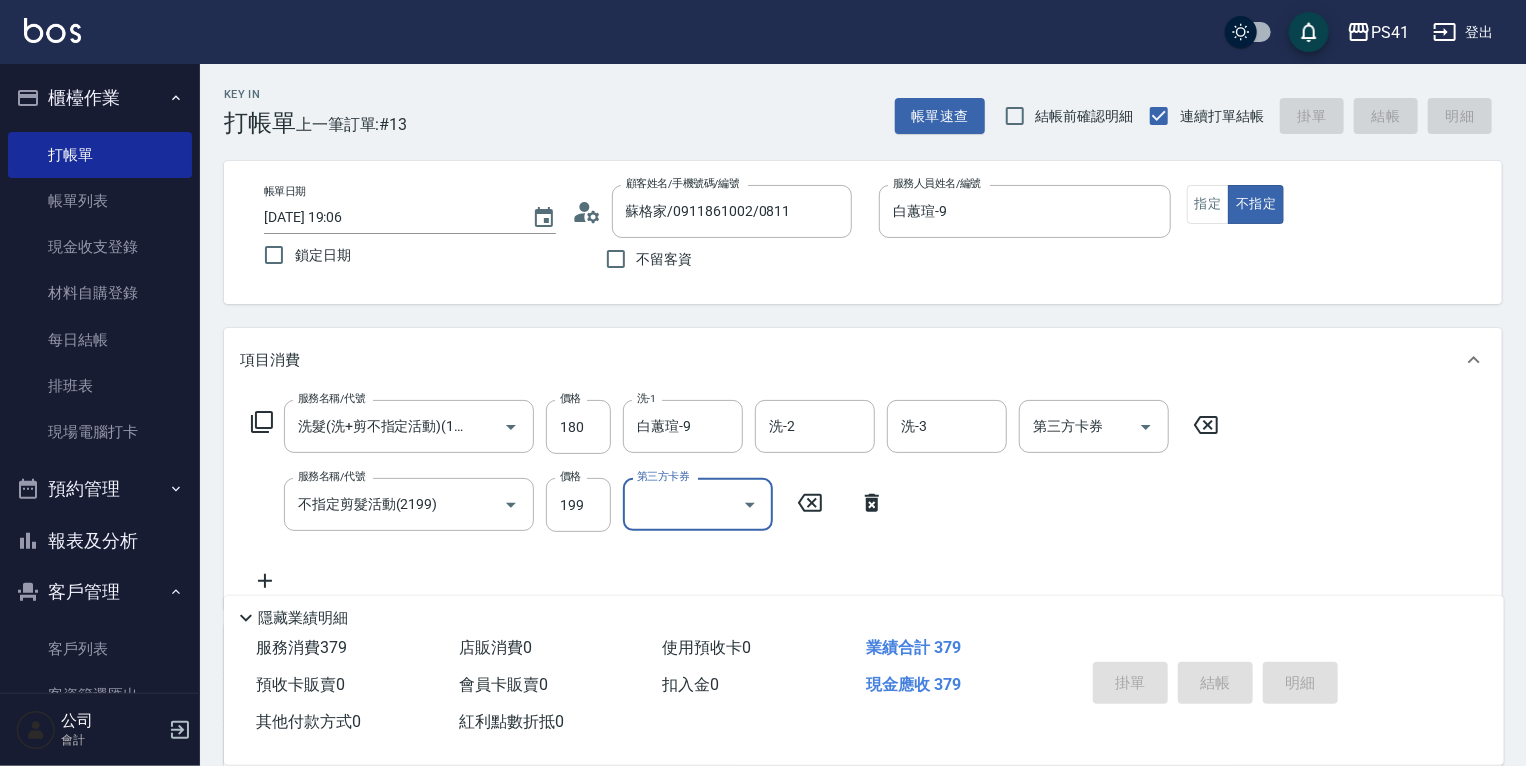 type 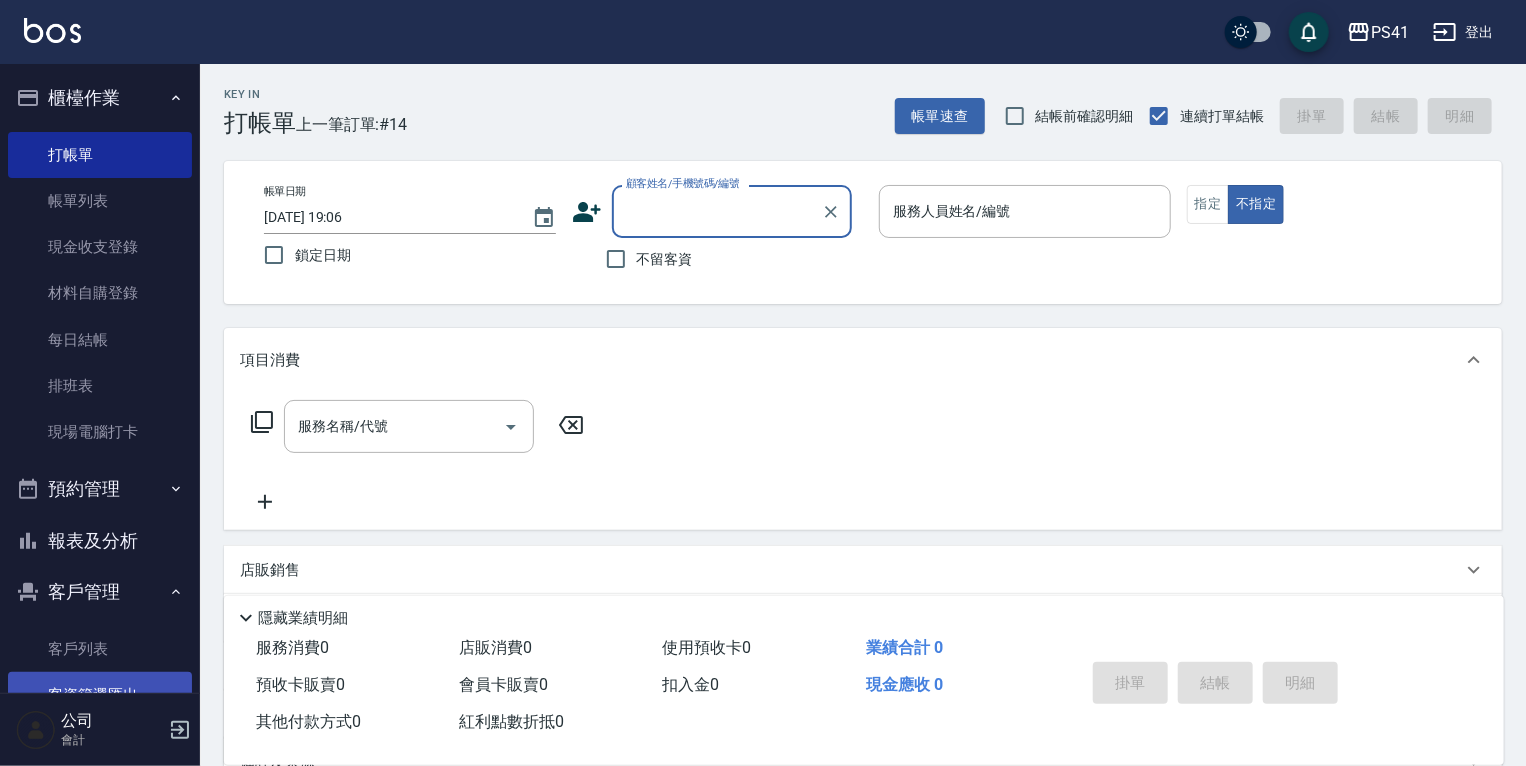drag, startPoint x: 55, startPoint y: 662, endPoint x: 62, endPoint y: 690, distance: 28.86174 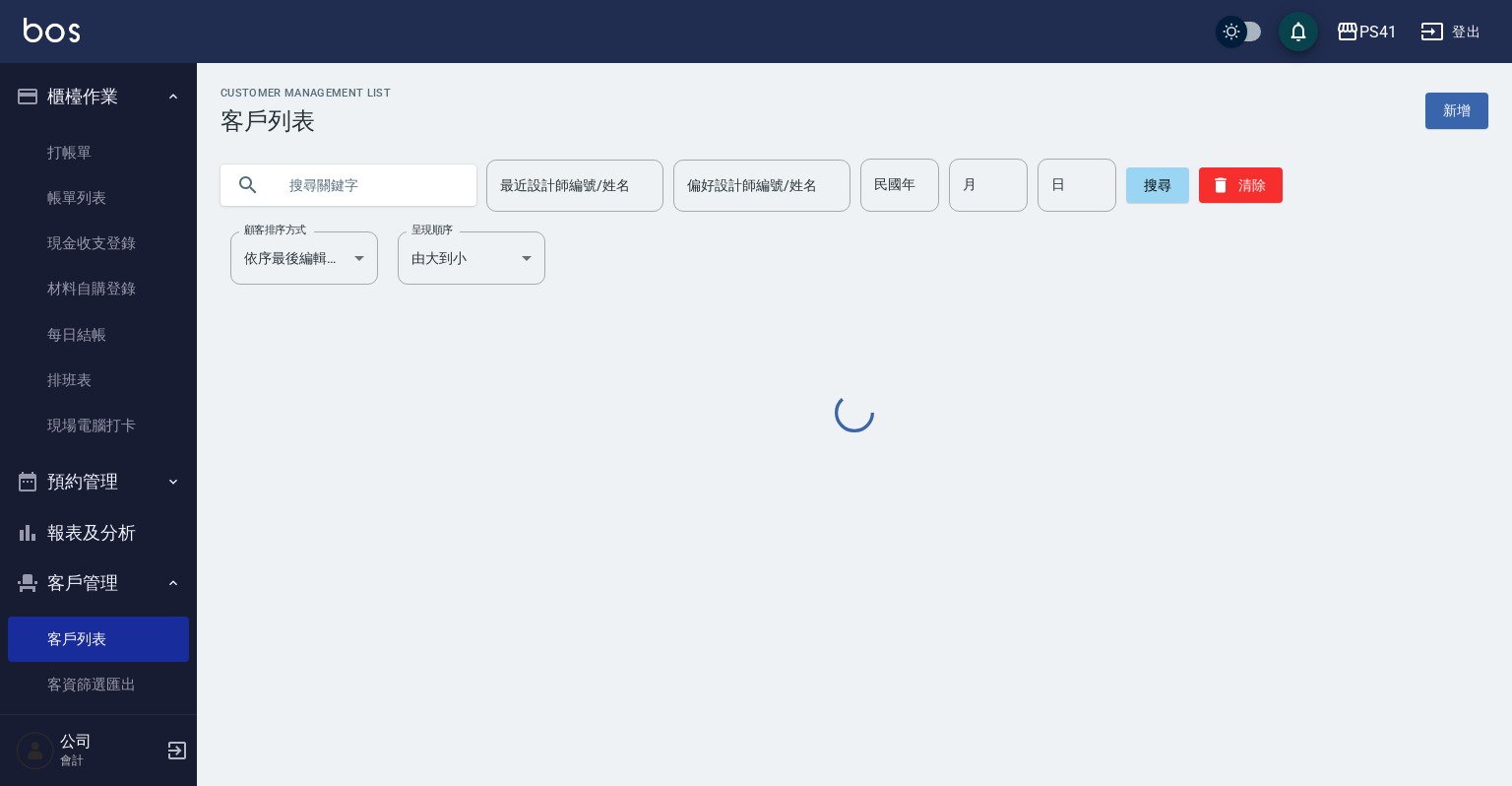 click at bounding box center [368, 185] 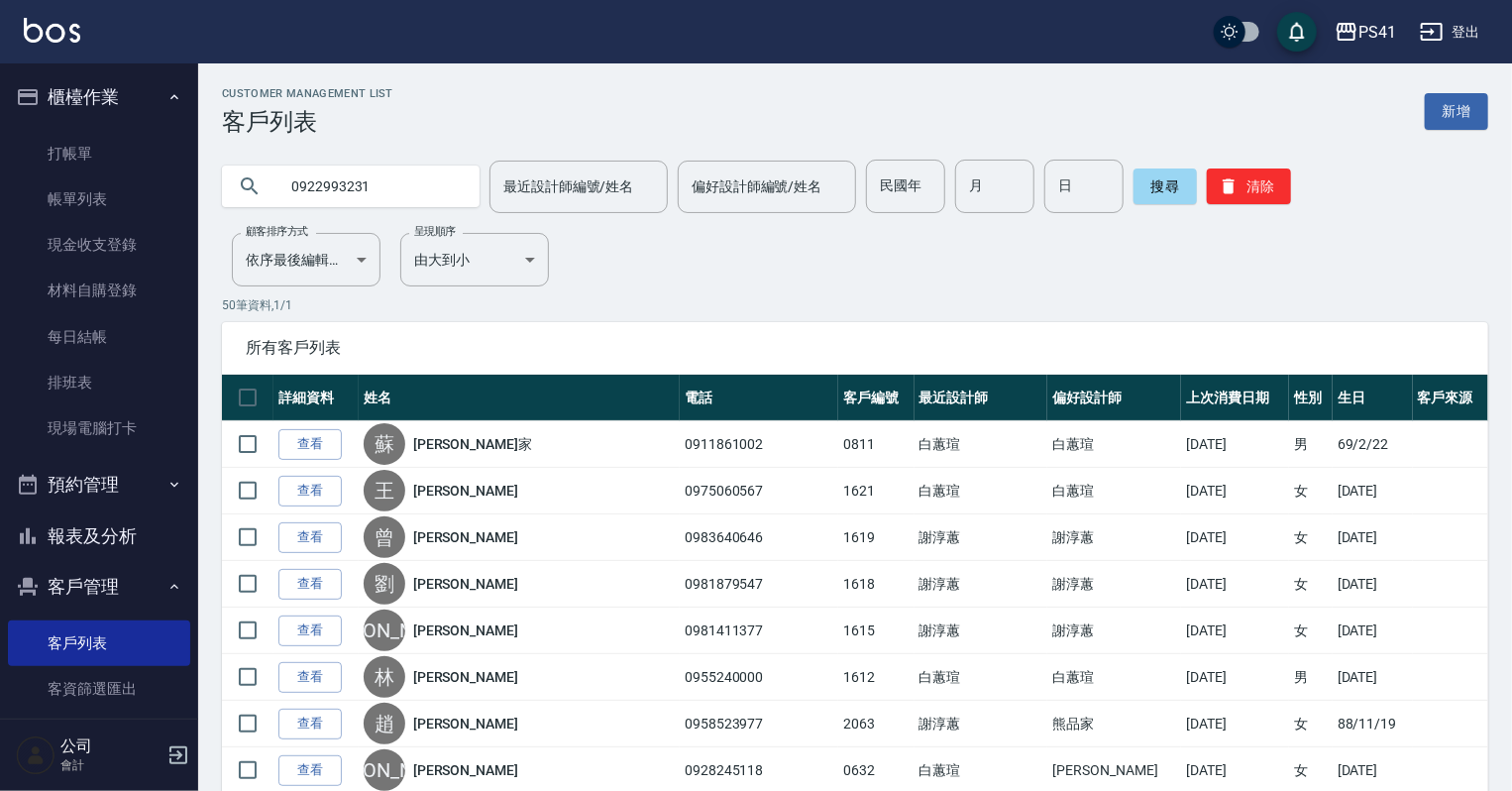type on "0922993231" 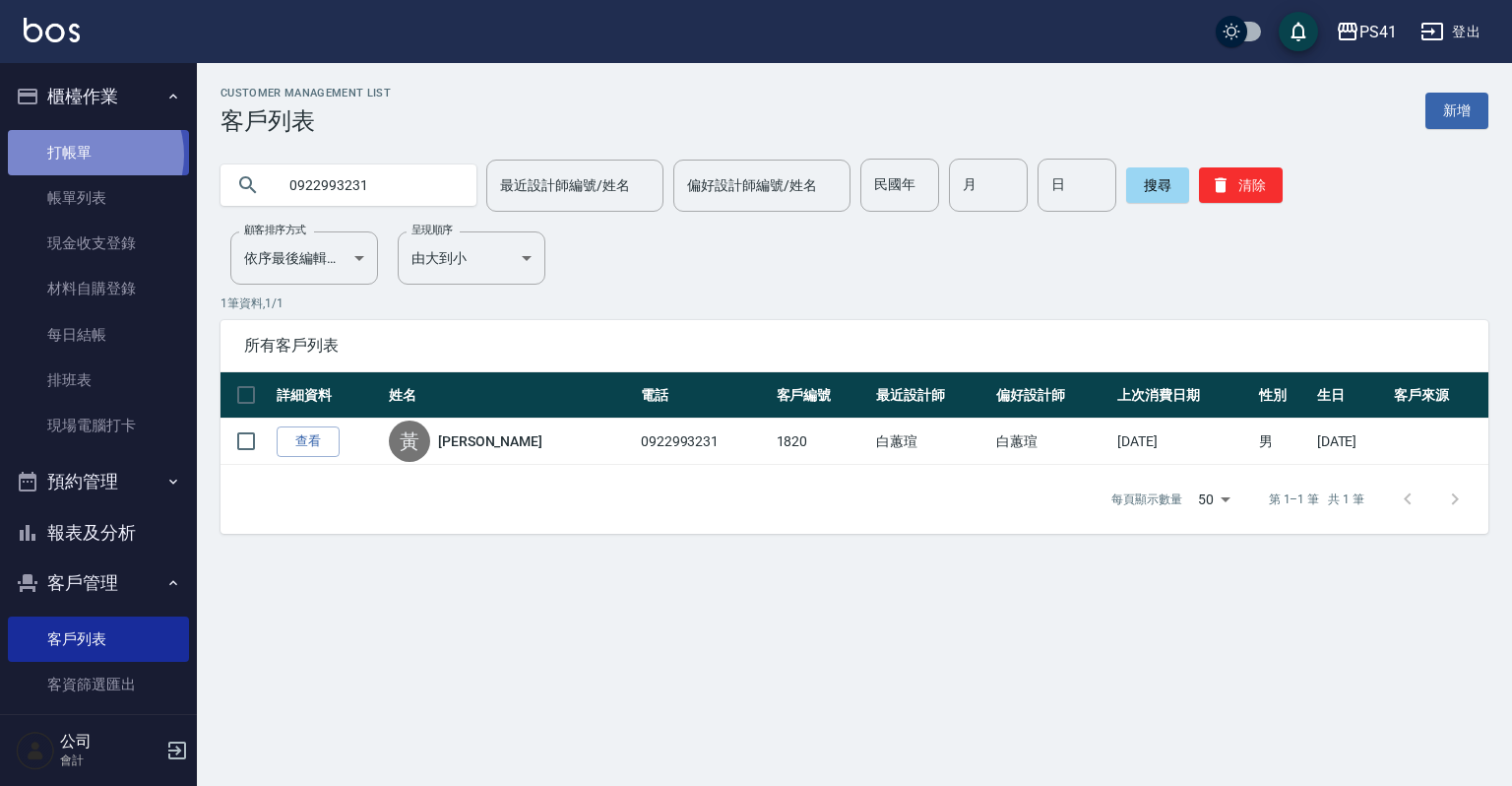 click on "打帳單" at bounding box center (98, 153) 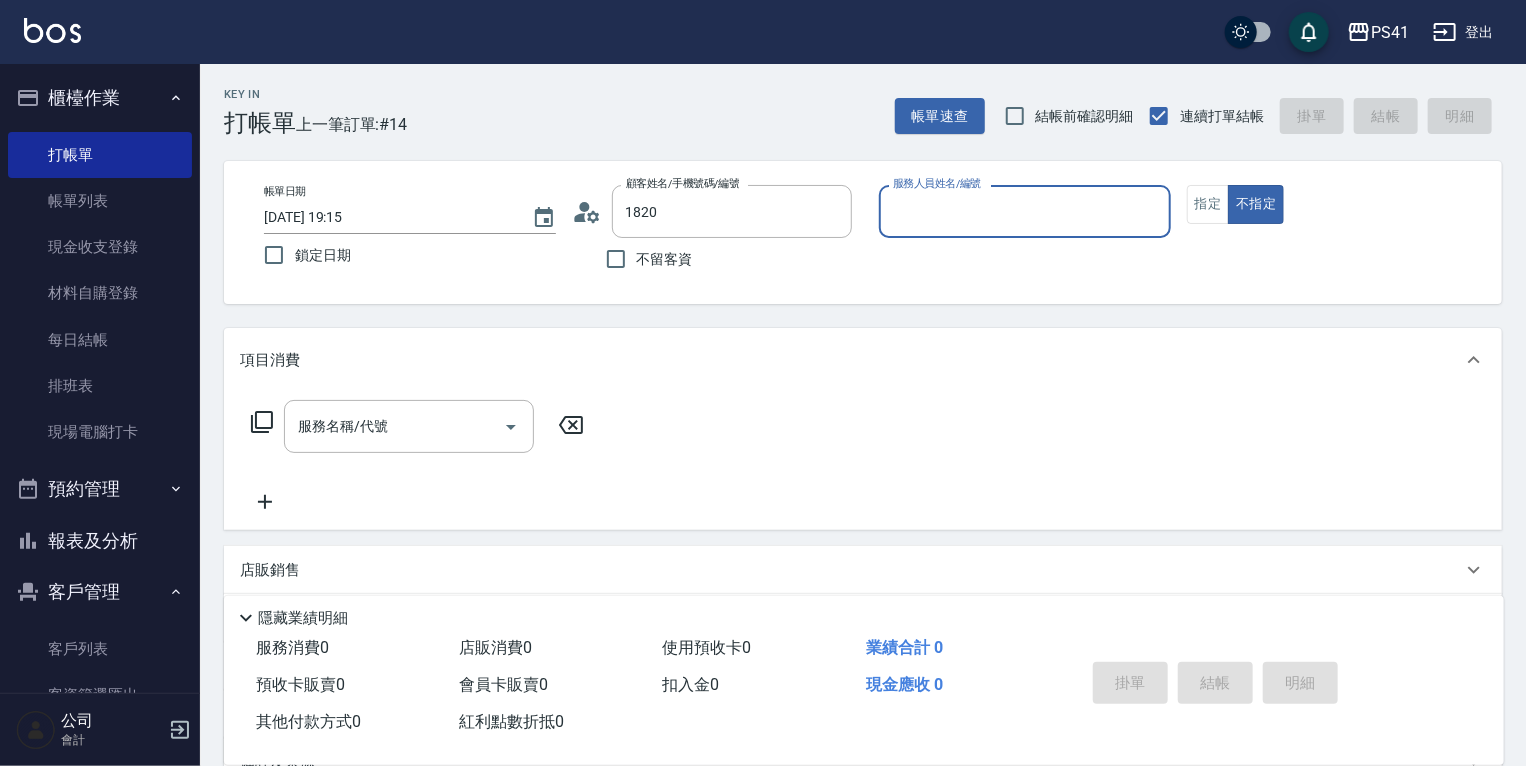 type on "[PERSON_NAME]/0922993231/1820" 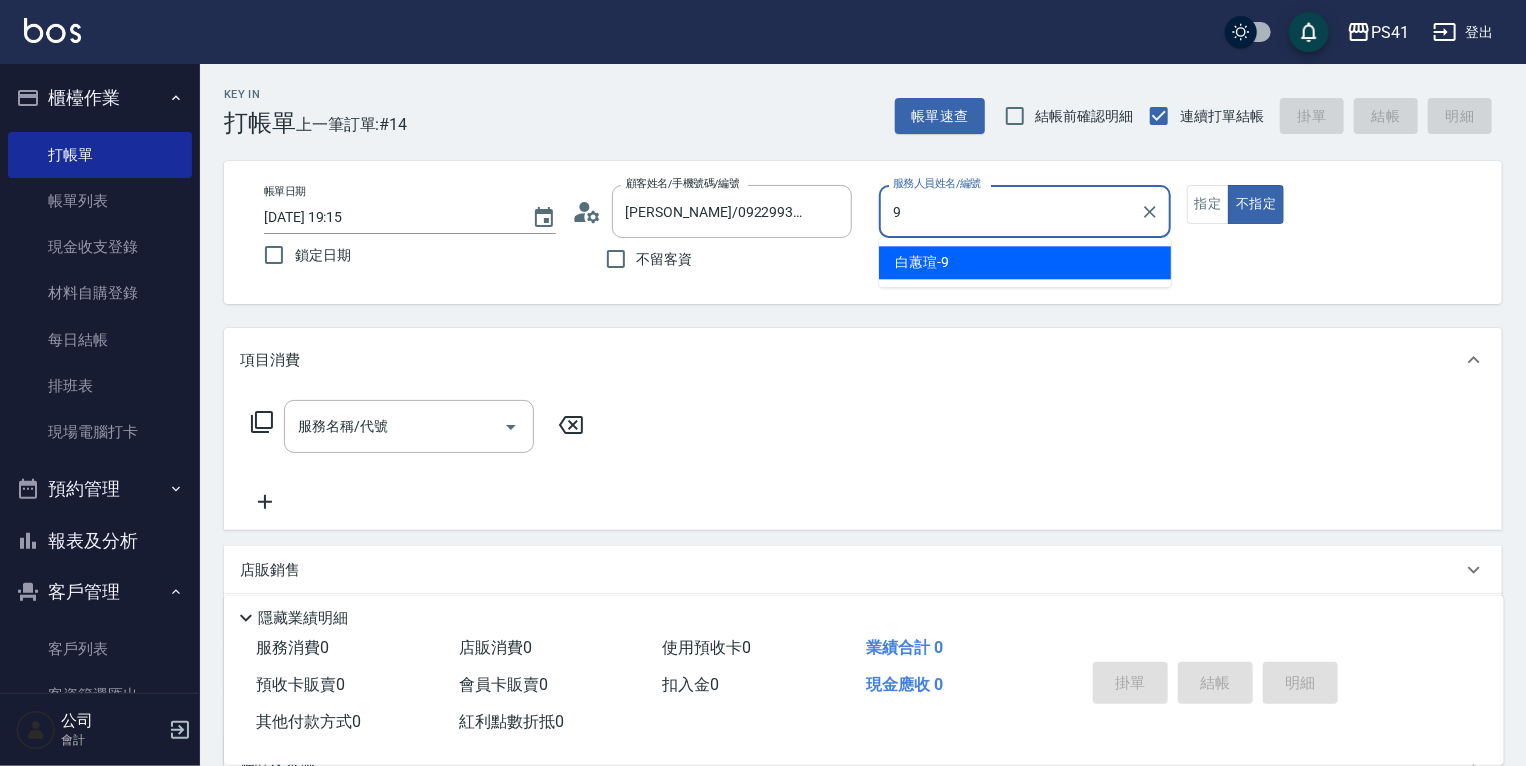 type on "白蕙瑄-9" 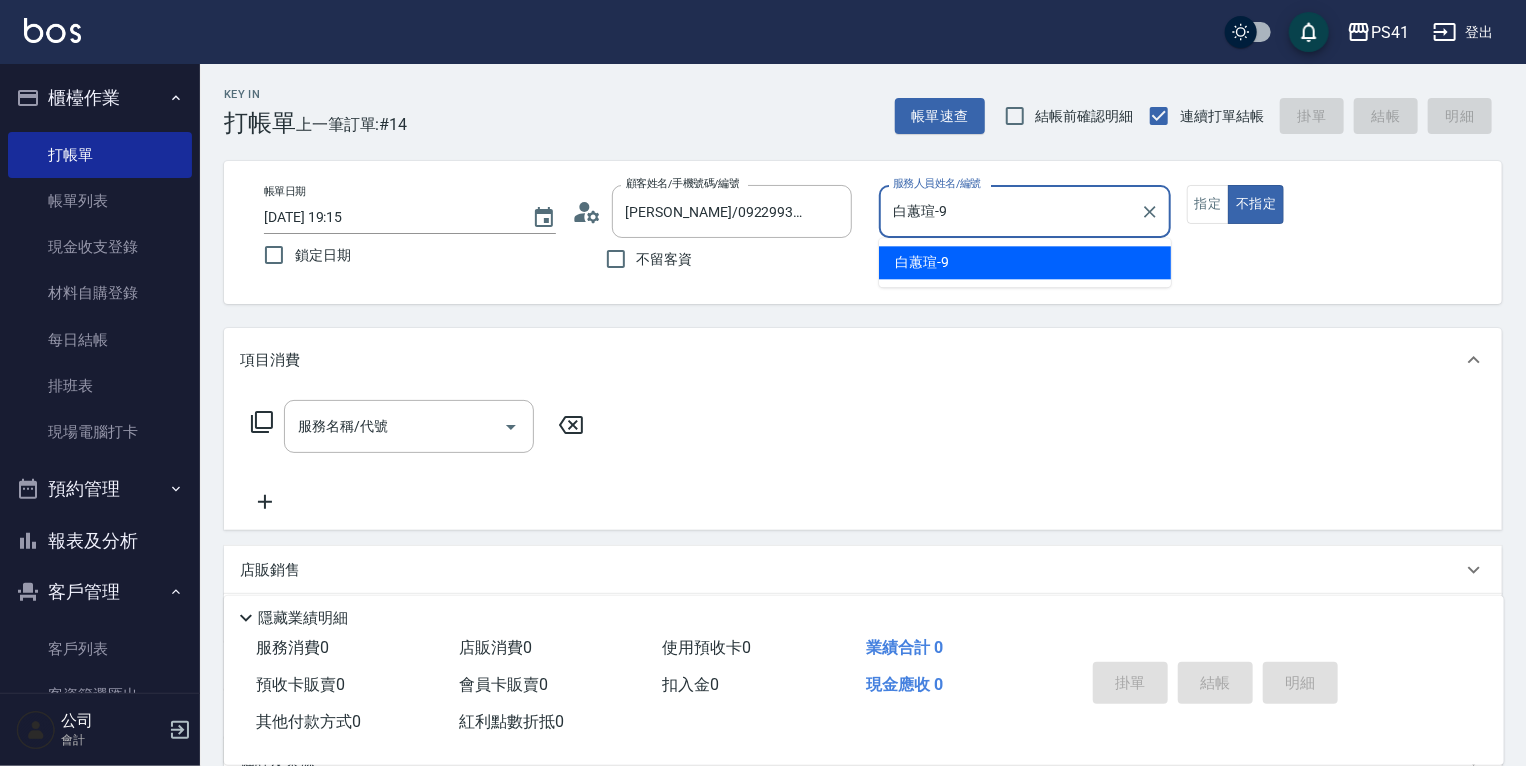 type on "false" 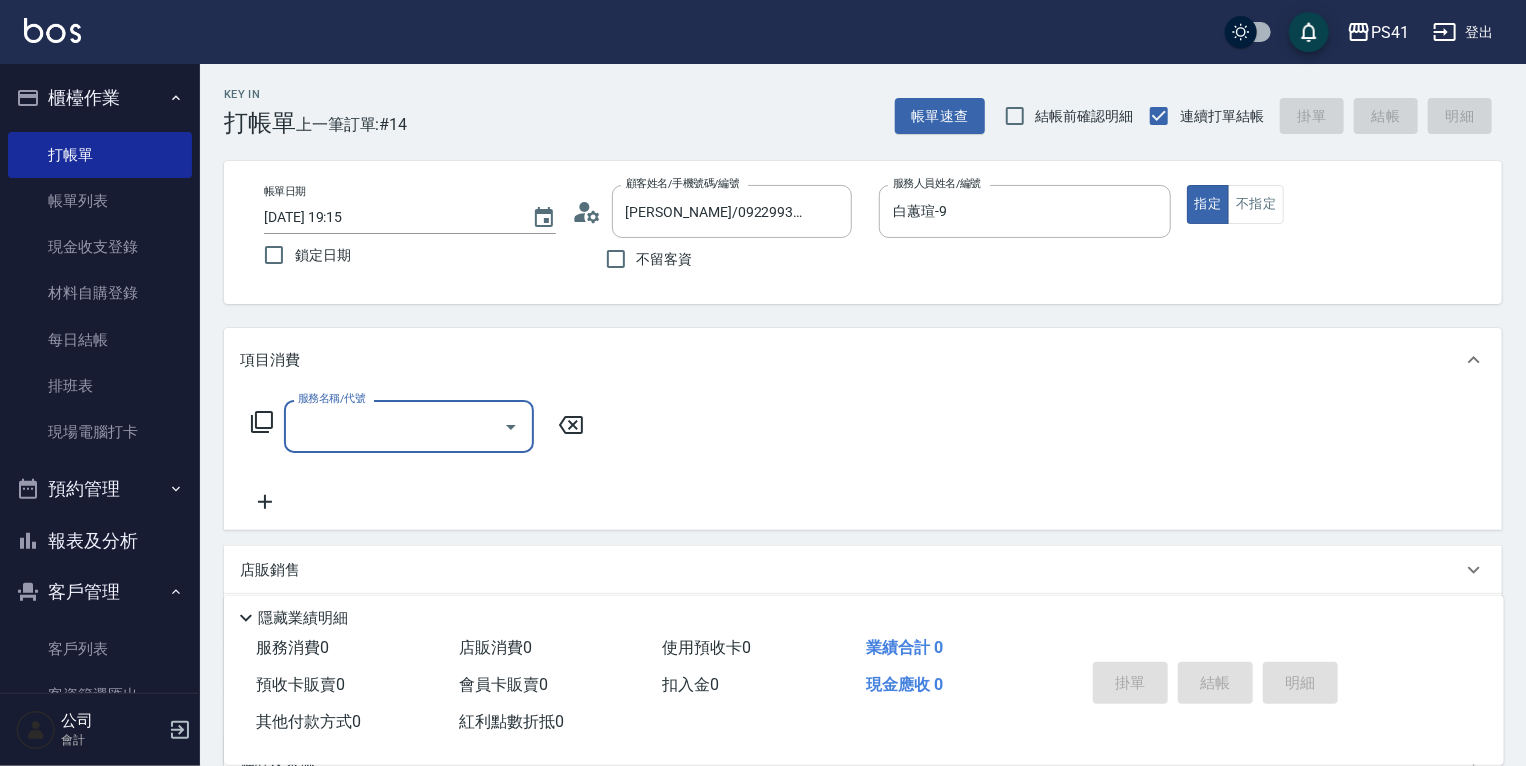 type on "3" 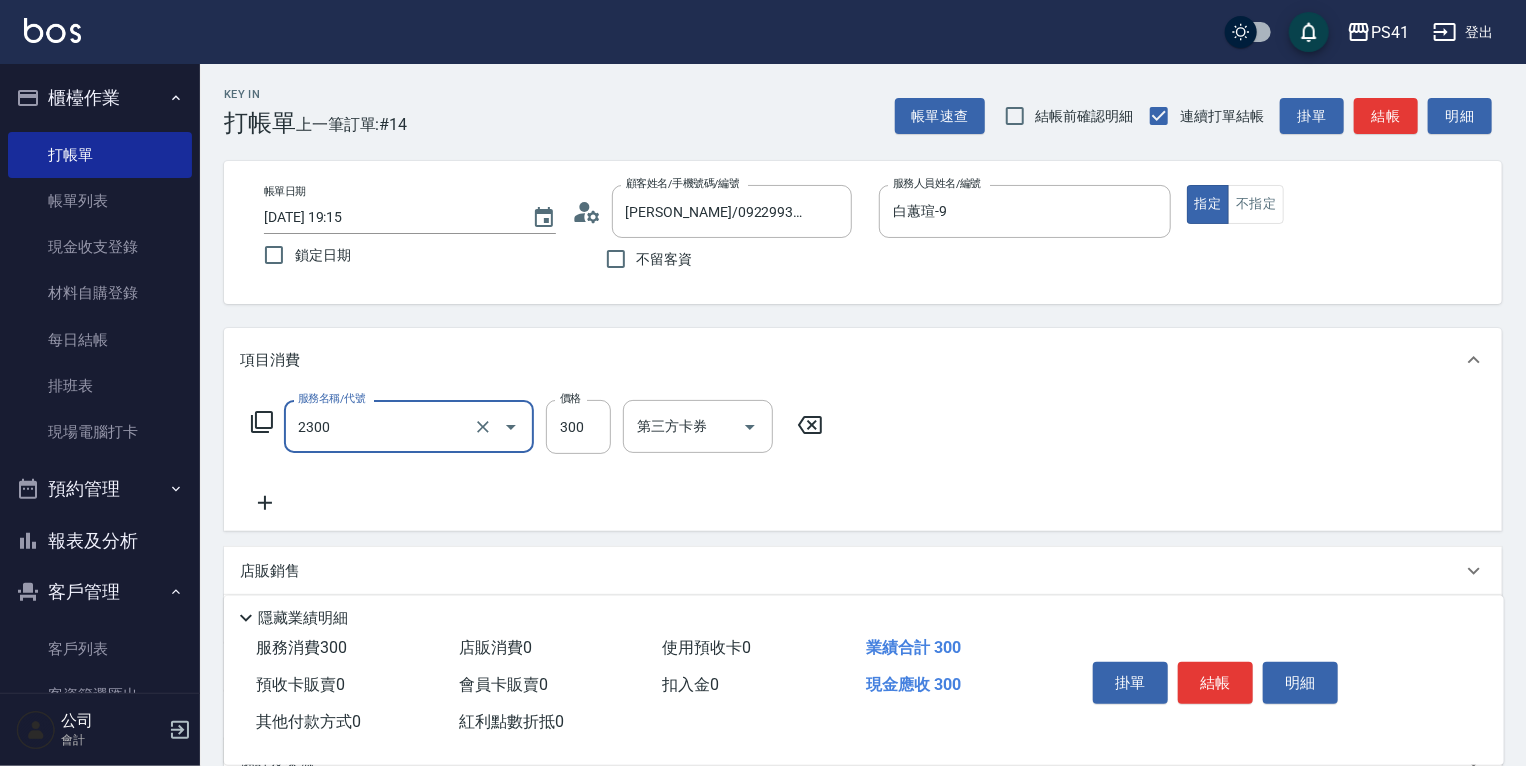 type on "剪髮(2300)" 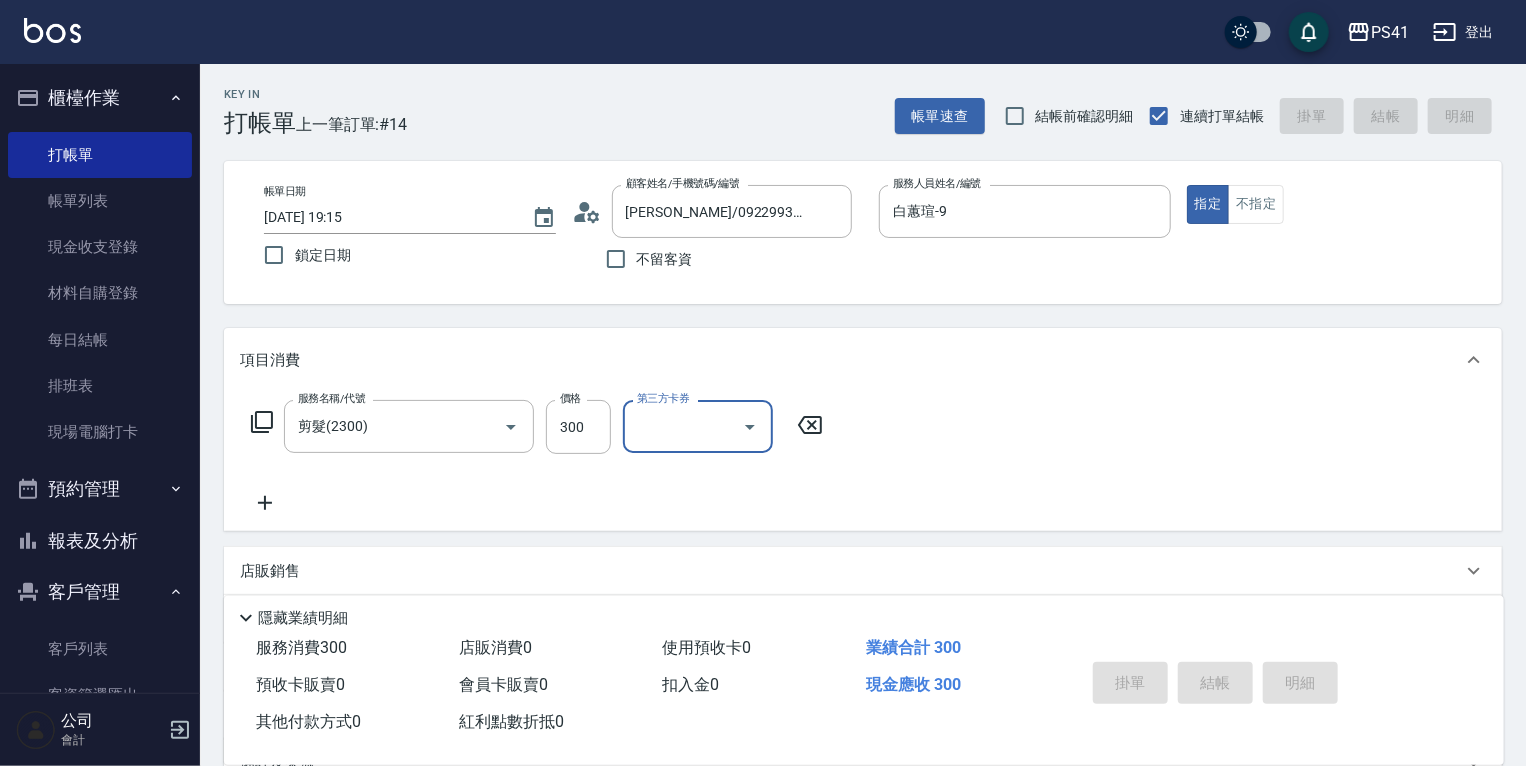 type 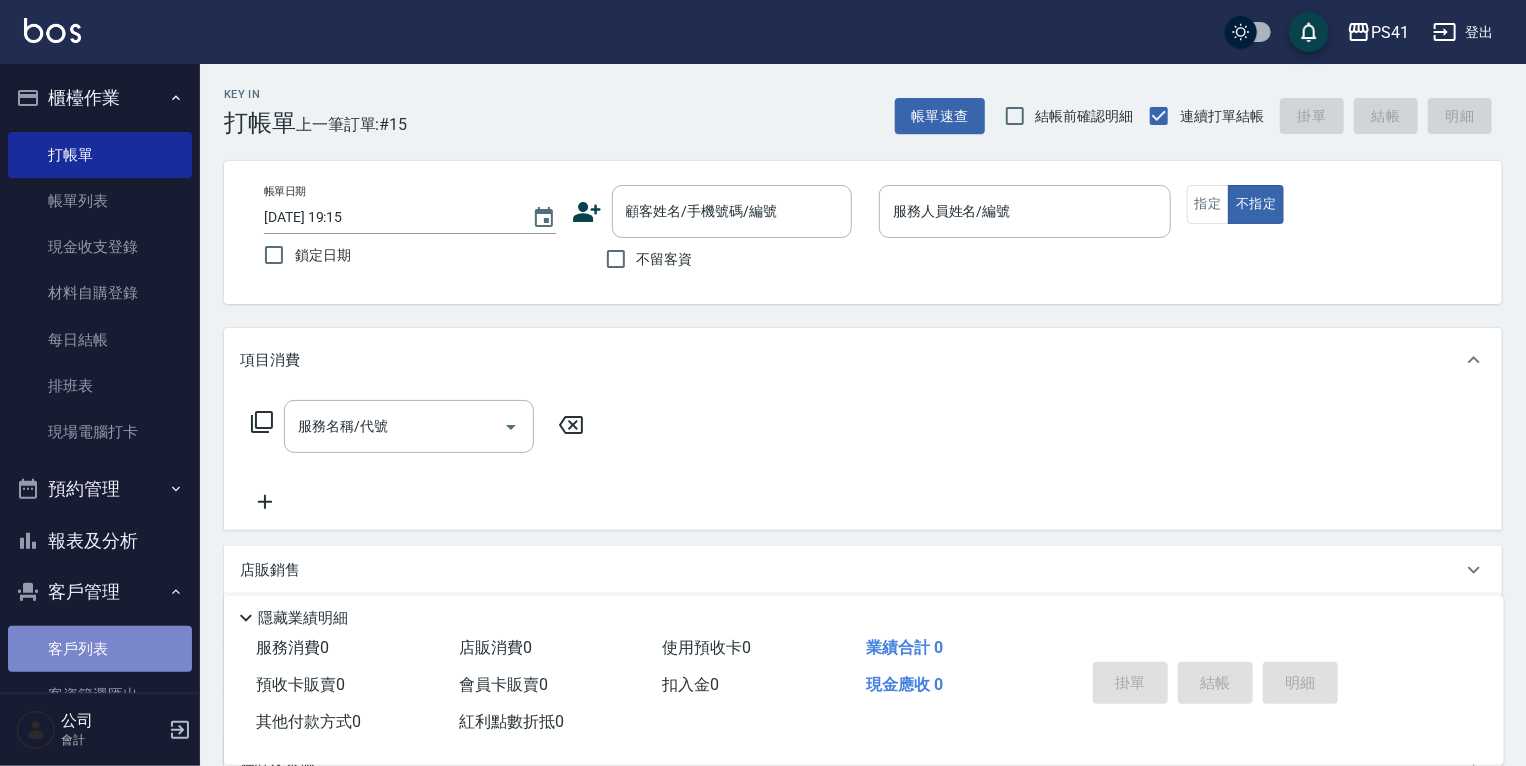 click on "客戶列表" at bounding box center (100, 649) 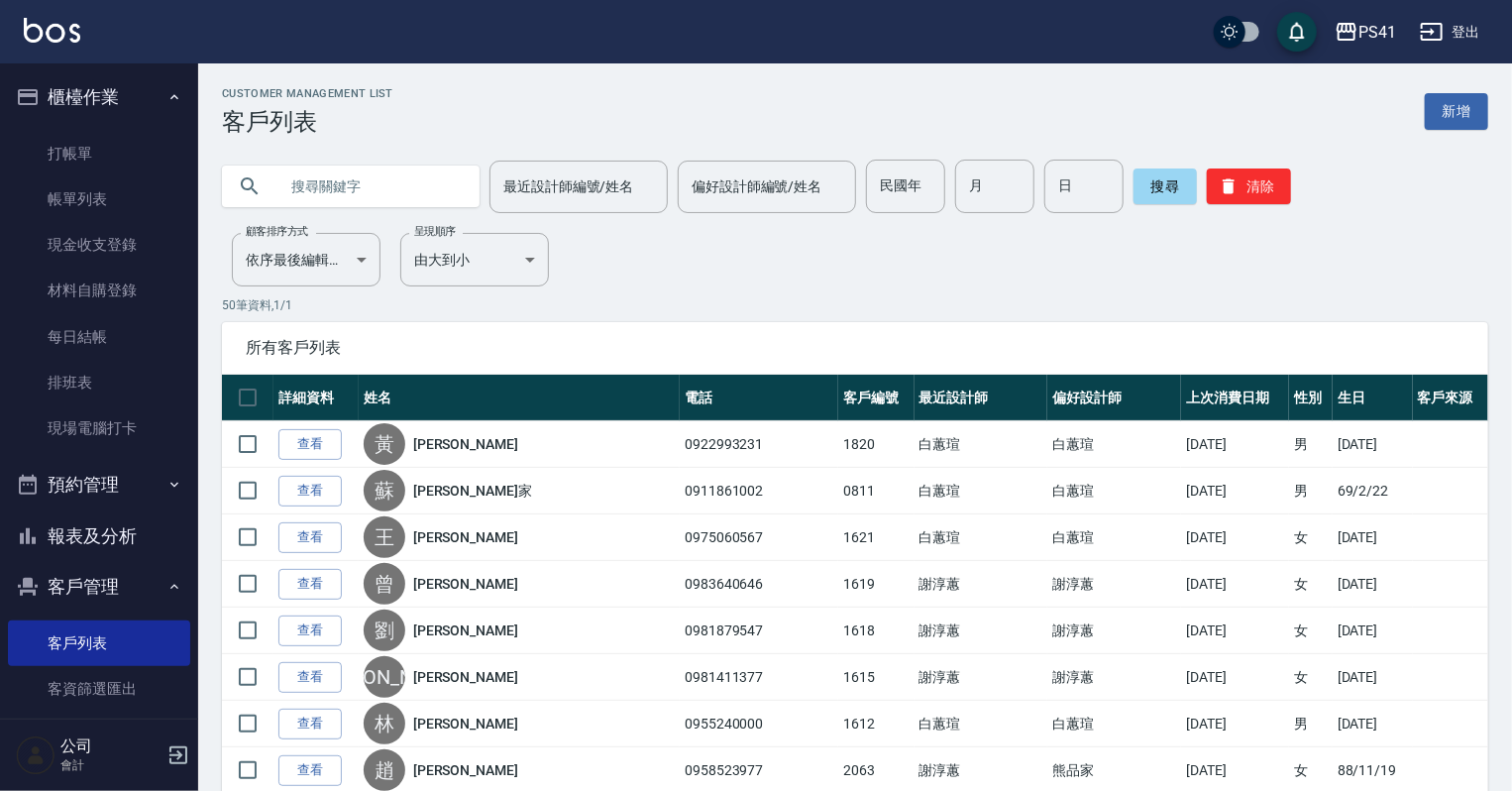click at bounding box center (371, 186) 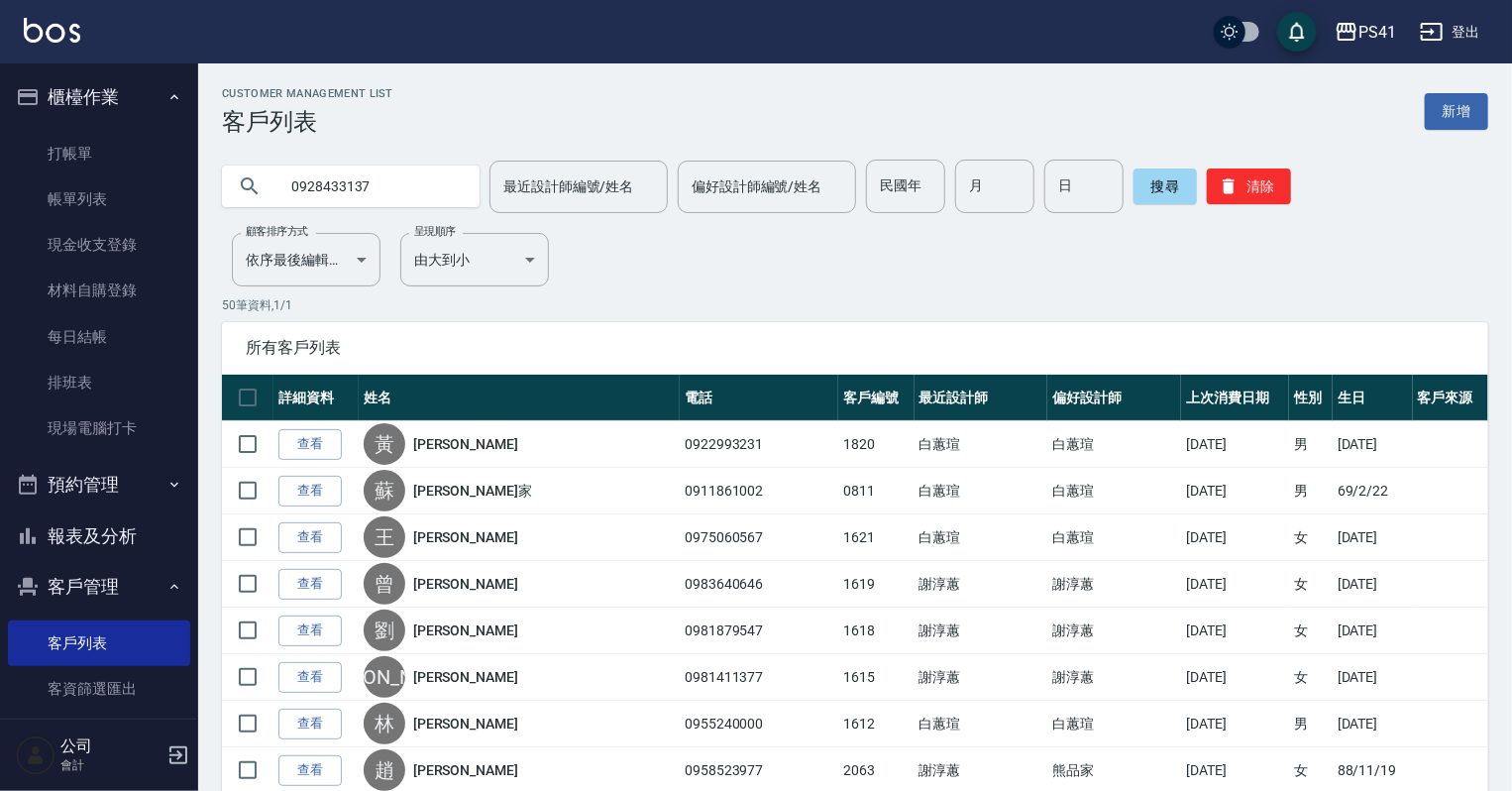 type on "0928433137" 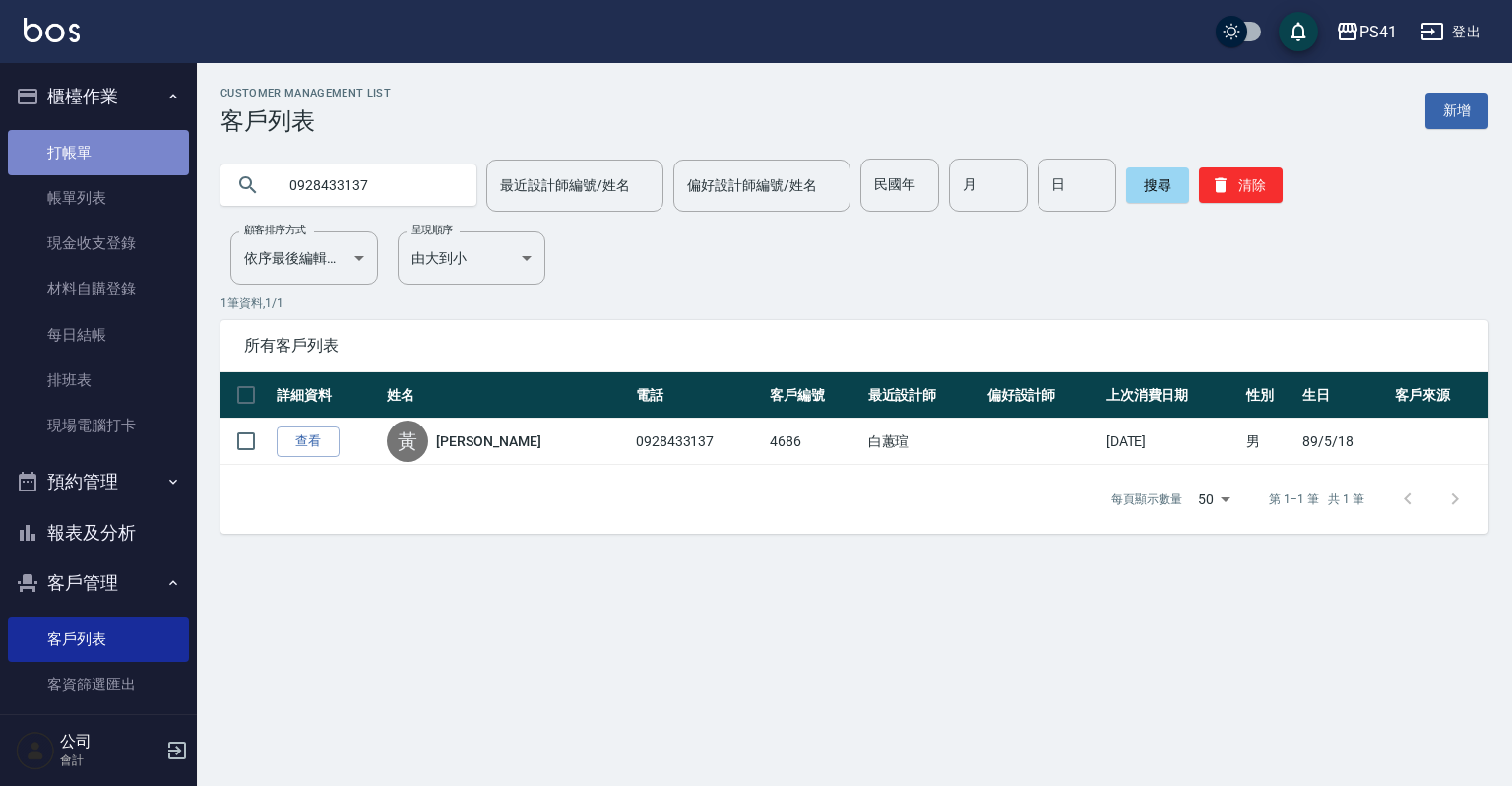 click on "打帳單" at bounding box center [98, 153] 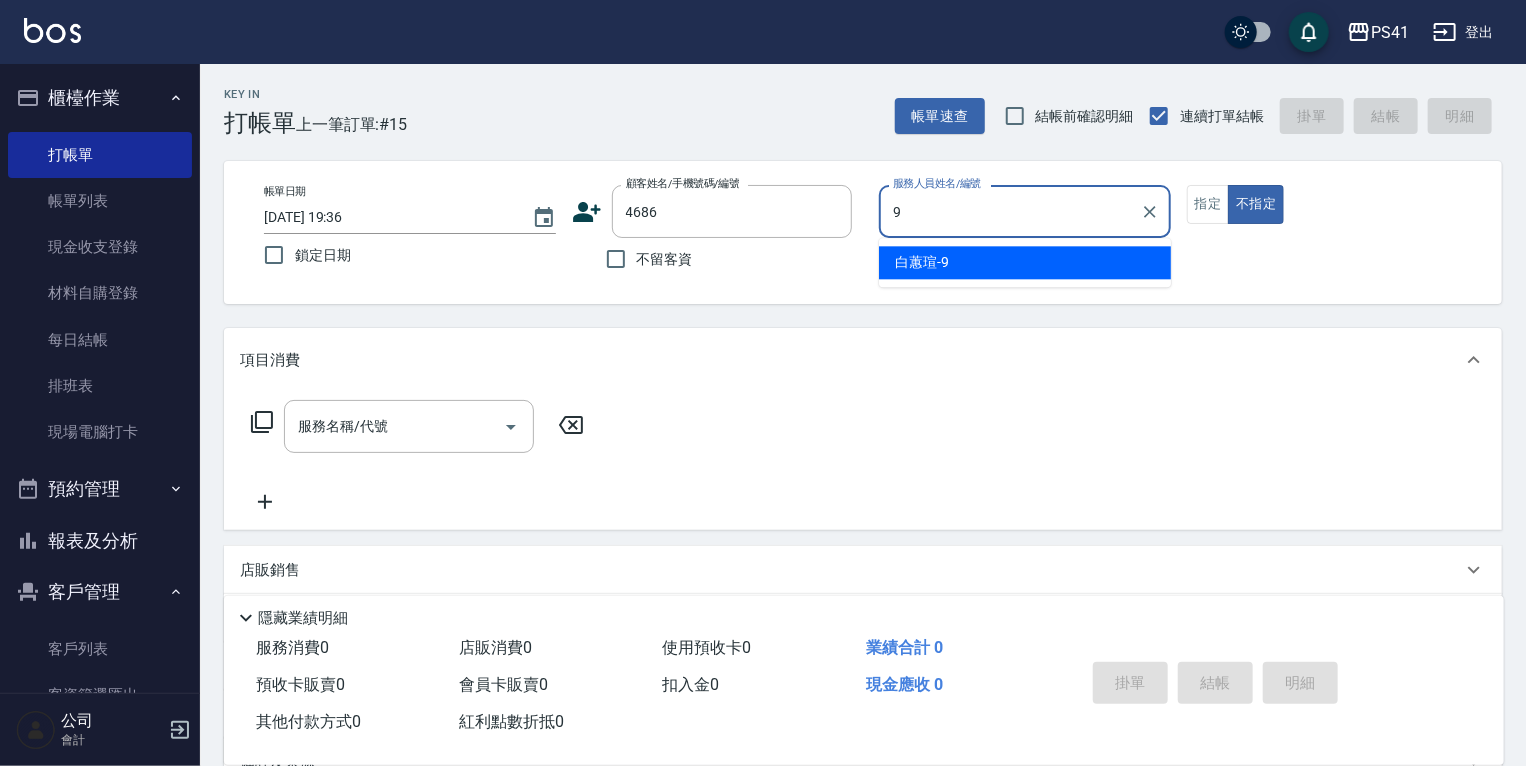 type on "白蕙瑄-9" 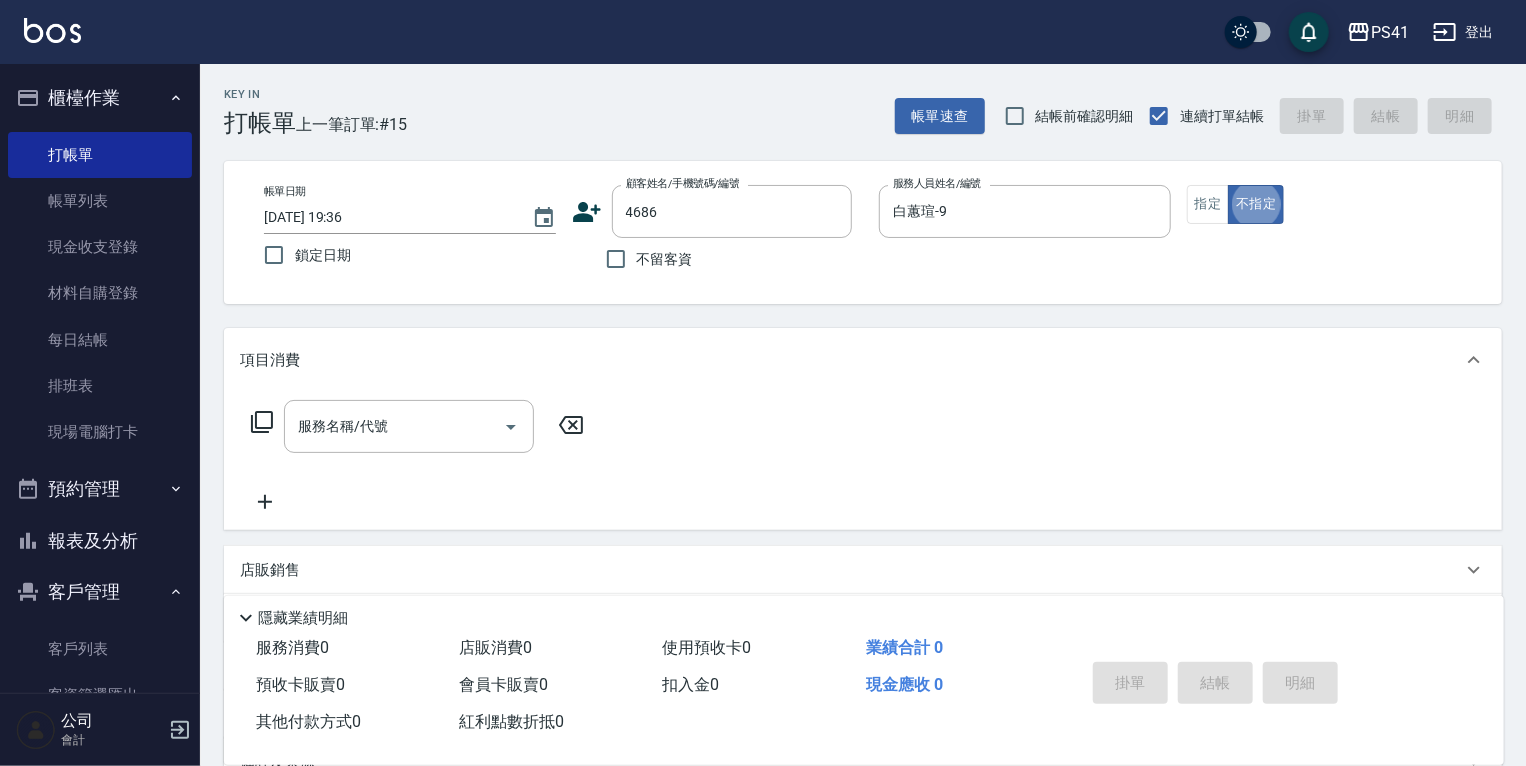type on "false" 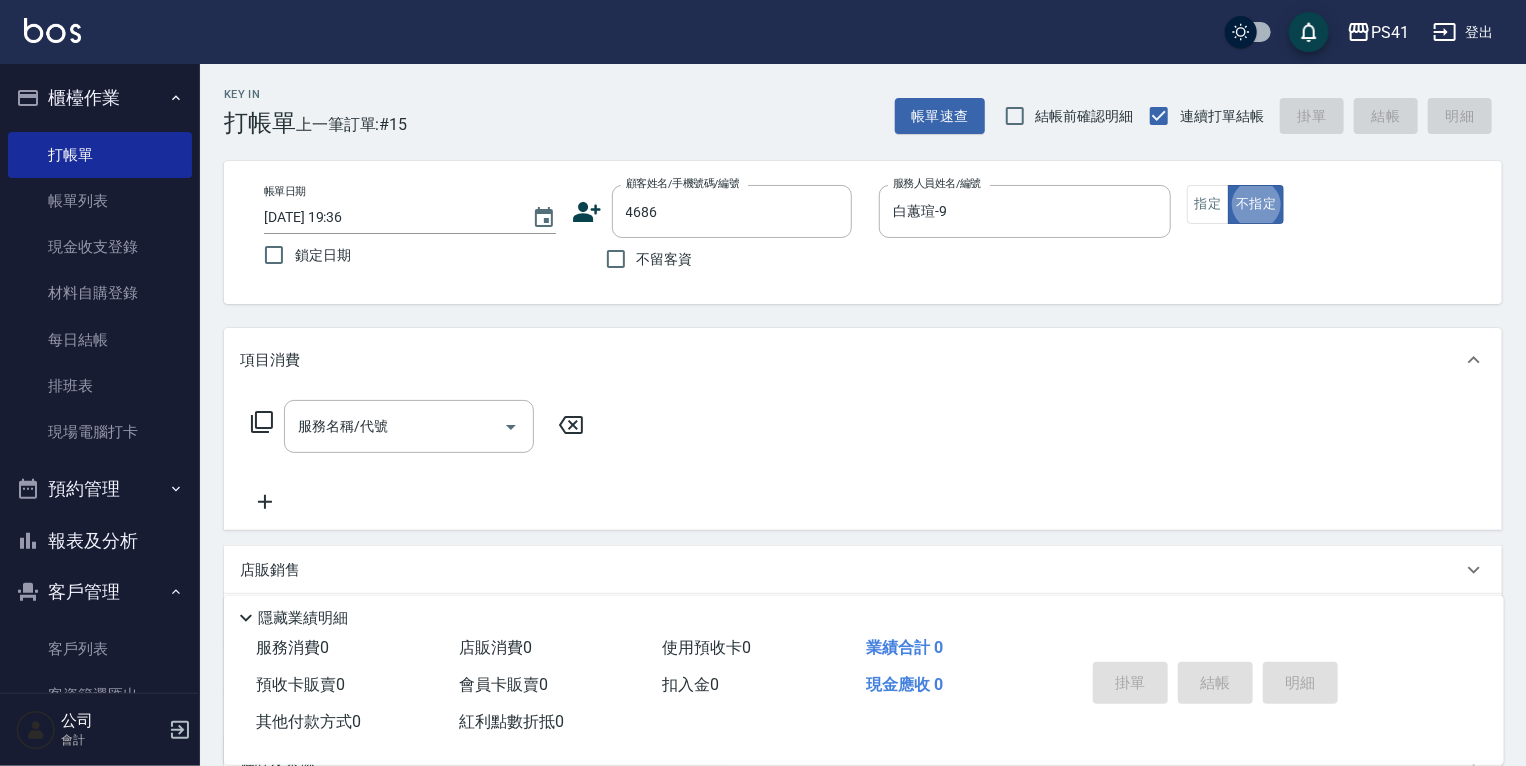 type on "[PERSON_NAME]/0928433137/4686" 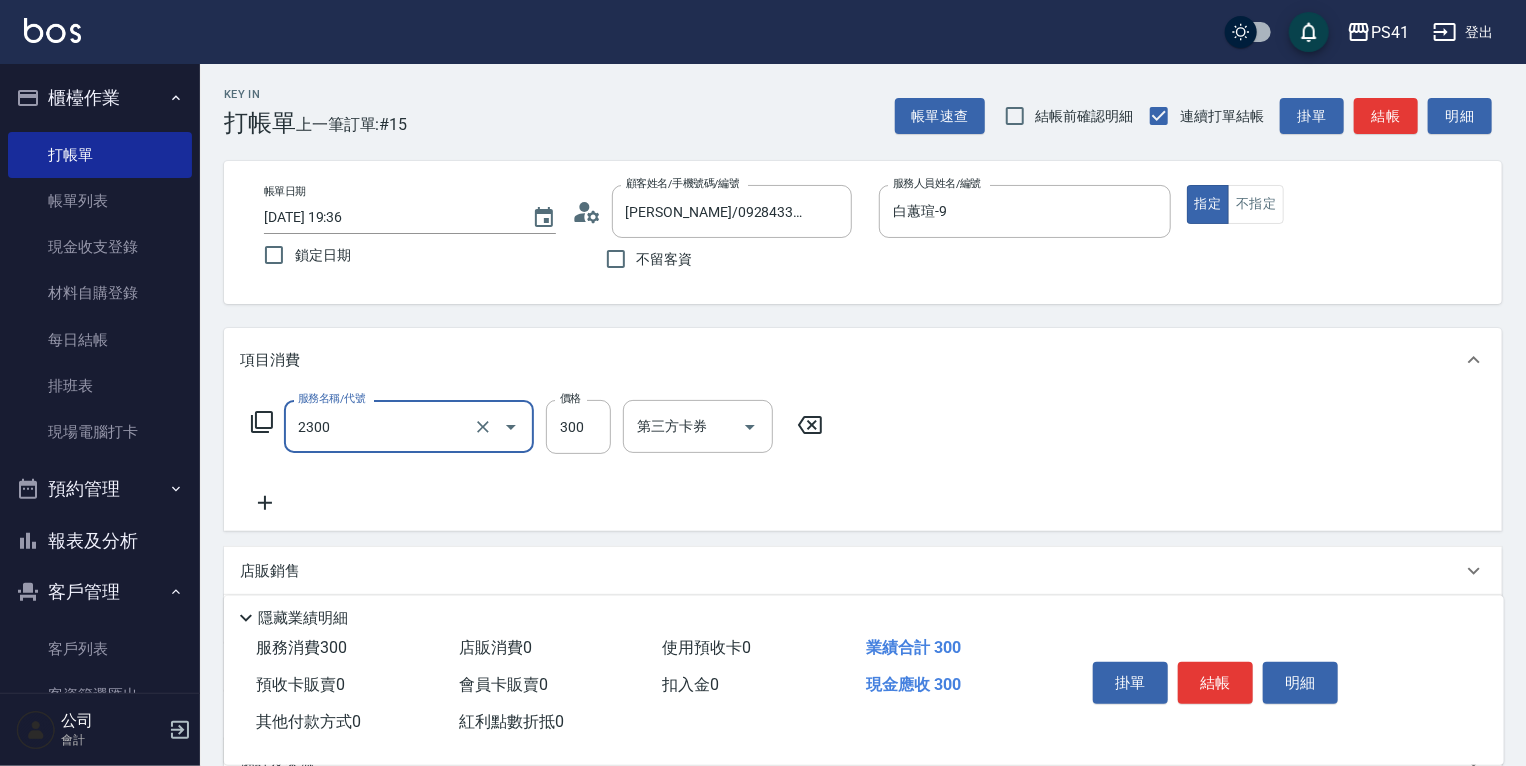 type on "剪髮(2300)" 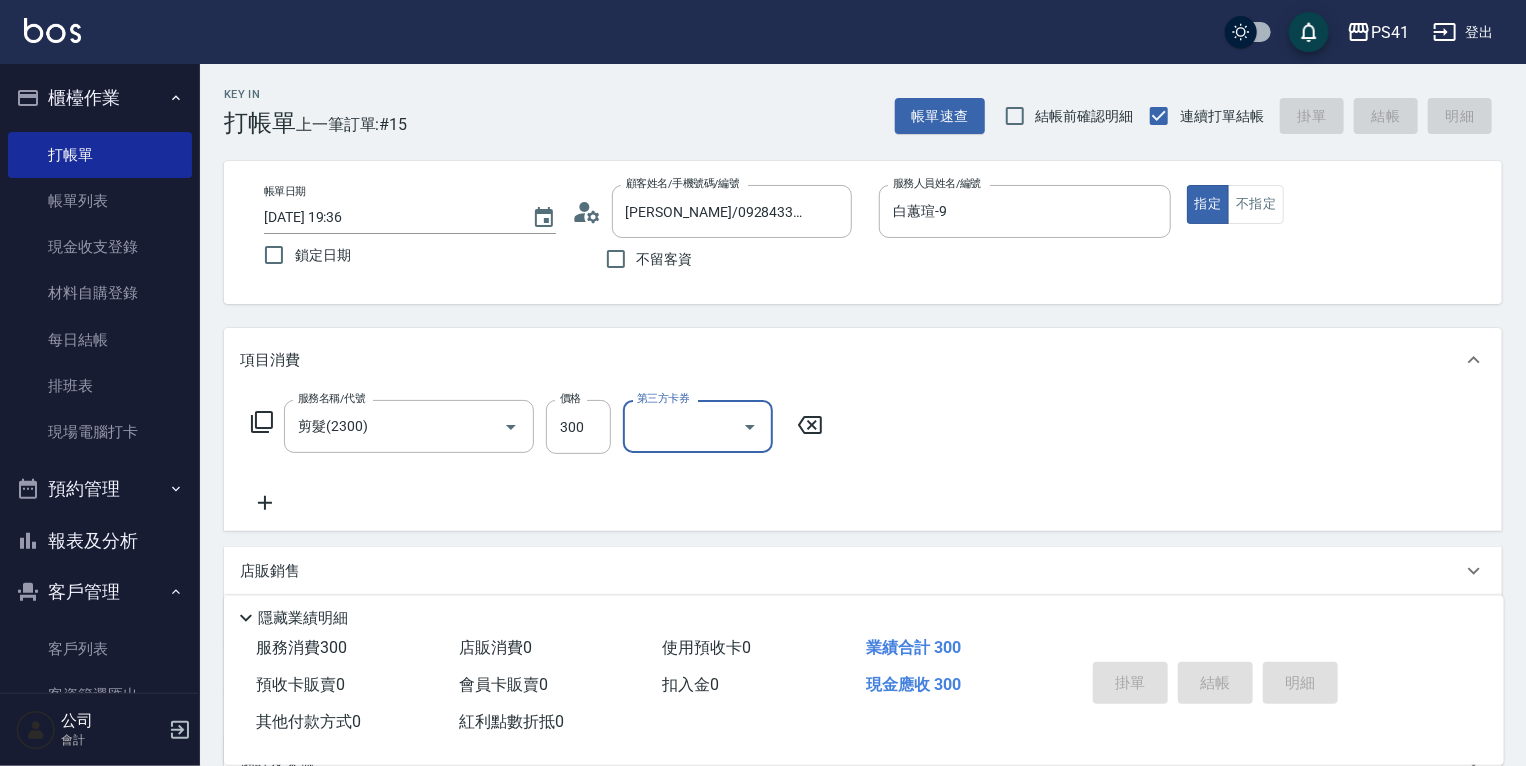 type 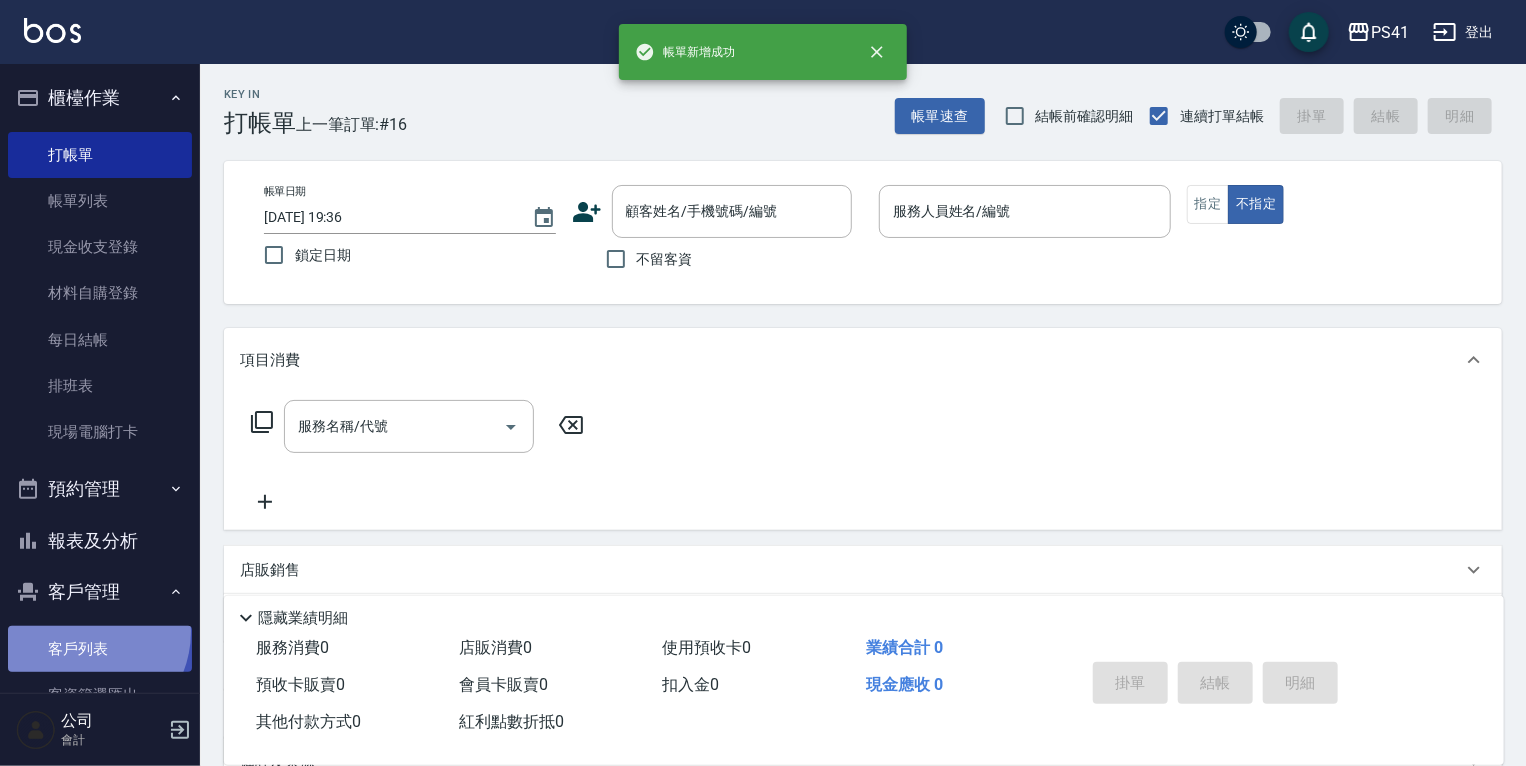 click on "客戶列表" at bounding box center (100, 649) 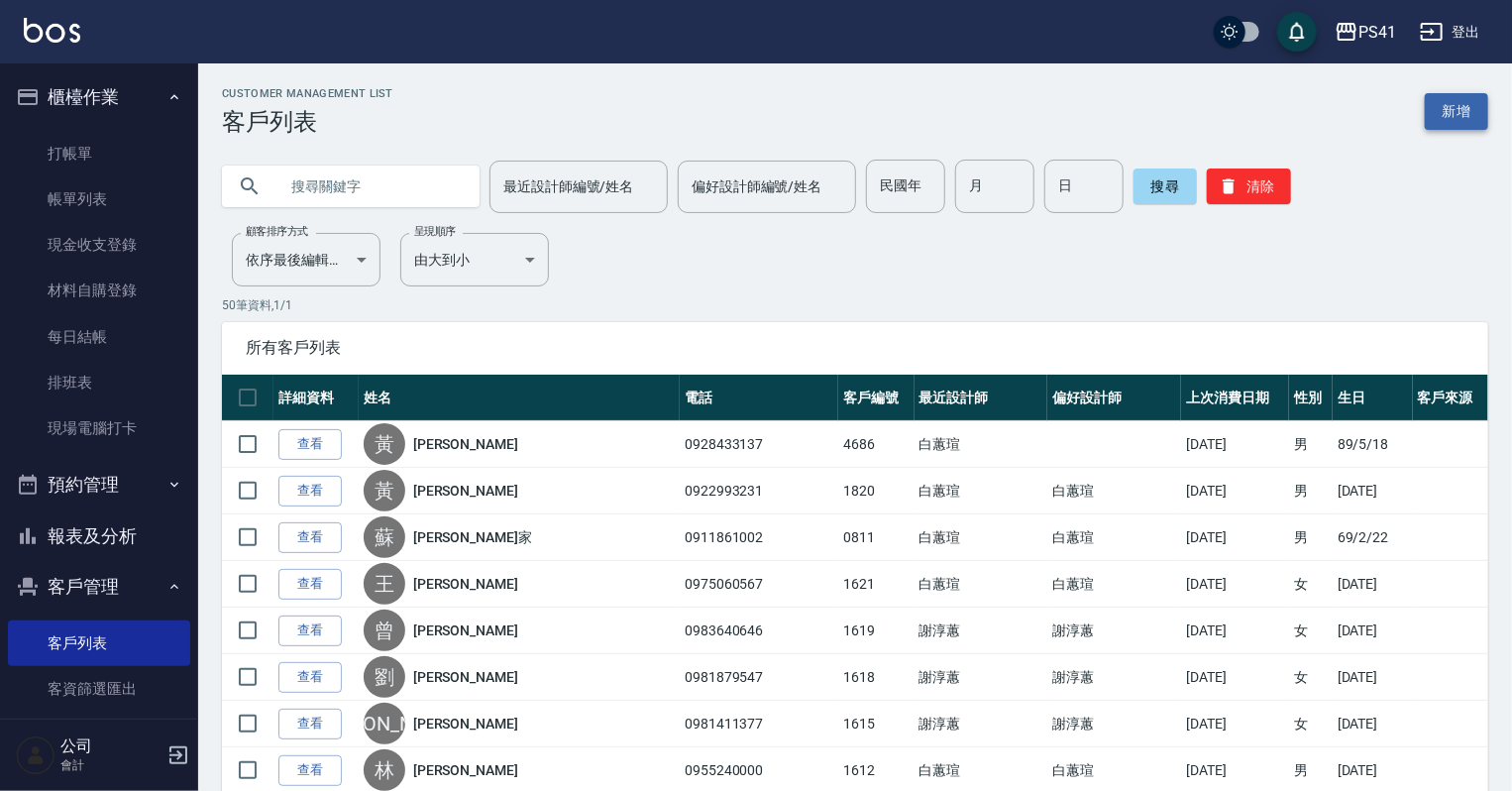 click on "新增" at bounding box center (1457, 111) 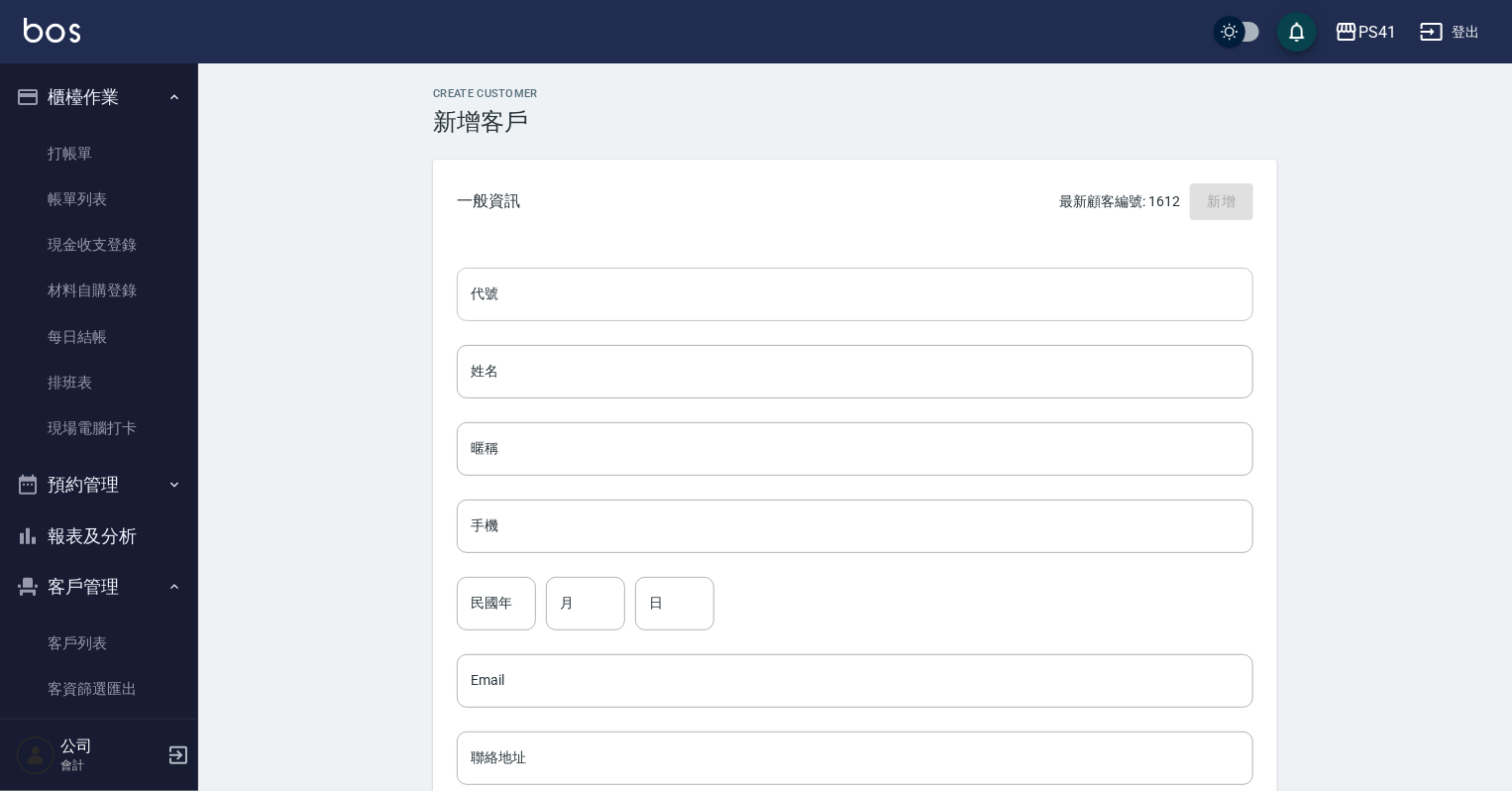 click on "代號" at bounding box center (855, 294) 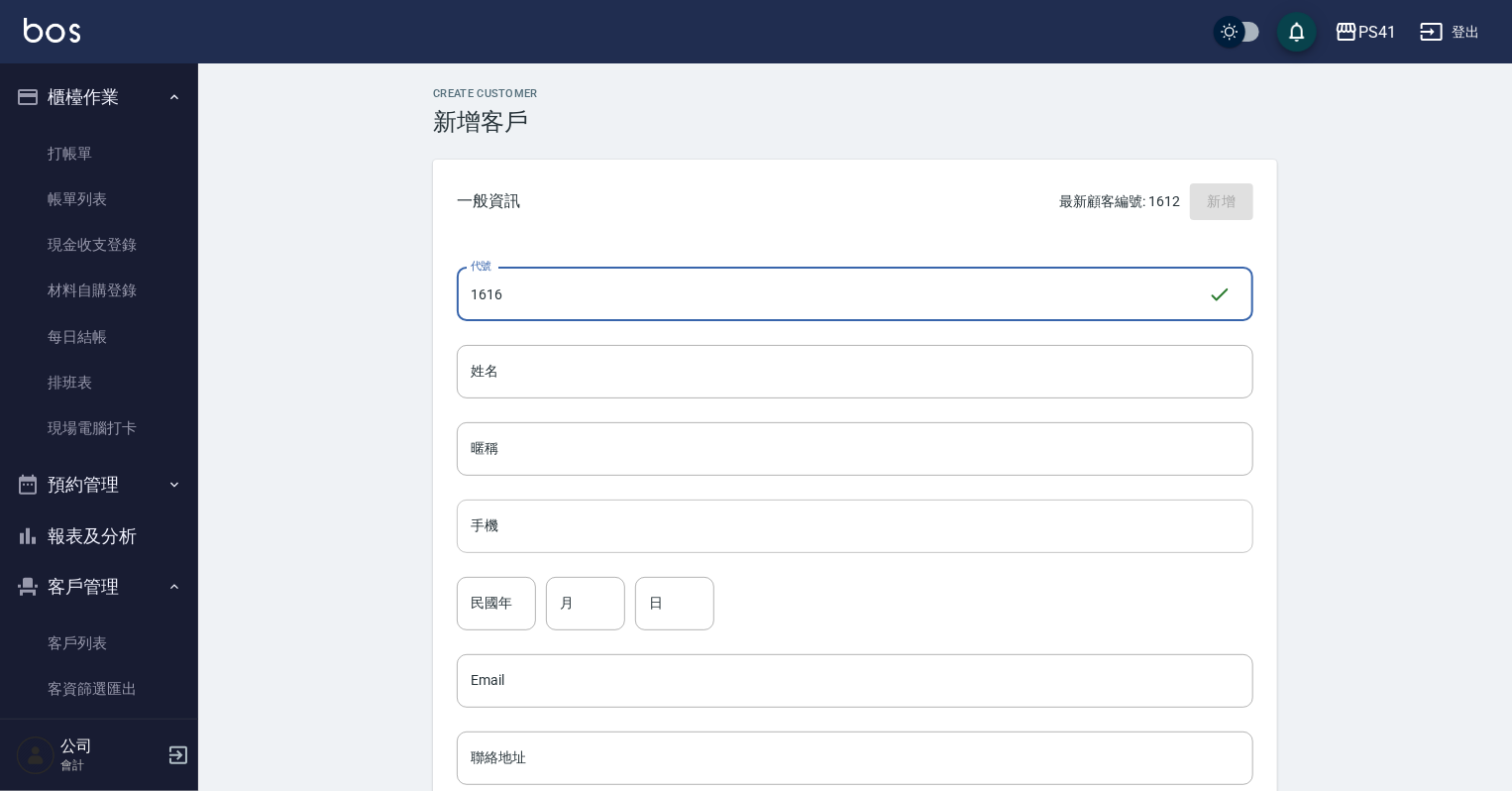 type on "1616" 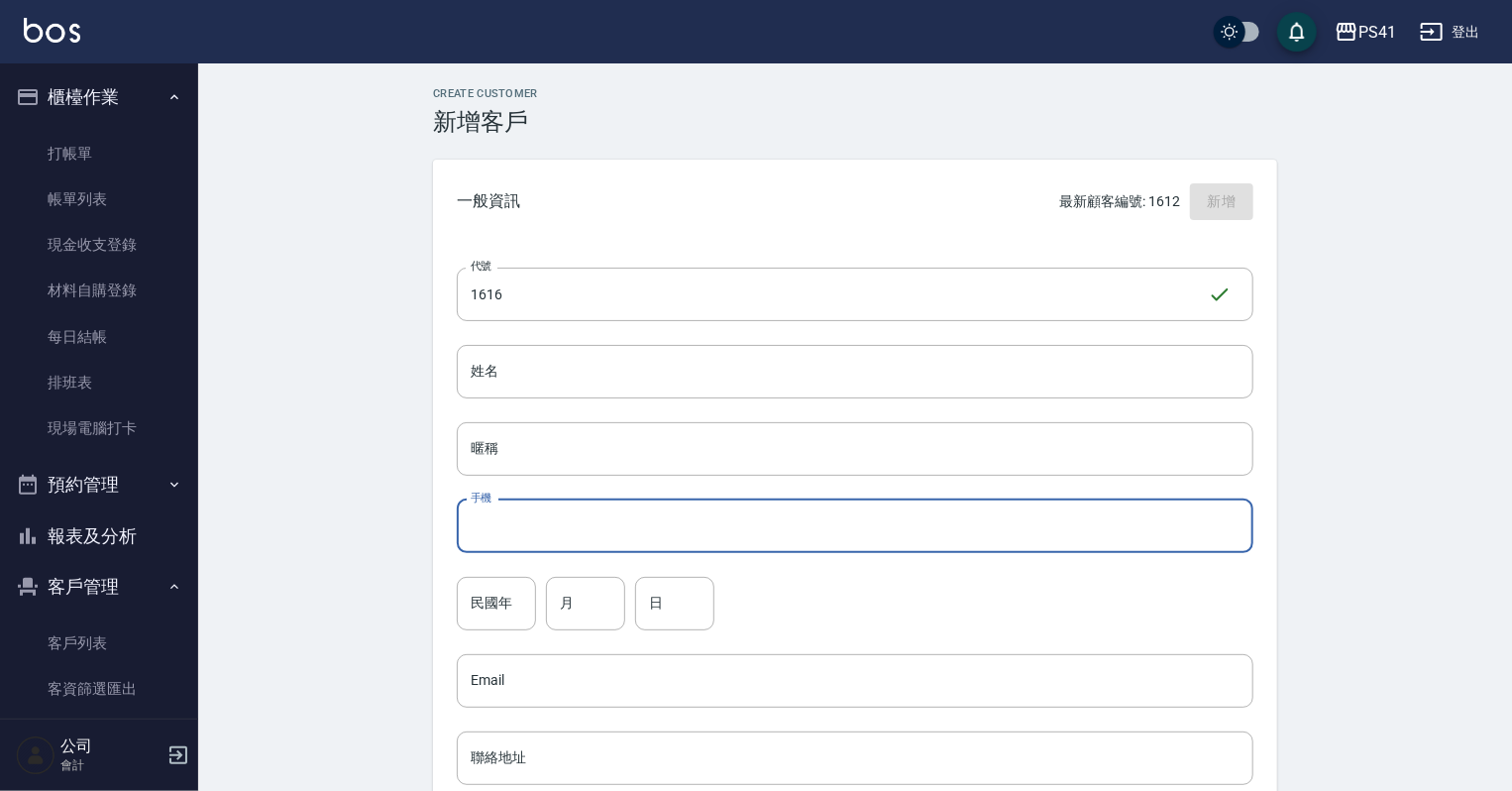 click on "手機" at bounding box center [855, 526] 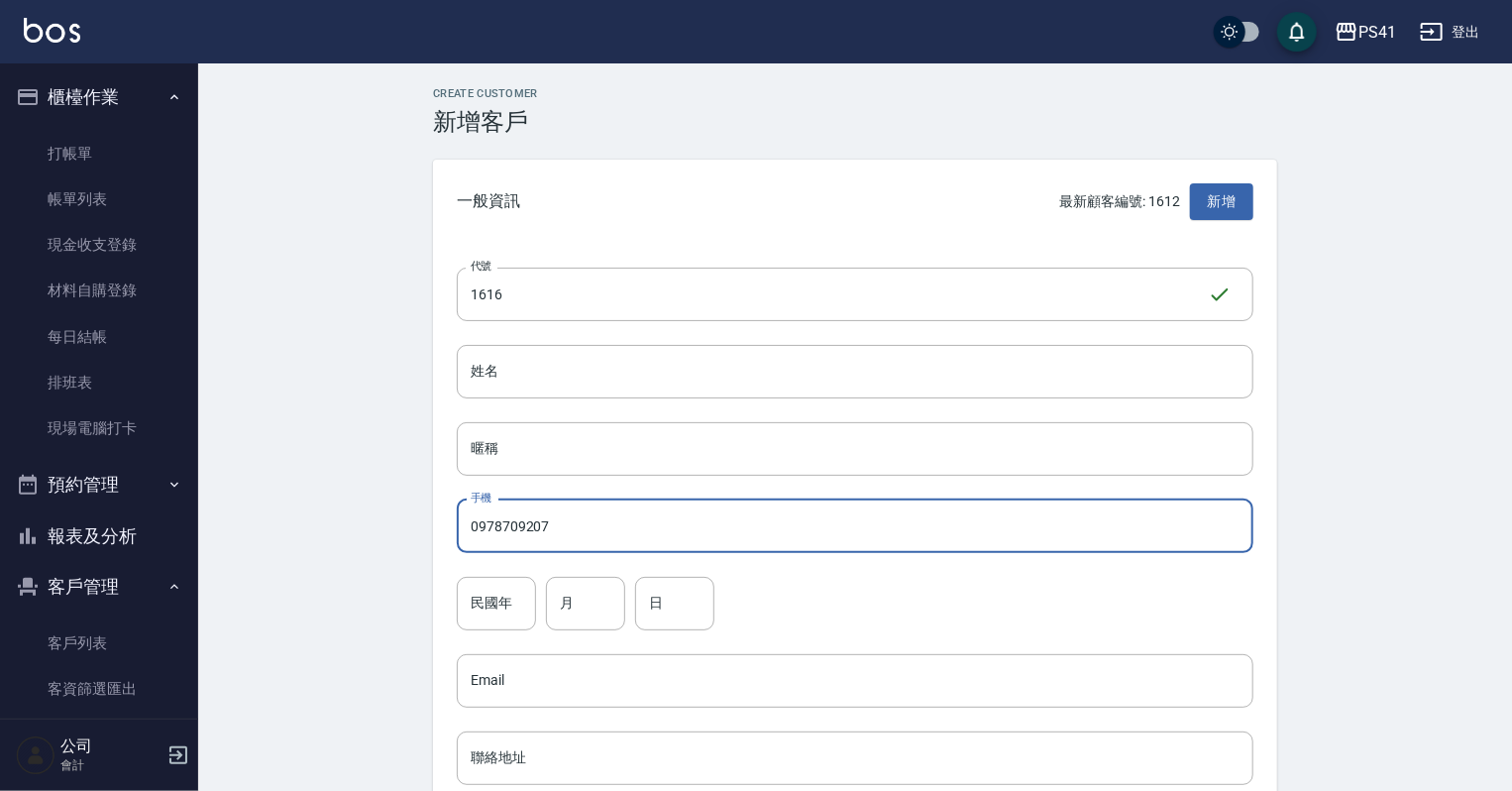 type on "0978709207" 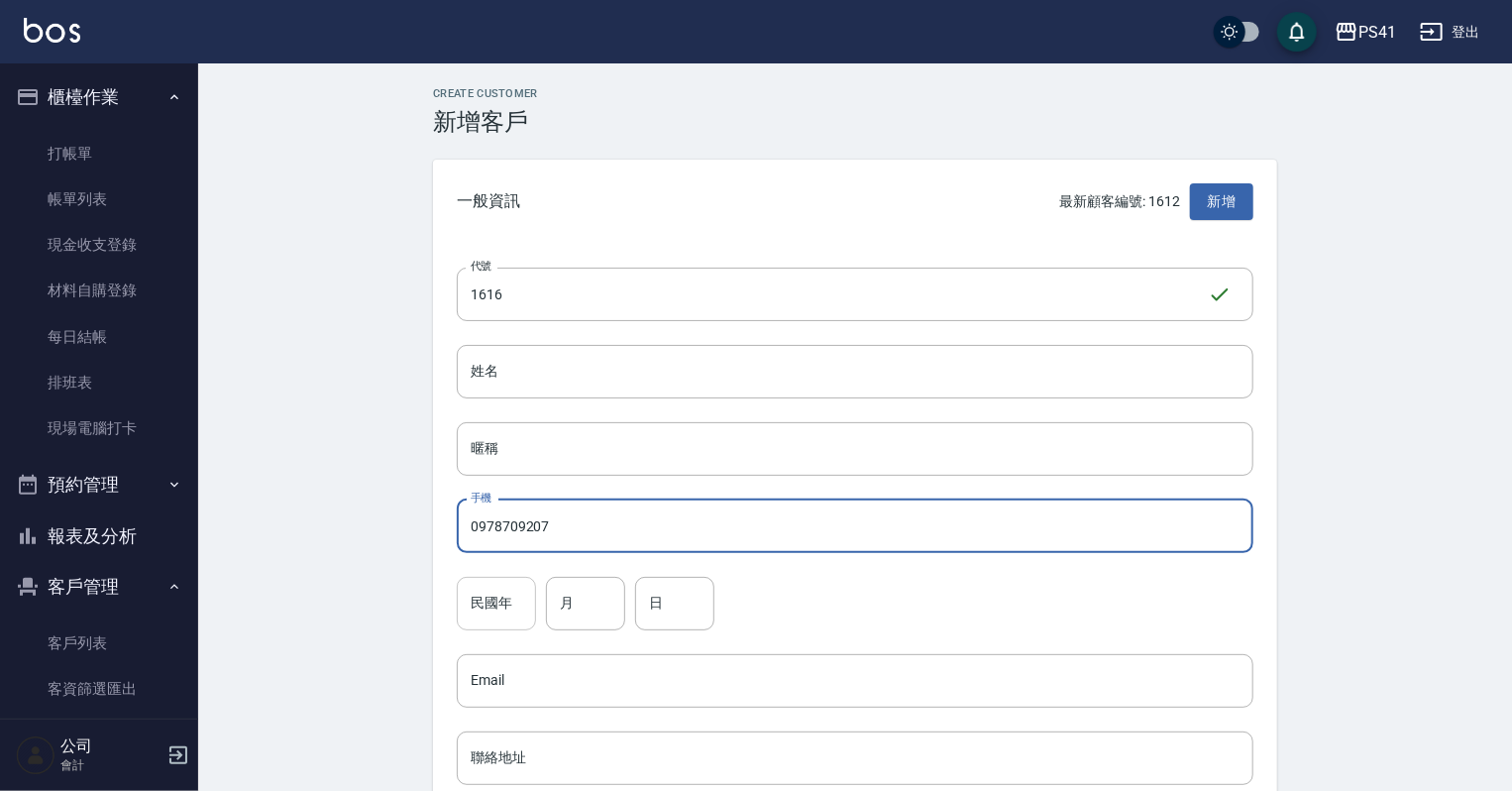 click on "民國年" at bounding box center [496, 604] 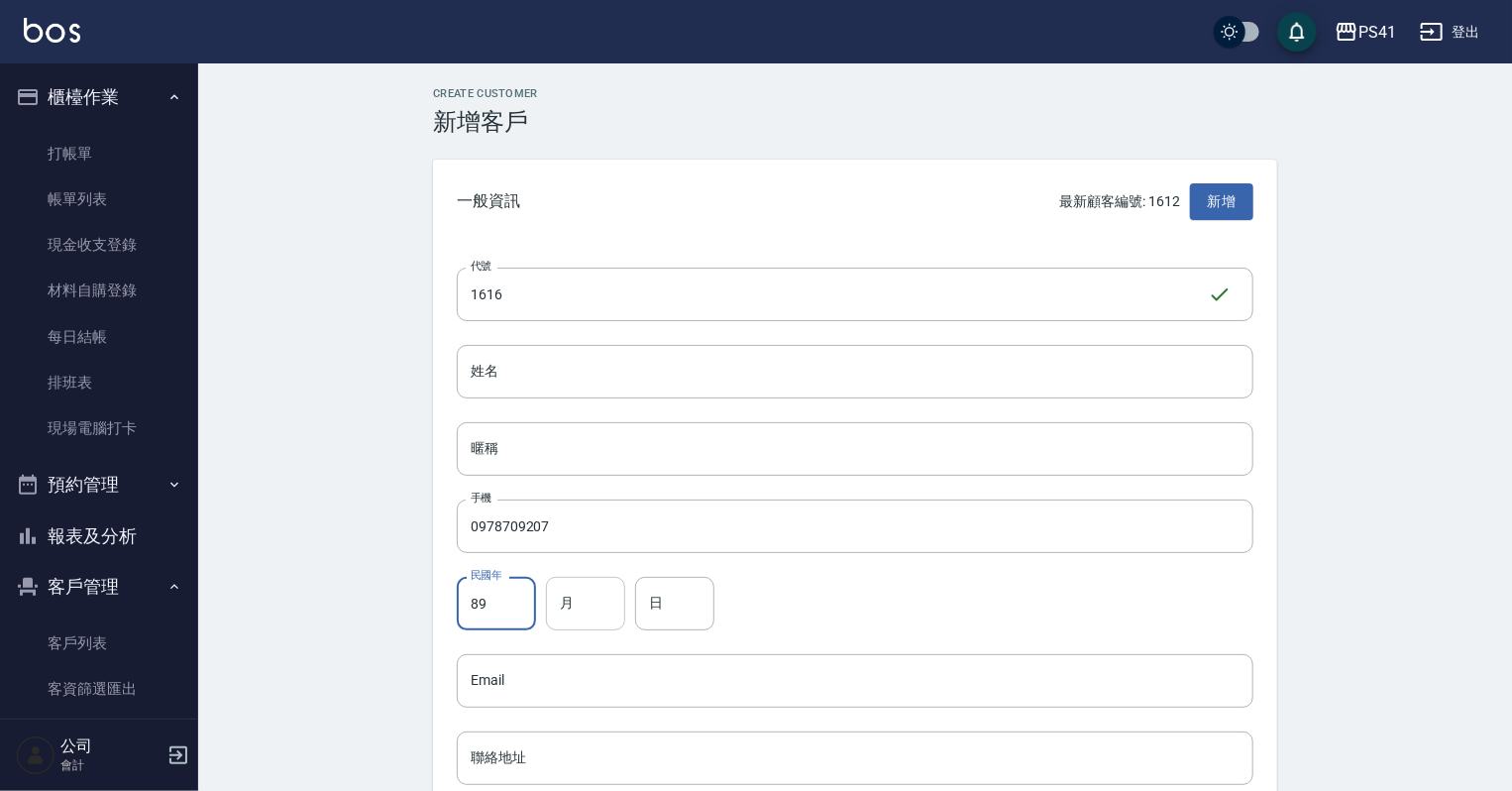 type on "89" 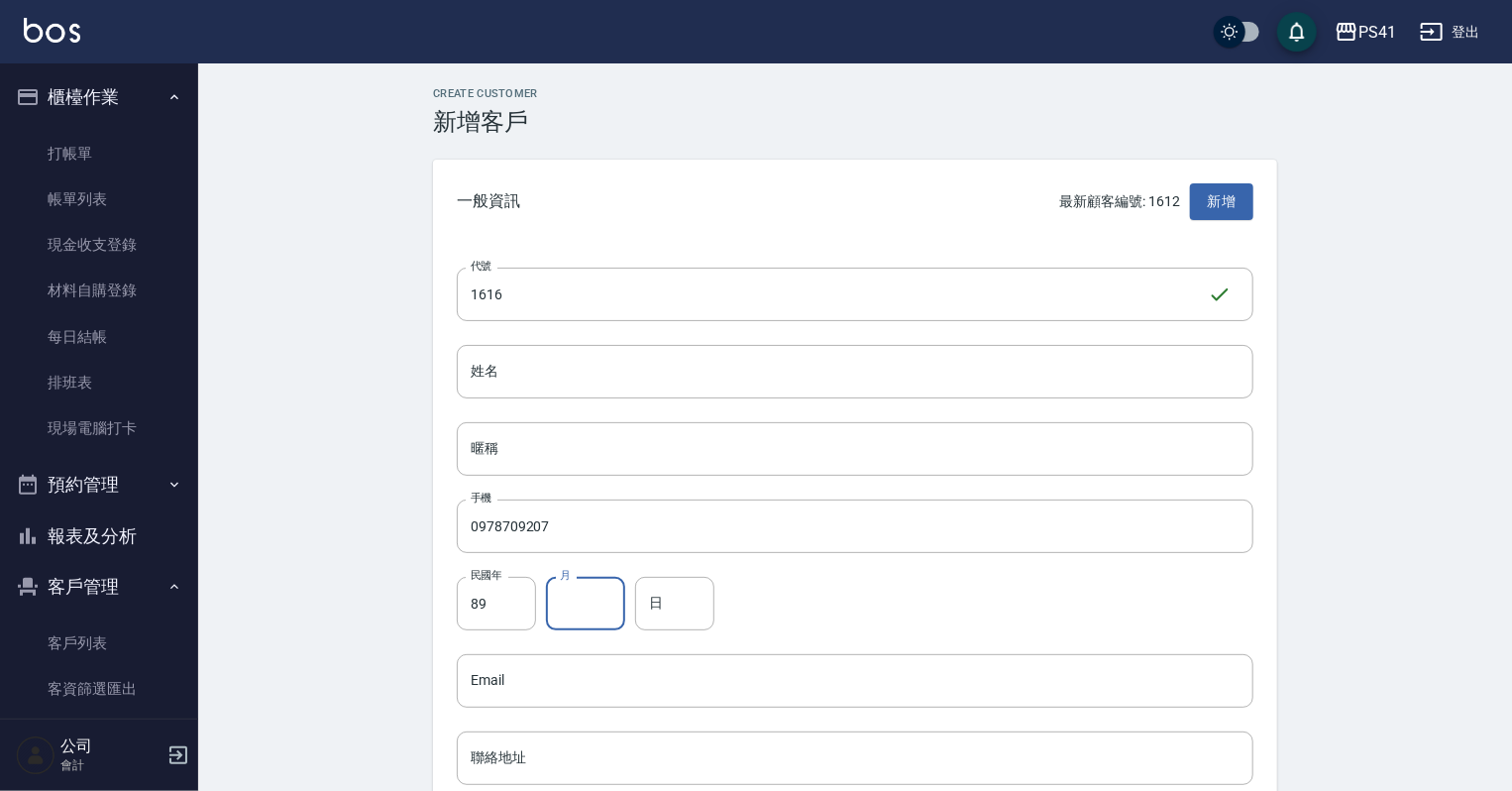 click on "月" at bounding box center [586, 604] 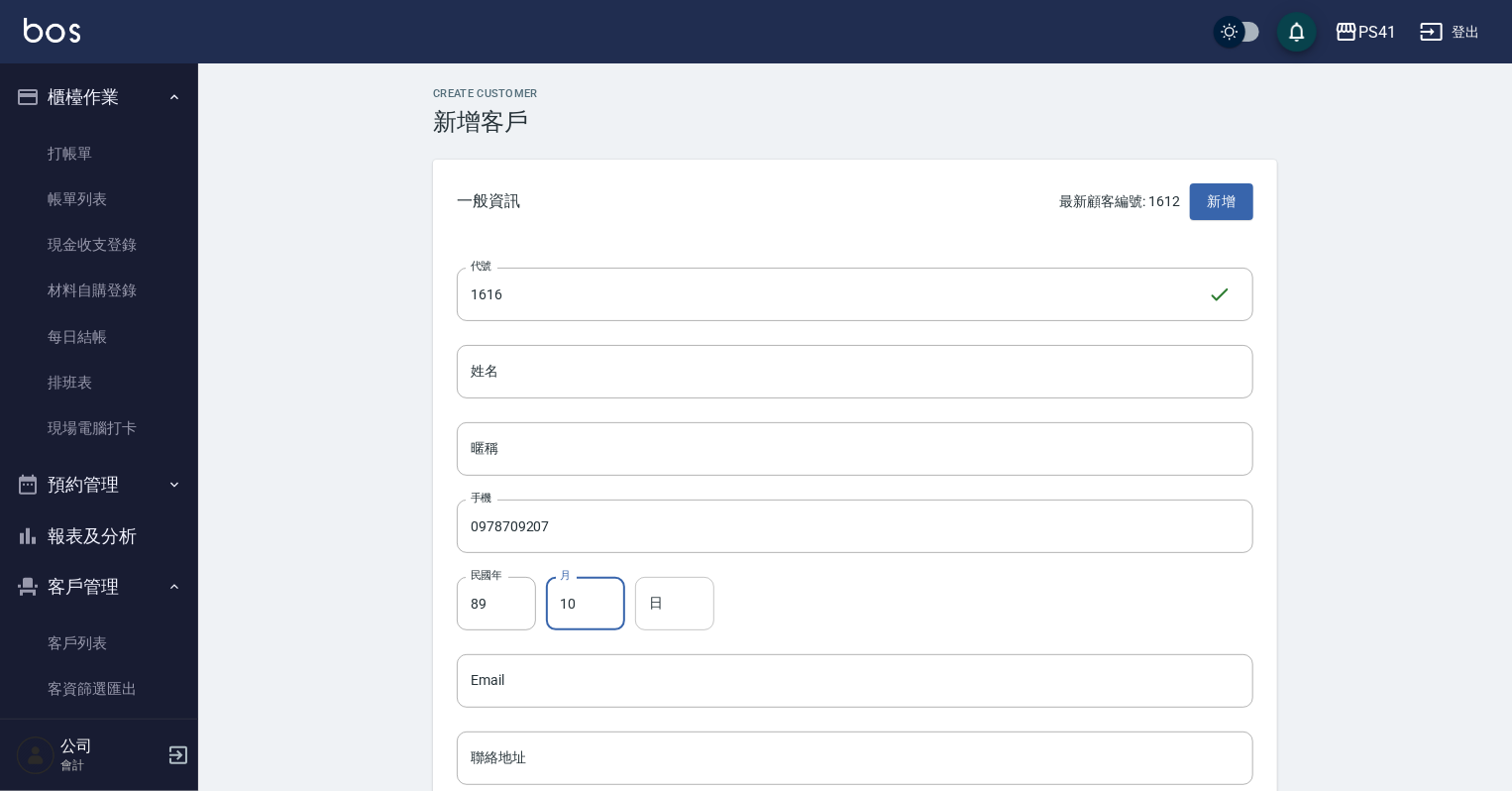 type on "10" 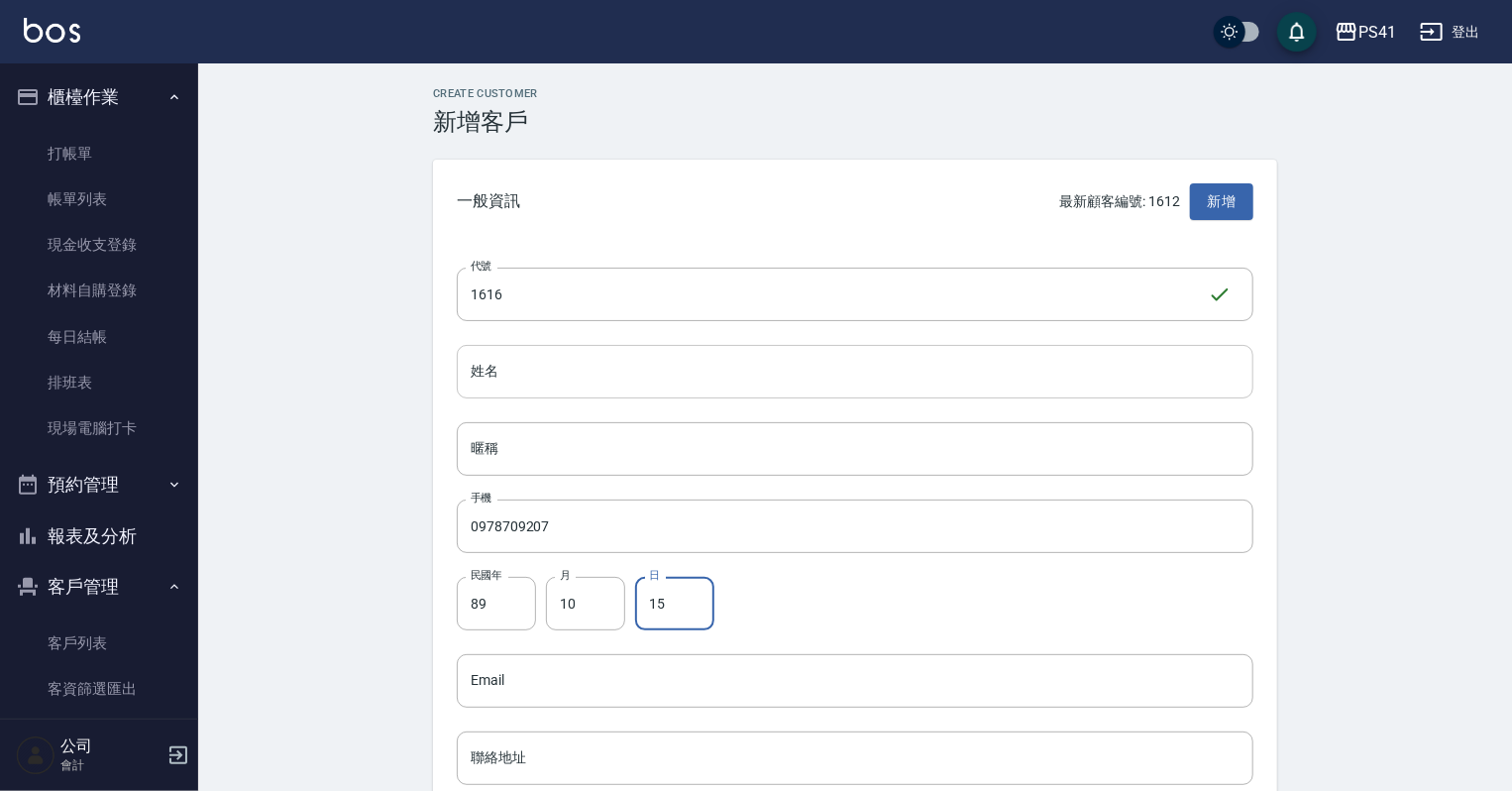 type on "15" 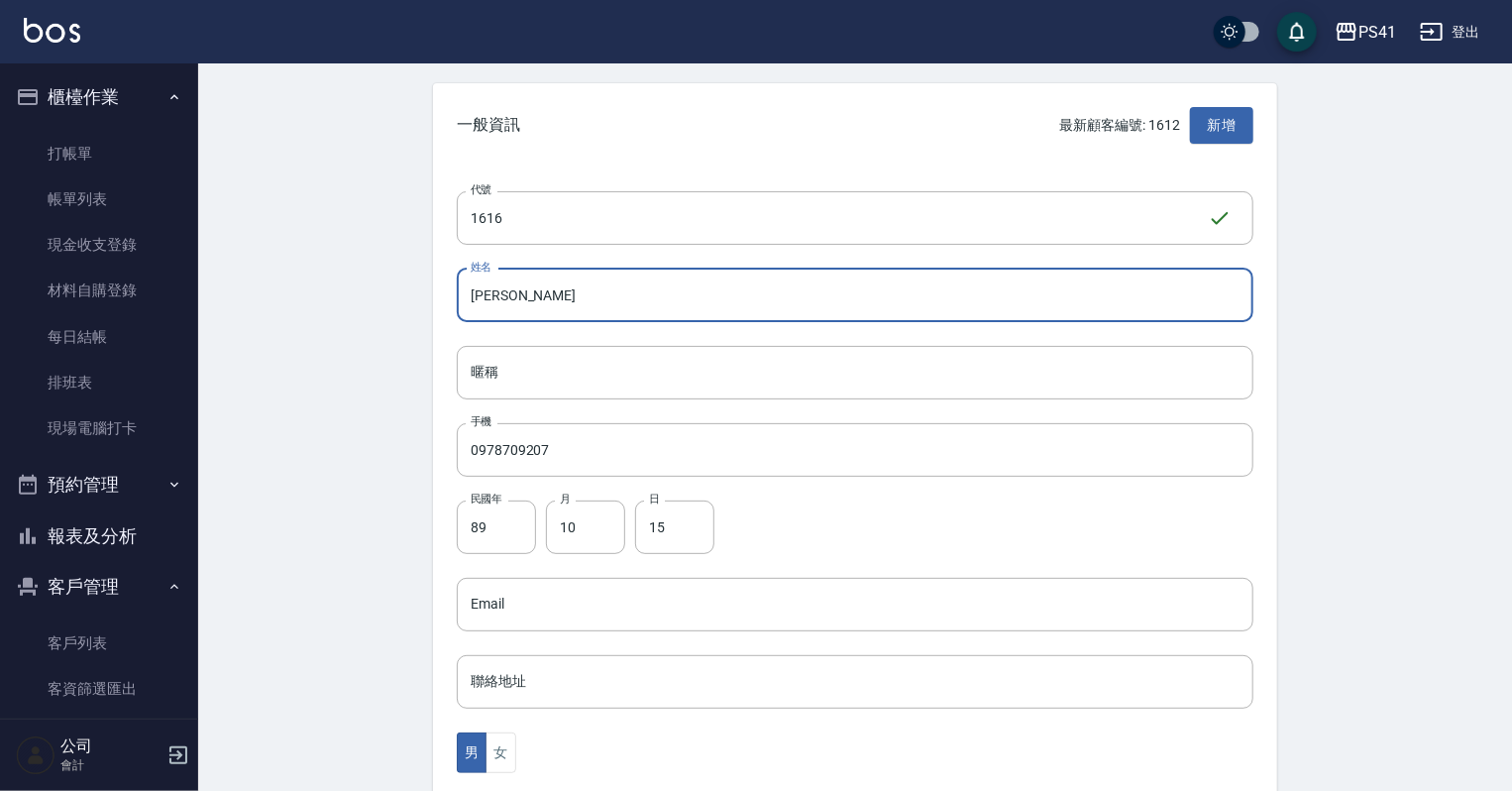 scroll, scrollTop: 238, scrollLeft: 0, axis: vertical 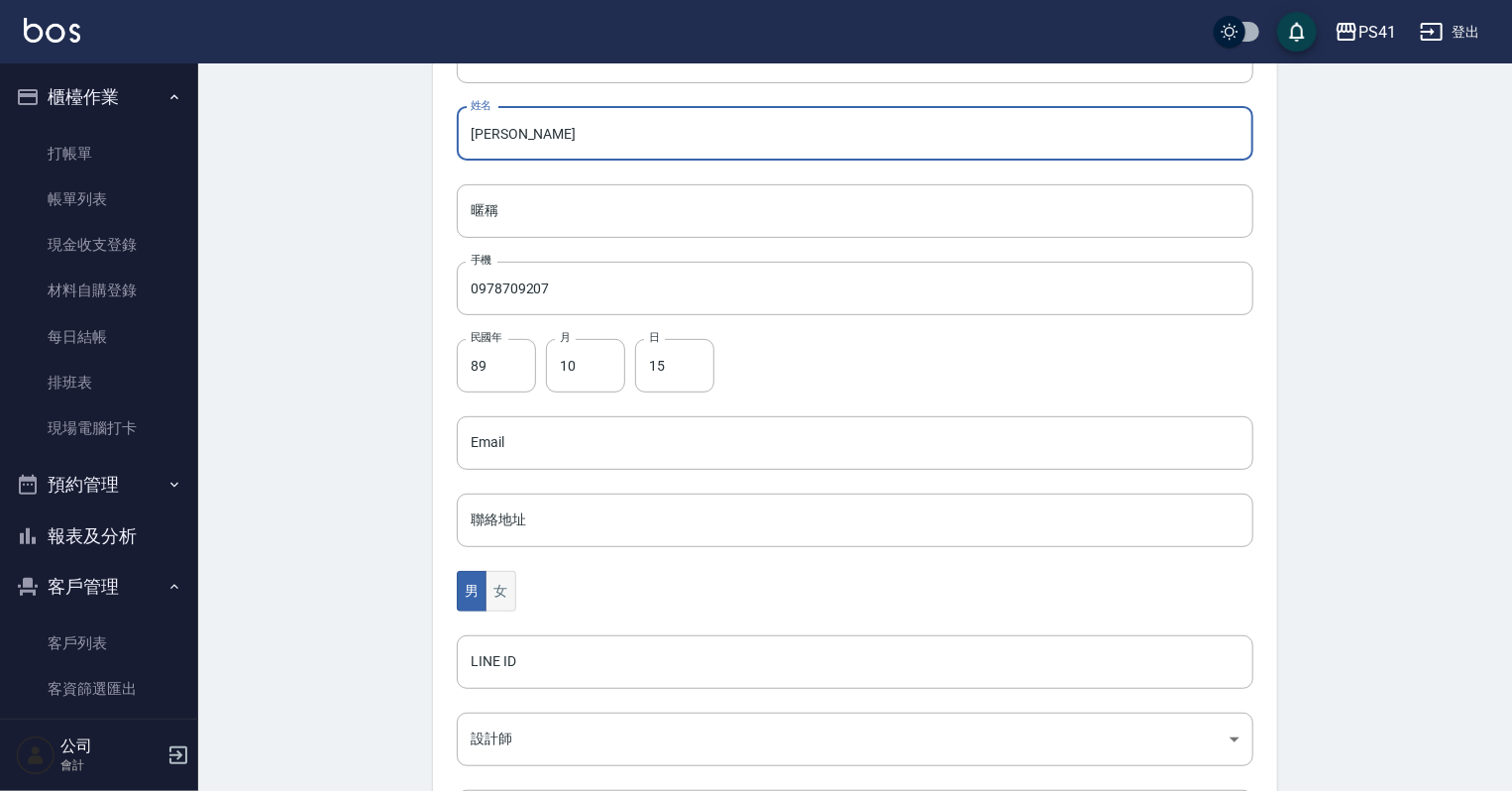 type on "[PERSON_NAME]" 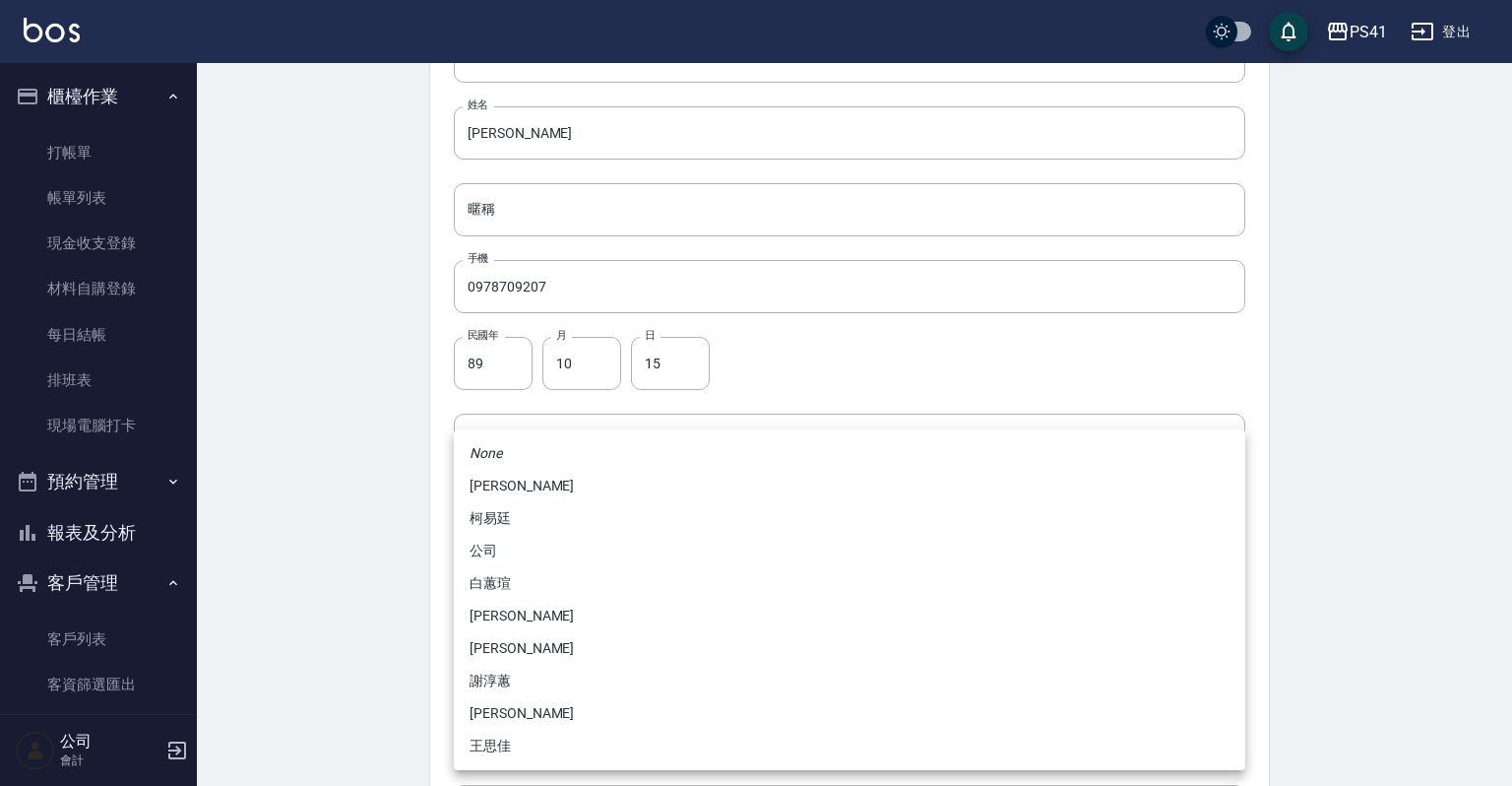 click on "PS41 登出 櫃檯作業 打帳單 帳單列表 現金收支登錄 材料自購登錄 每日結帳 排班表 現場電腦打卡 預約管理 預約管理 單日預約紀錄 單週預約紀錄 報表及分析 報表目錄 店家日報表 互助日報表 互助月報表 設計師日報表 設計師業績月報表 商品銷售排行榜 客戶管理 客戶列表 客資篩選匯出 卡券管理 行銷工具 活動發券明細 公司 會計 Create Customer 新增客戶 一般資訊 最新顧客編號: 1612 新增 代號 1616 ​ 代號 姓名 [PERSON_NAME] 姓名 暱稱 暱稱 手機 0978709207 手機 民國年 89 民國年 月 10 月 日 15 日 Email Email 聯絡地址 聯絡地址 男 女 LINE ID LINE ID 設計師 ​ 設計師 客戶來源 ​ 客戶來源 備註 備註 新增 None [PERSON_NAME] [PERSON_NAME] 公司 [PERSON_NAME] [PERSON_NAME] [PERSON_NAME] [PERSON_NAME] [PERSON_NAME]" at bounding box center (756, 405) 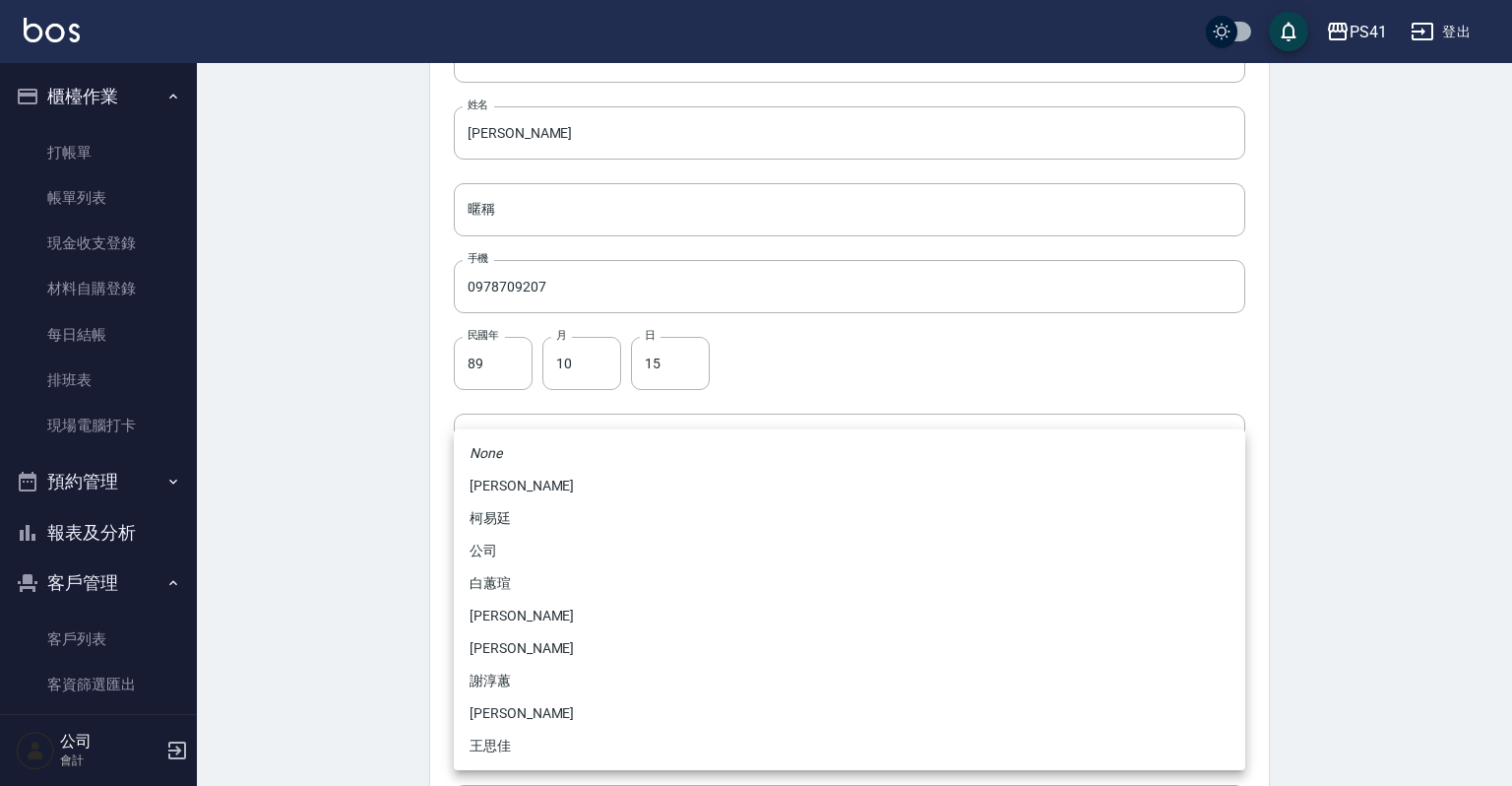 click on "謝淳蕙" at bounding box center [850, 681] 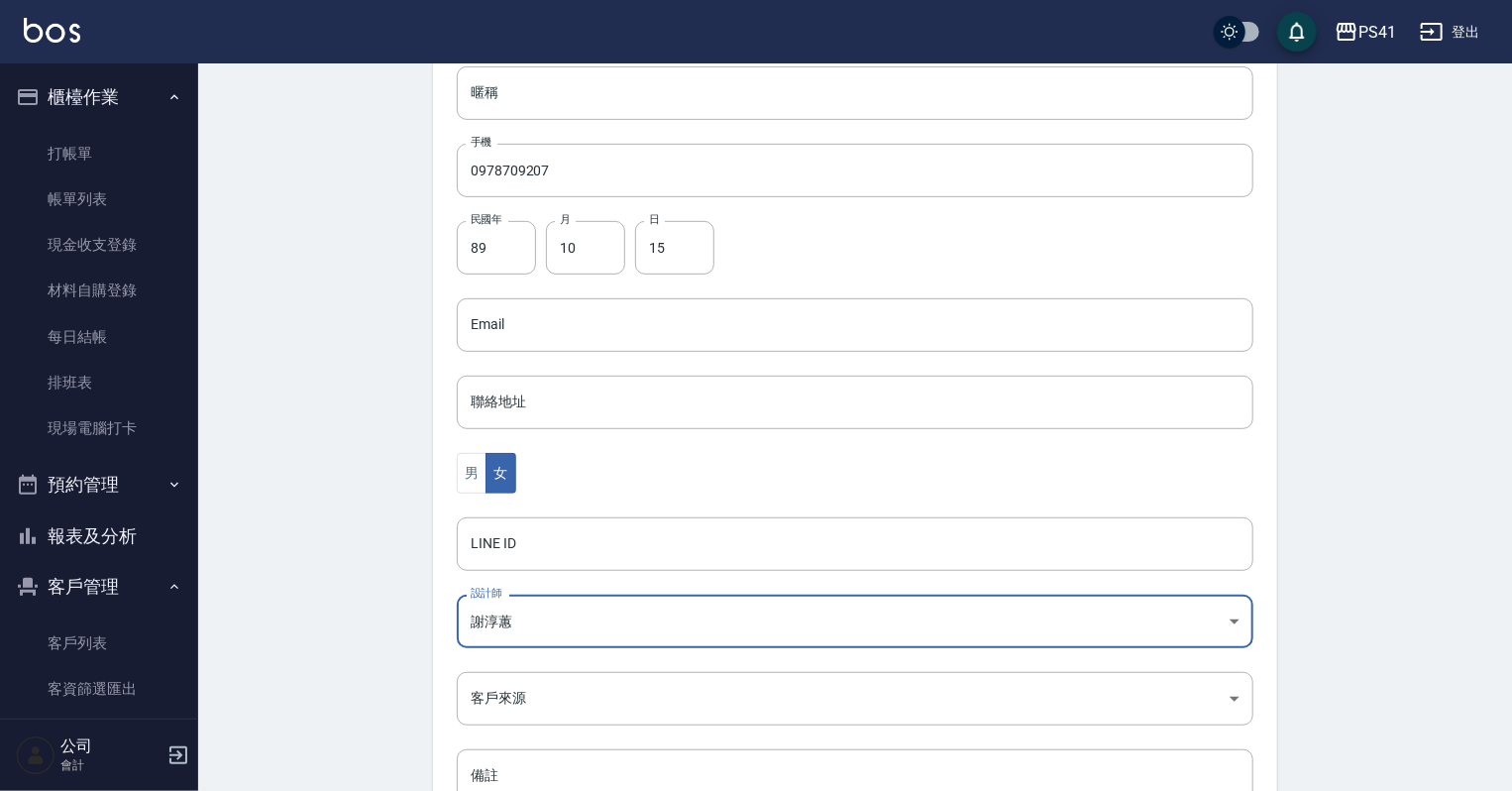 scroll, scrollTop: 499, scrollLeft: 0, axis: vertical 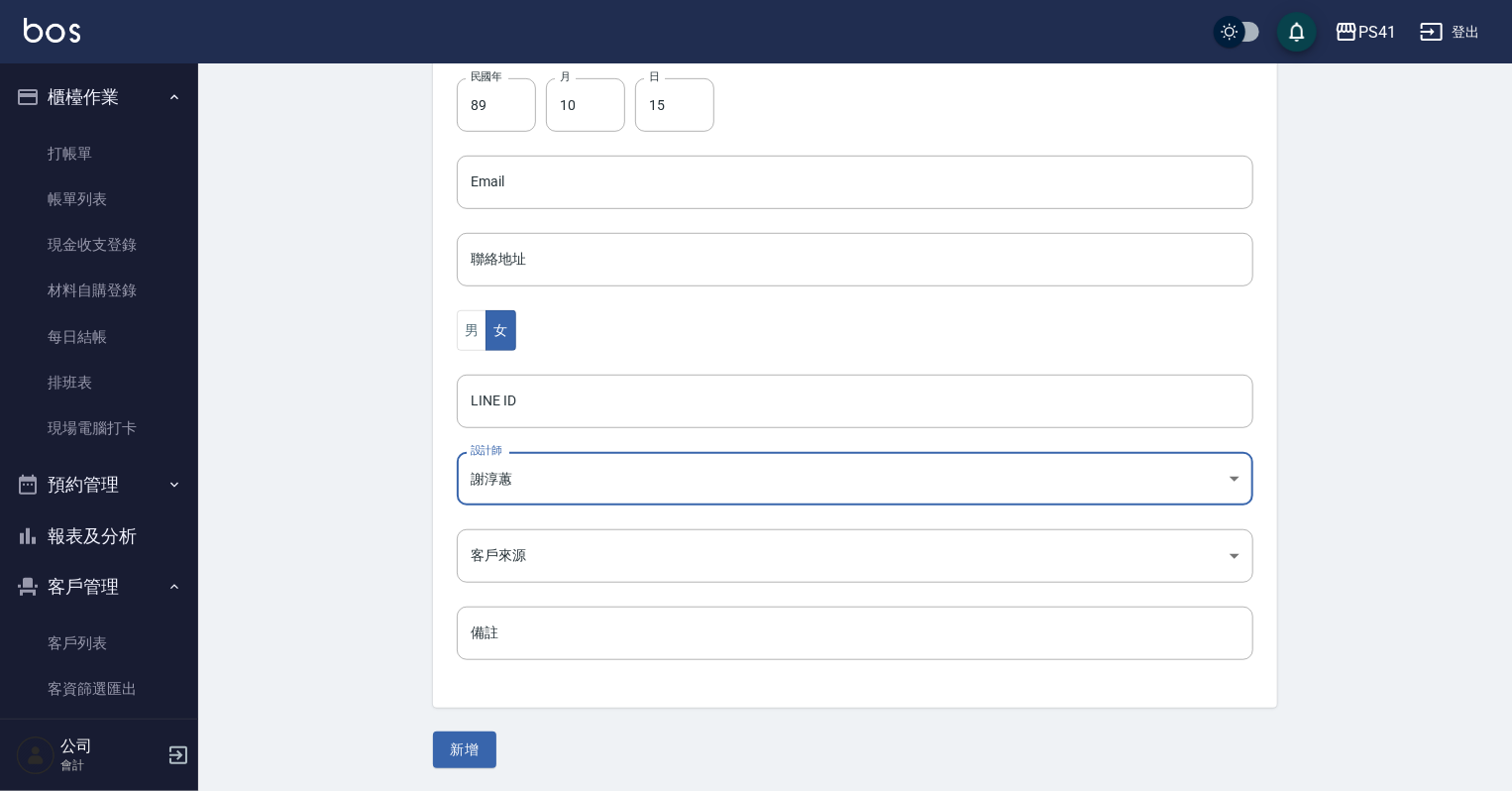 click on "新增" at bounding box center (465, 749) 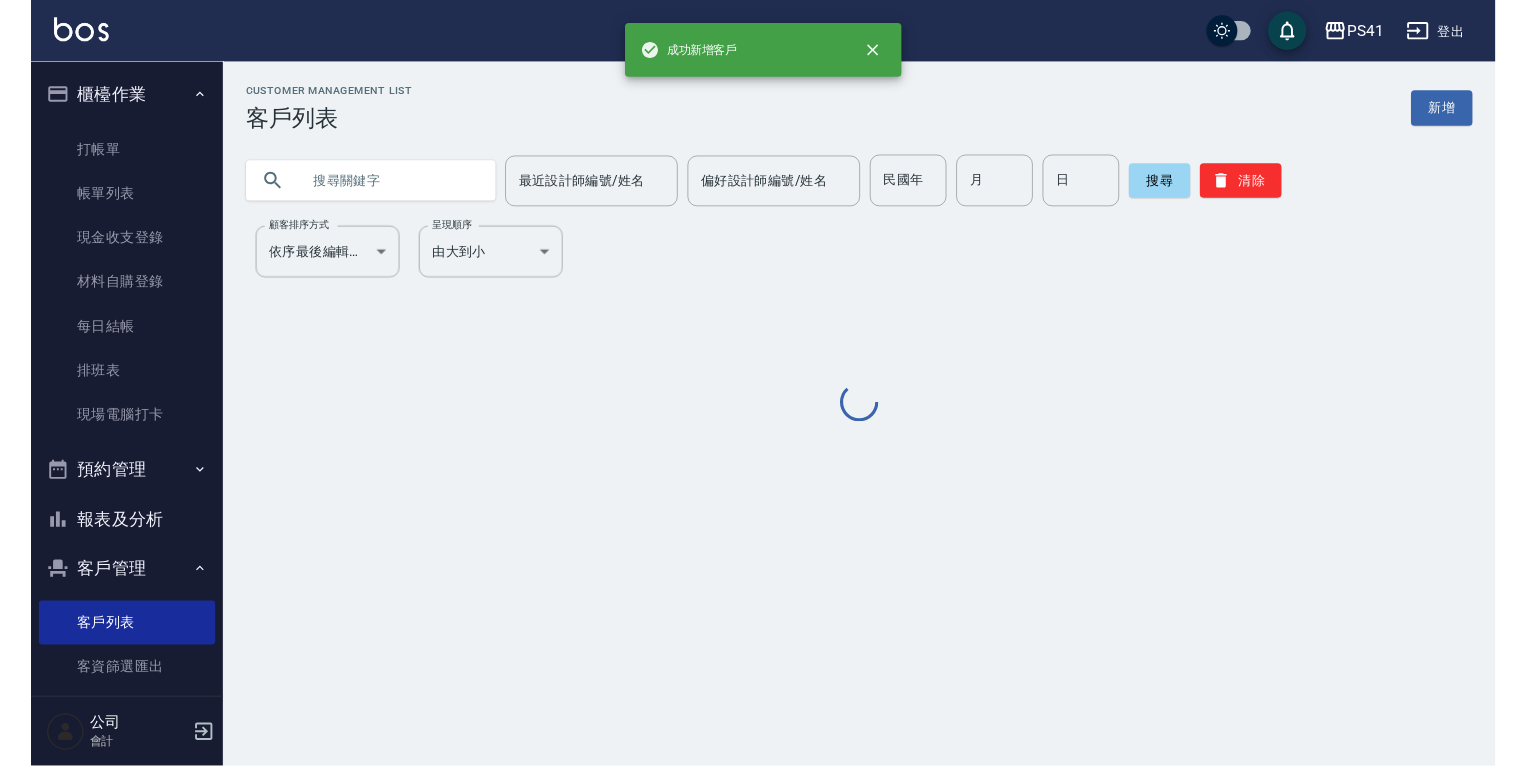 scroll, scrollTop: 0, scrollLeft: 0, axis: both 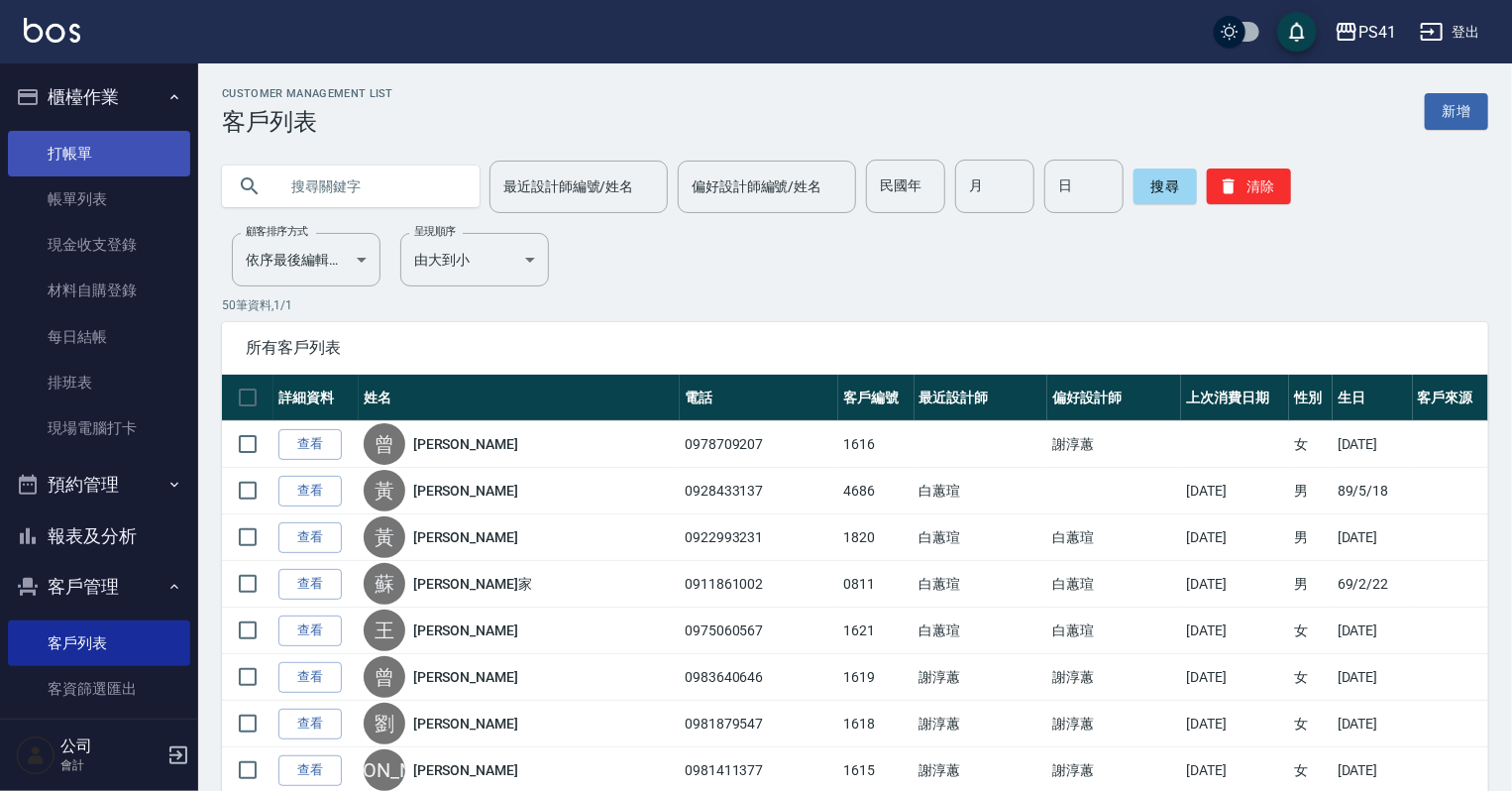 click on "打帳單" at bounding box center (99, 154) 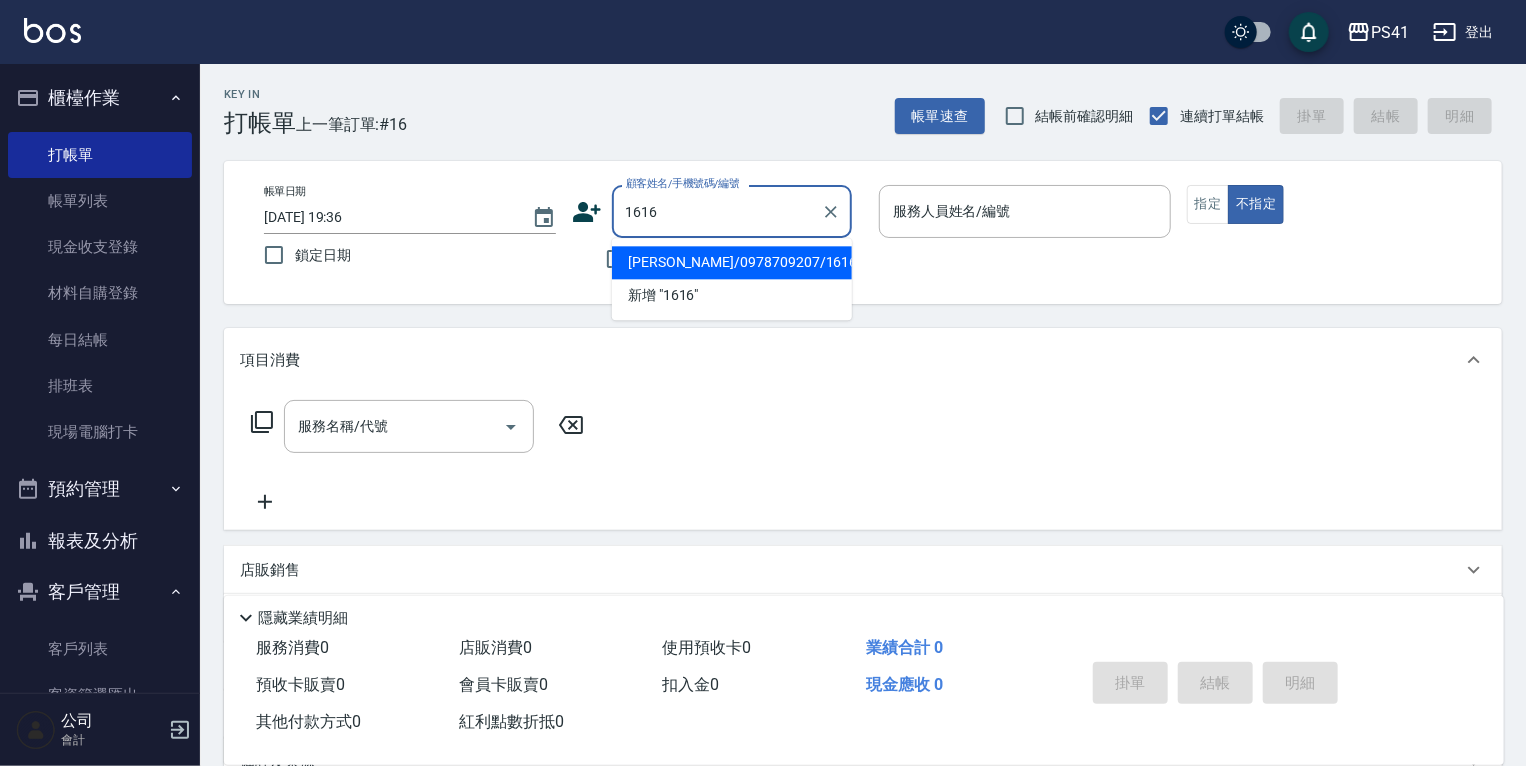 type on "[PERSON_NAME]/0978709207/1616" 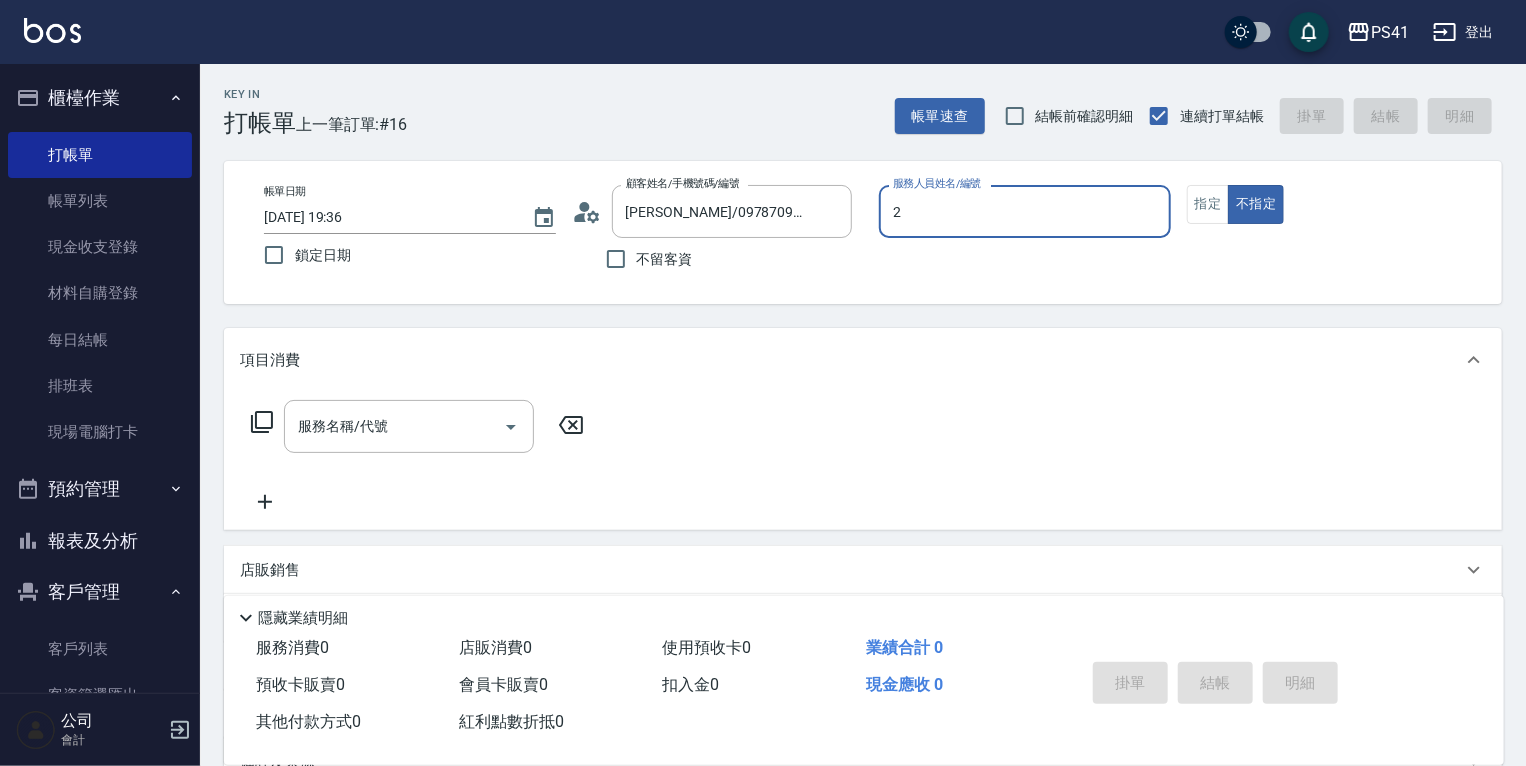 type on "謝淳蕙-2" 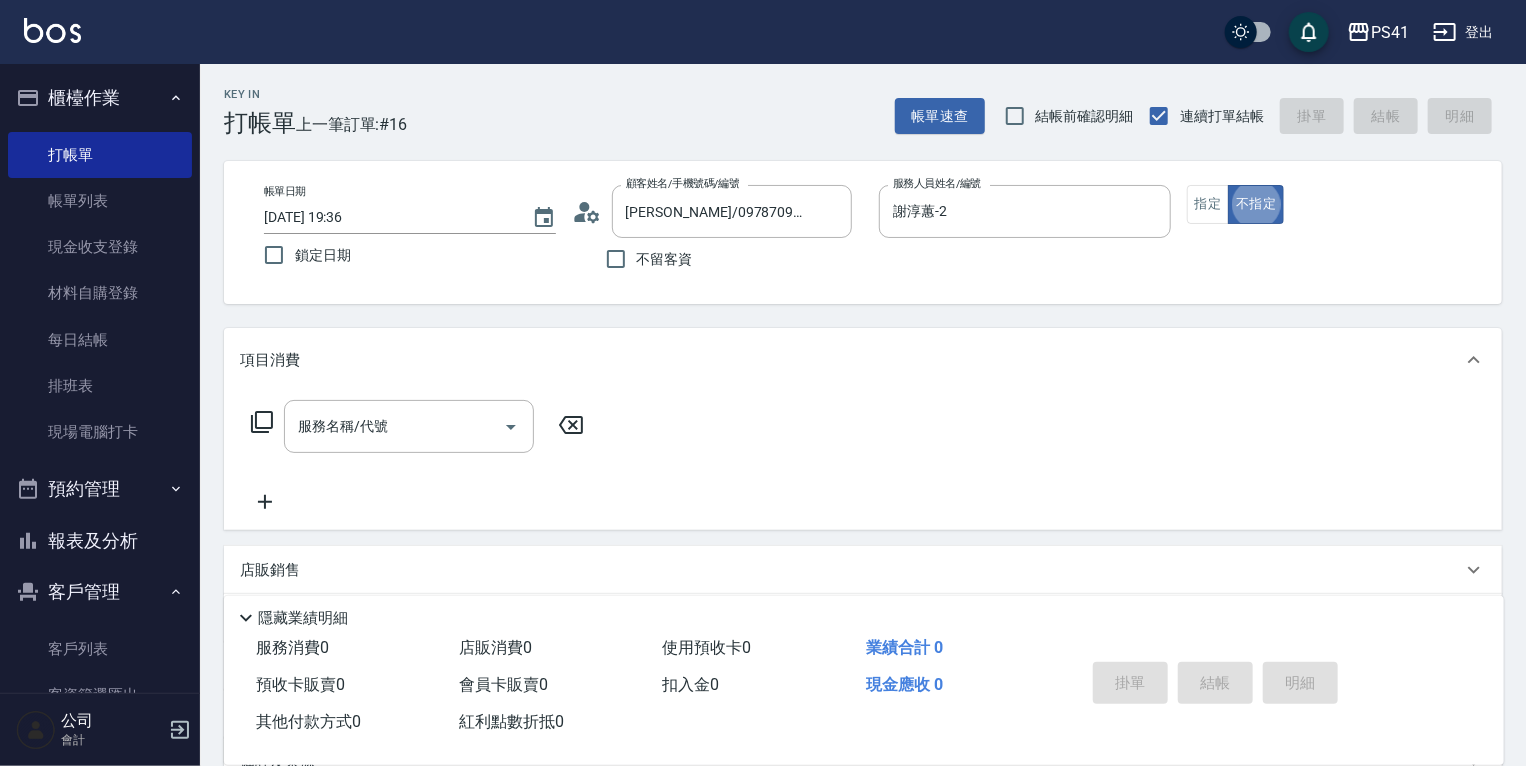 type on "false" 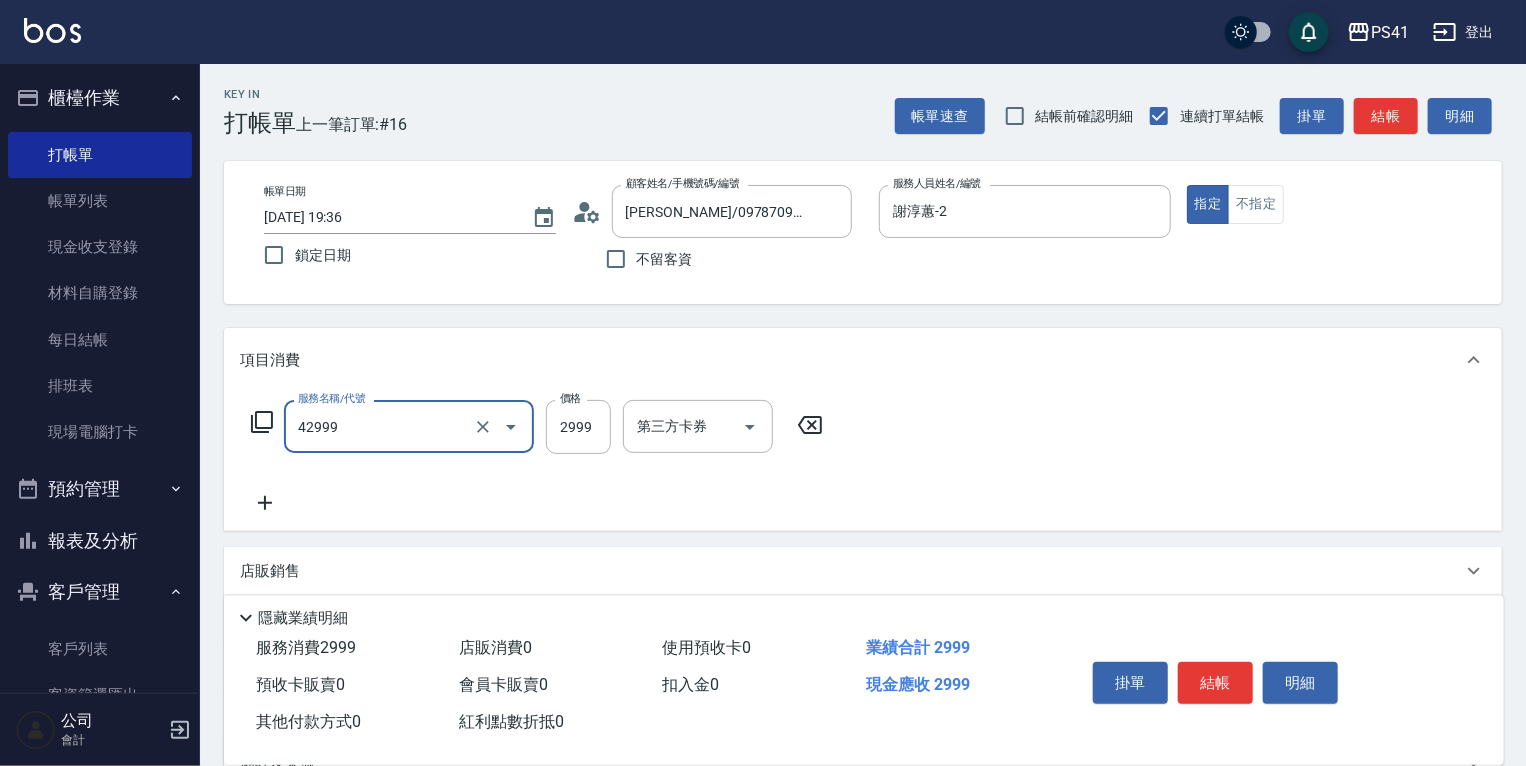 type on "漂染肩上2999以上(42999)" 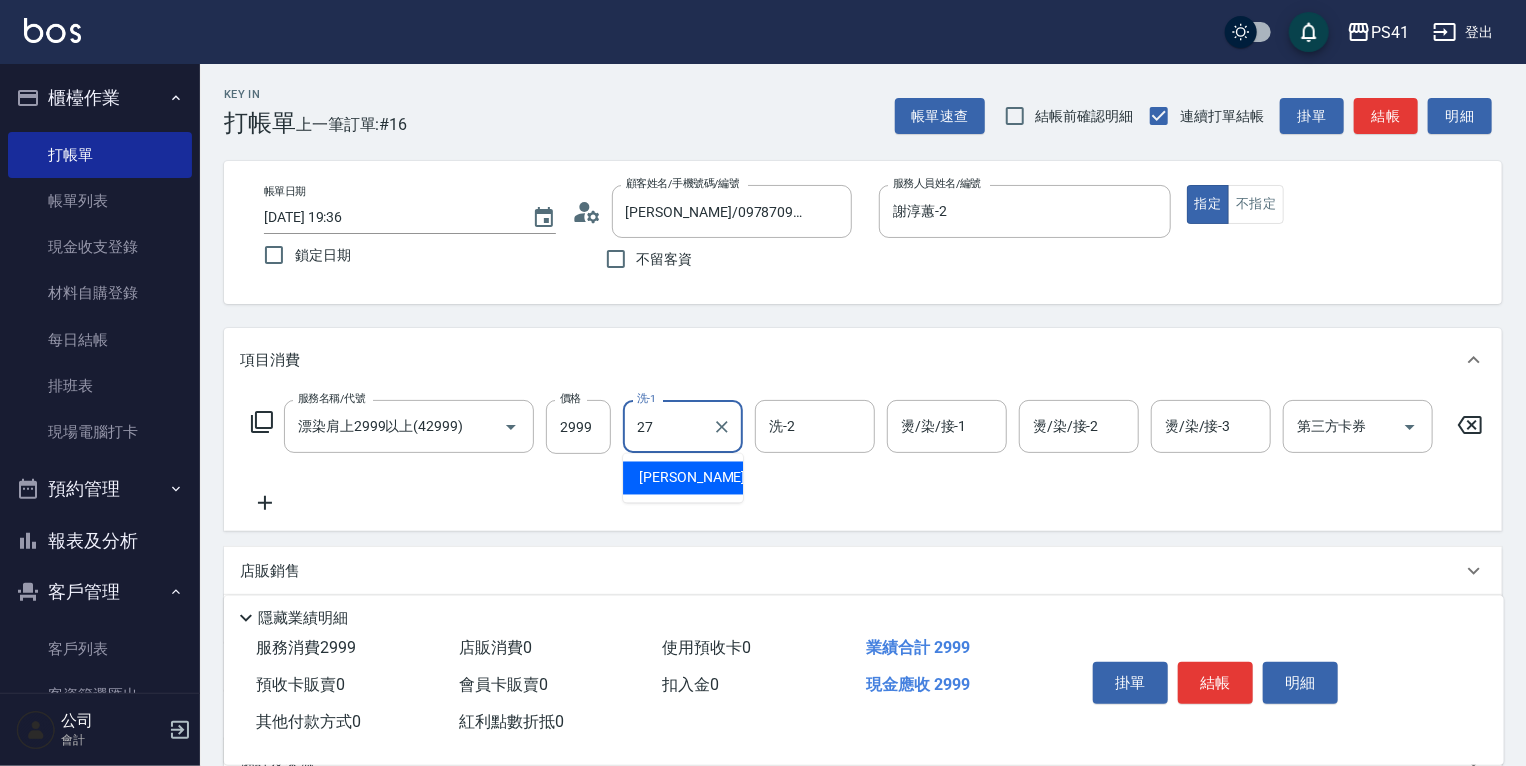 type on "佳佳-27" 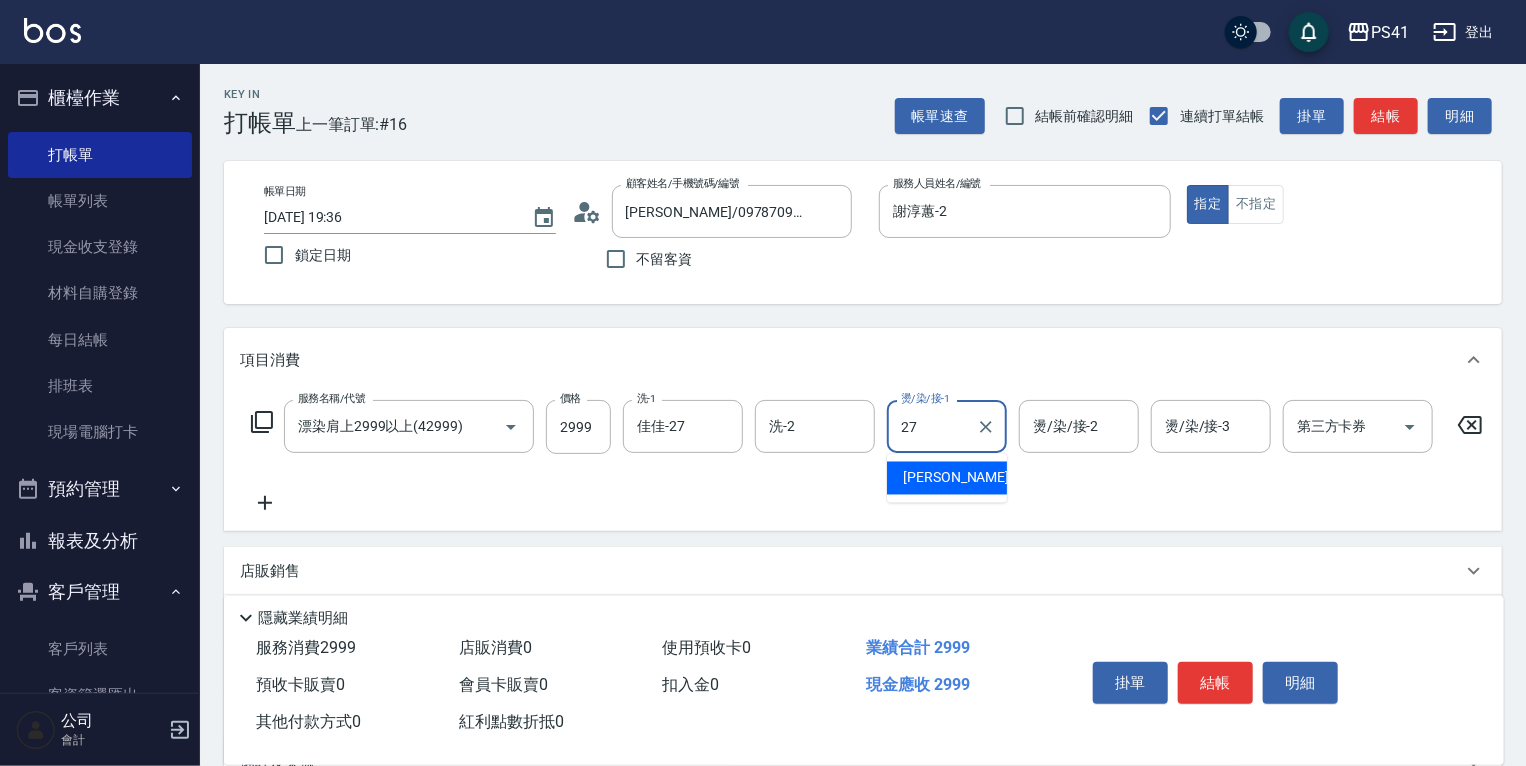 type on "佳佳-27" 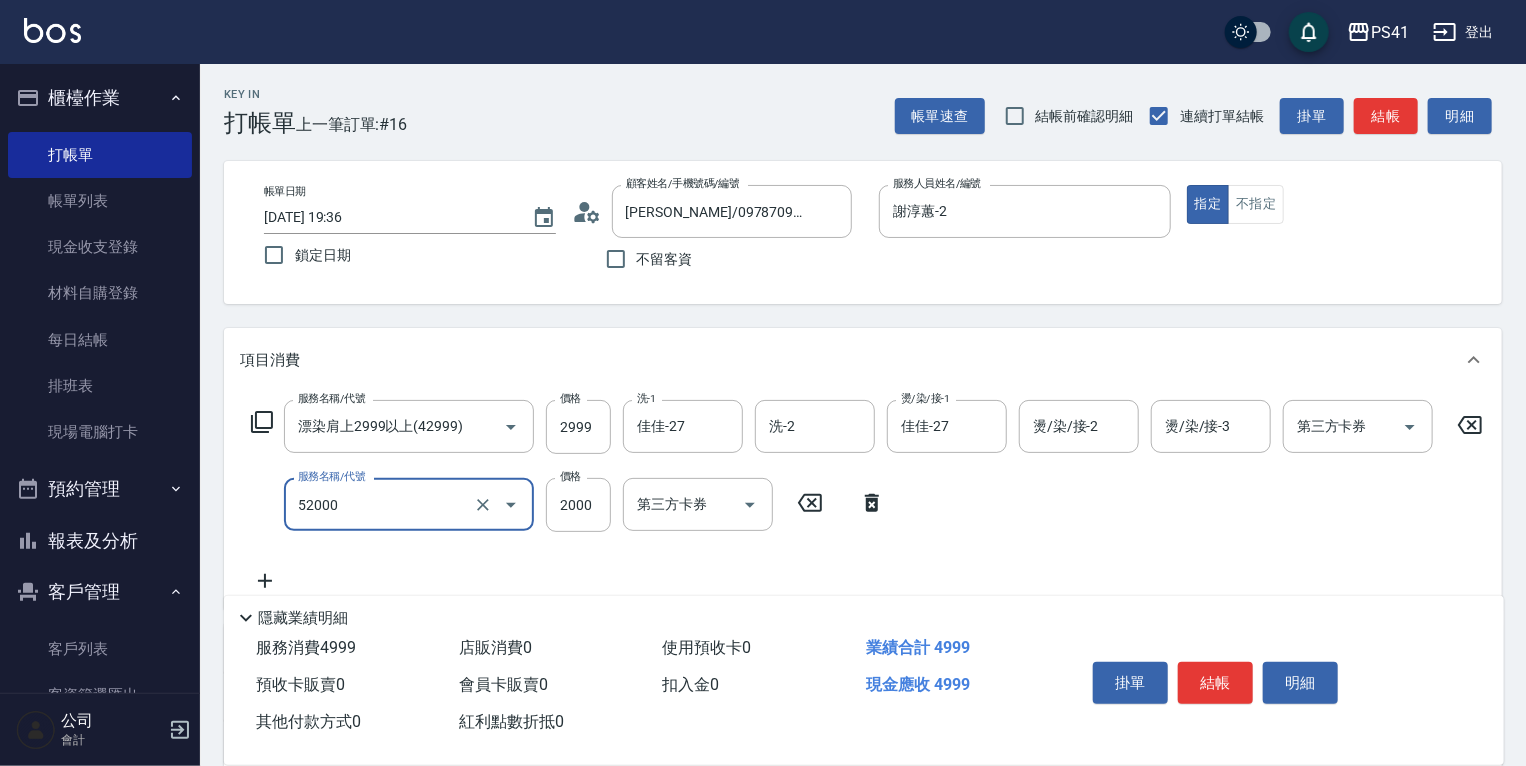 type on "原價1501~2000護髮(52000)" 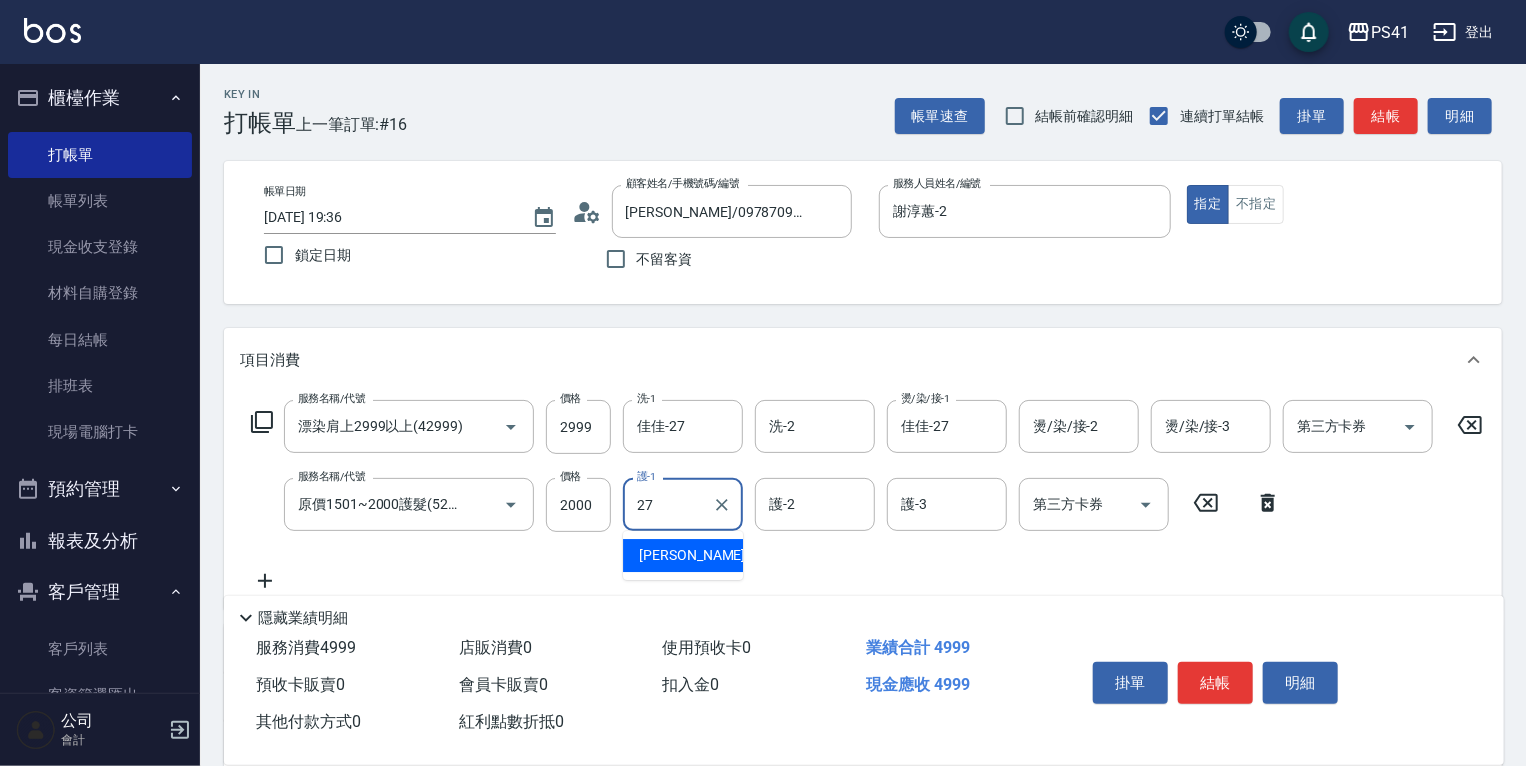 type on "佳佳-27" 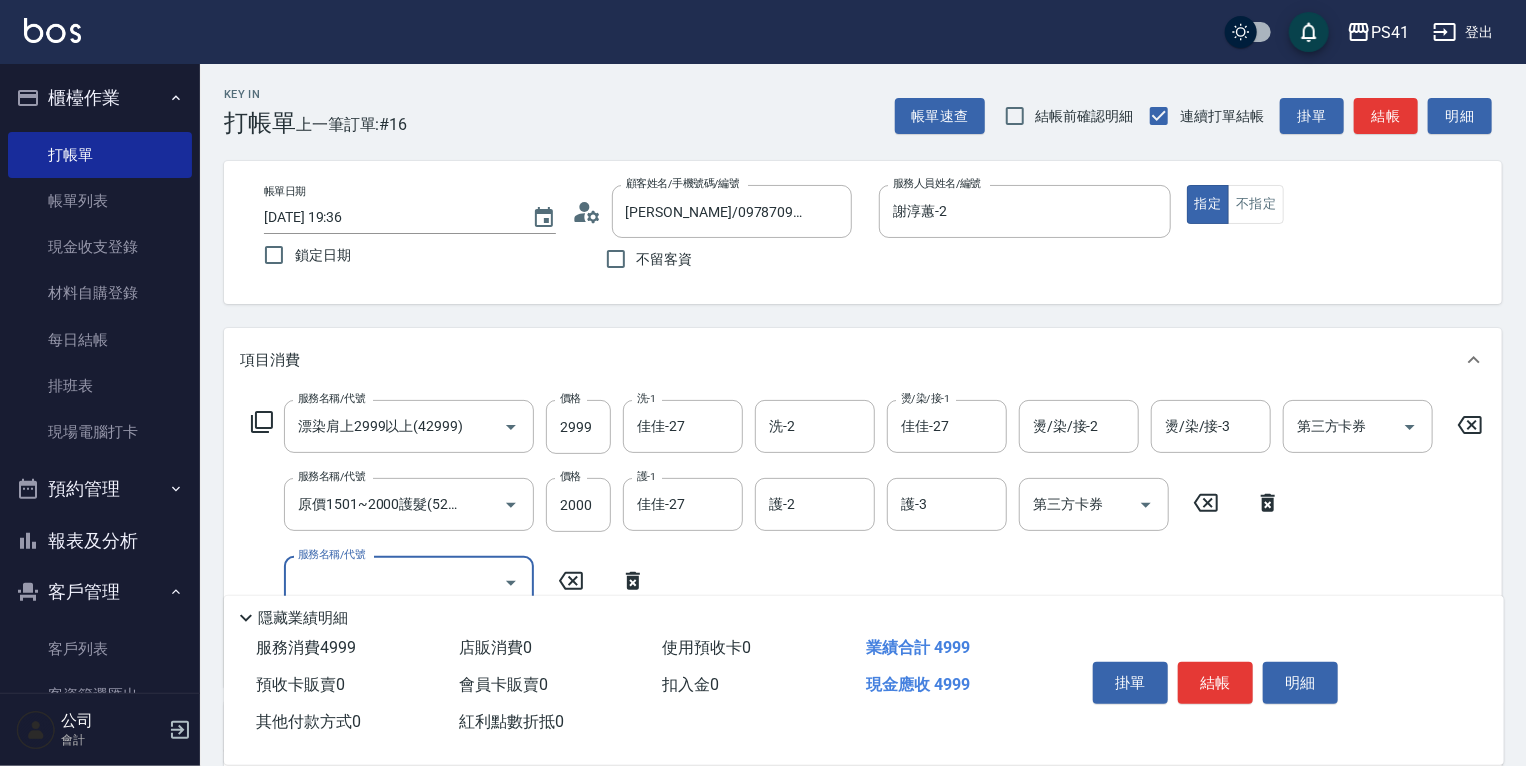 scroll, scrollTop: 0, scrollLeft: 0, axis: both 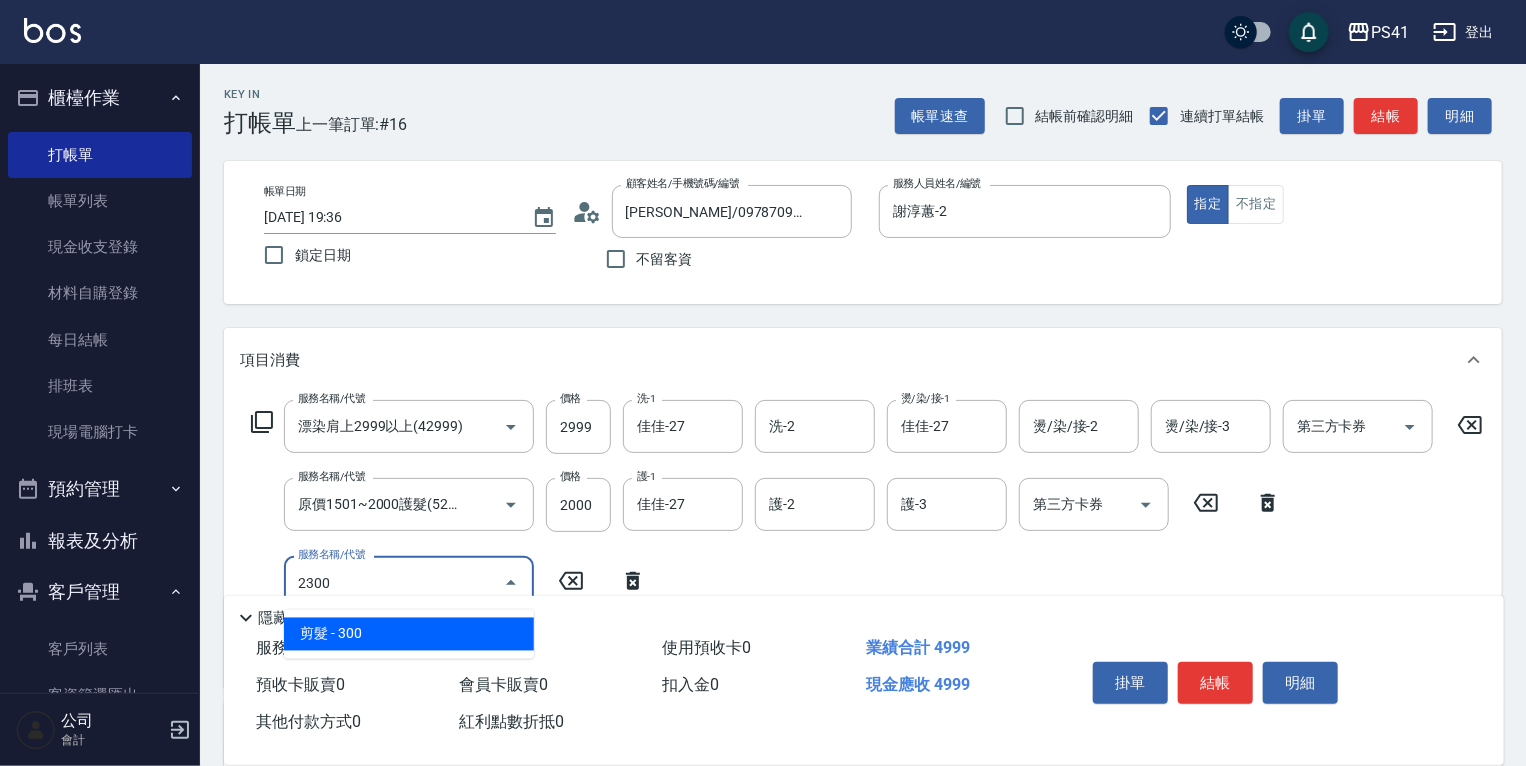 type on "剪髮(2300)" 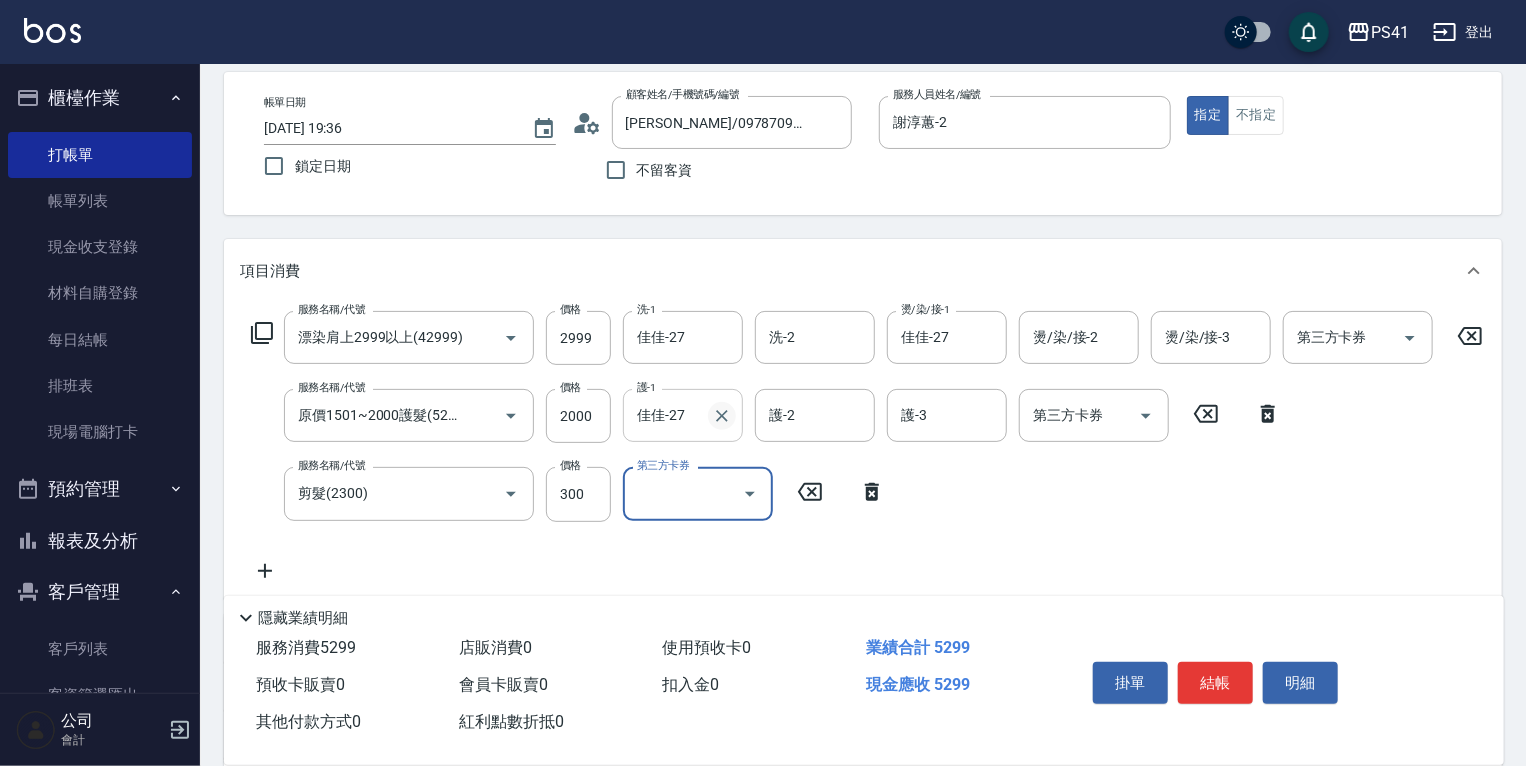 scroll, scrollTop: 379, scrollLeft: 0, axis: vertical 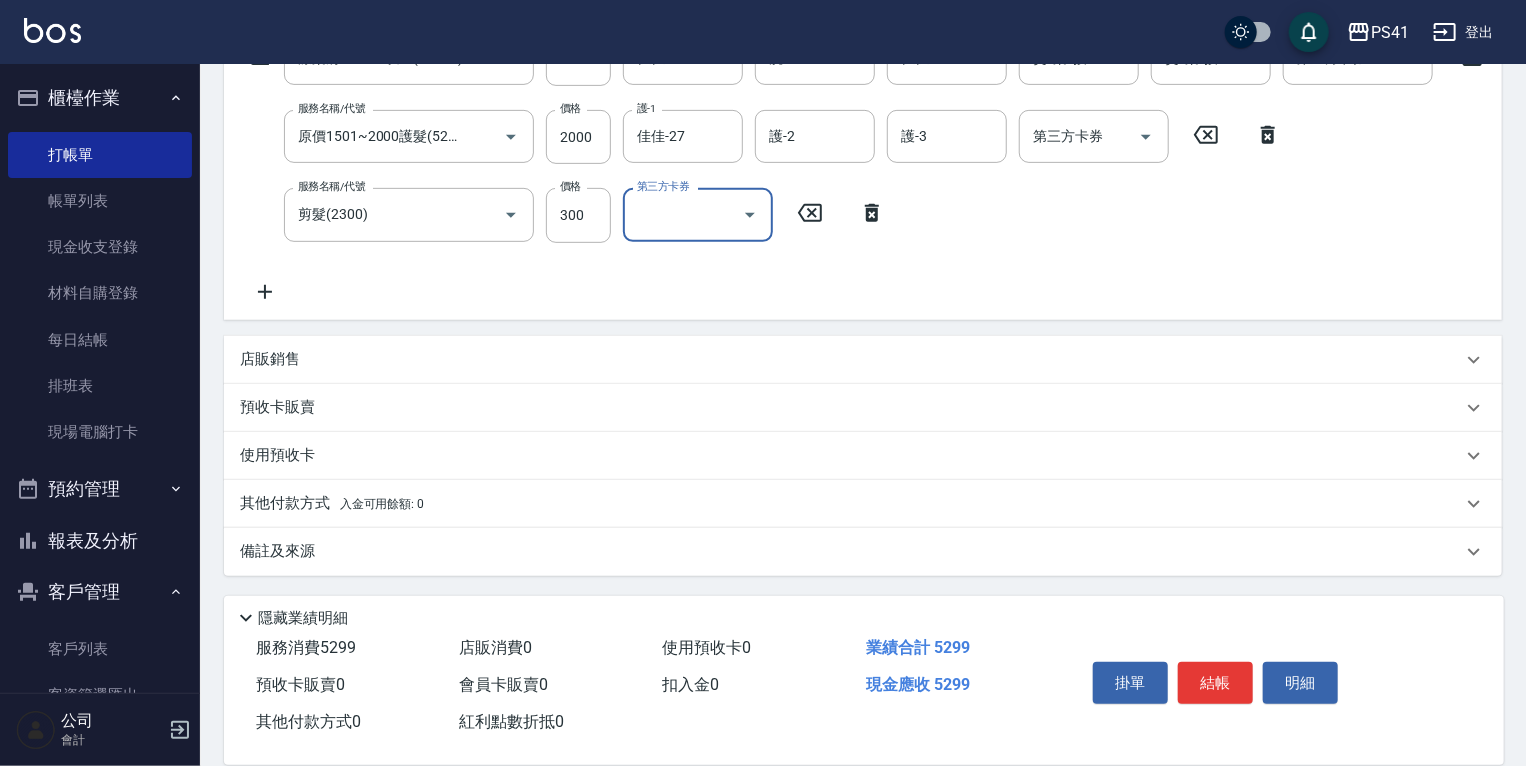 click on "店販銷售" at bounding box center [851, 359] 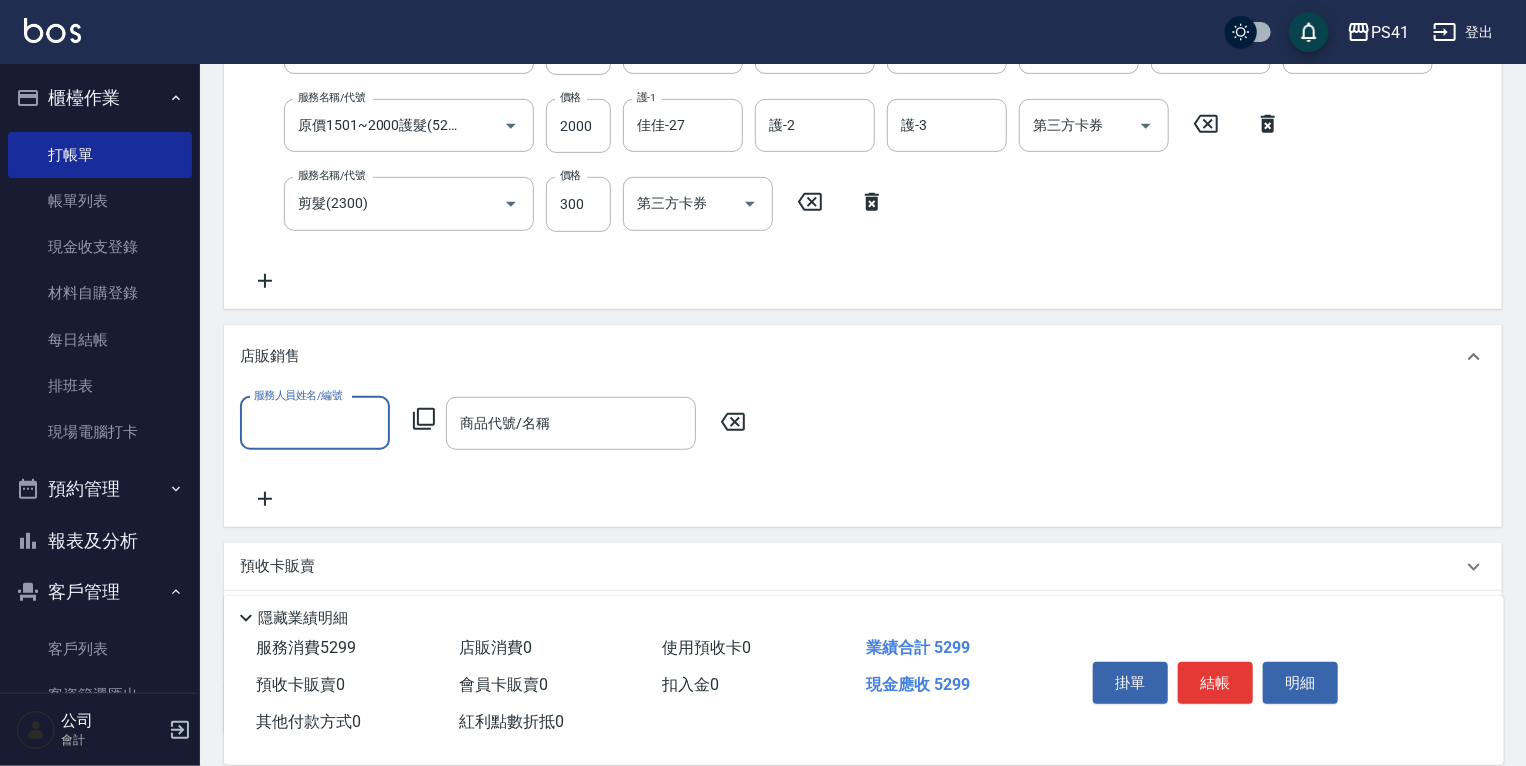 scroll, scrollTop: 0, scrollLeft: 0, axis: both 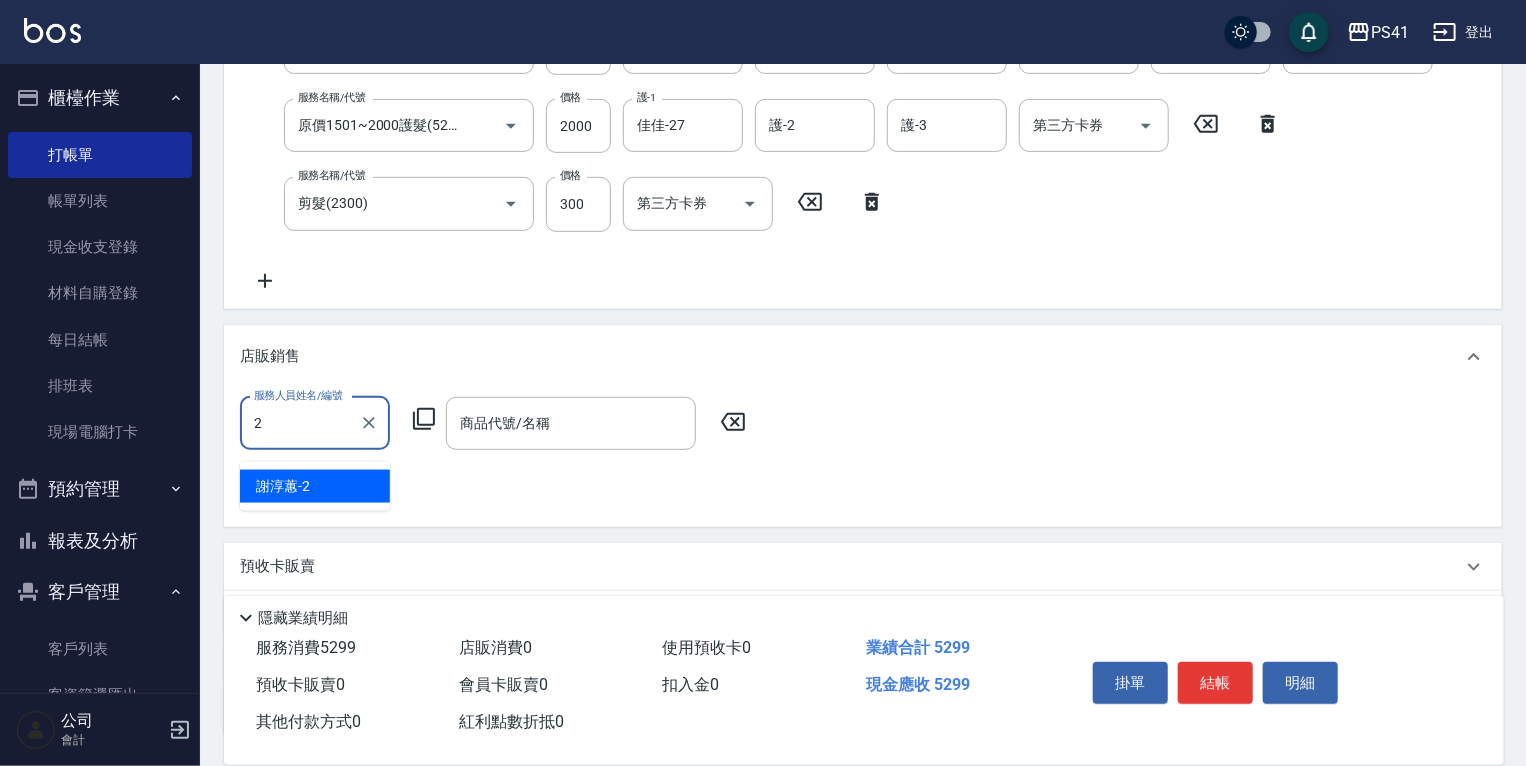 type on "謝淳蕙-2" 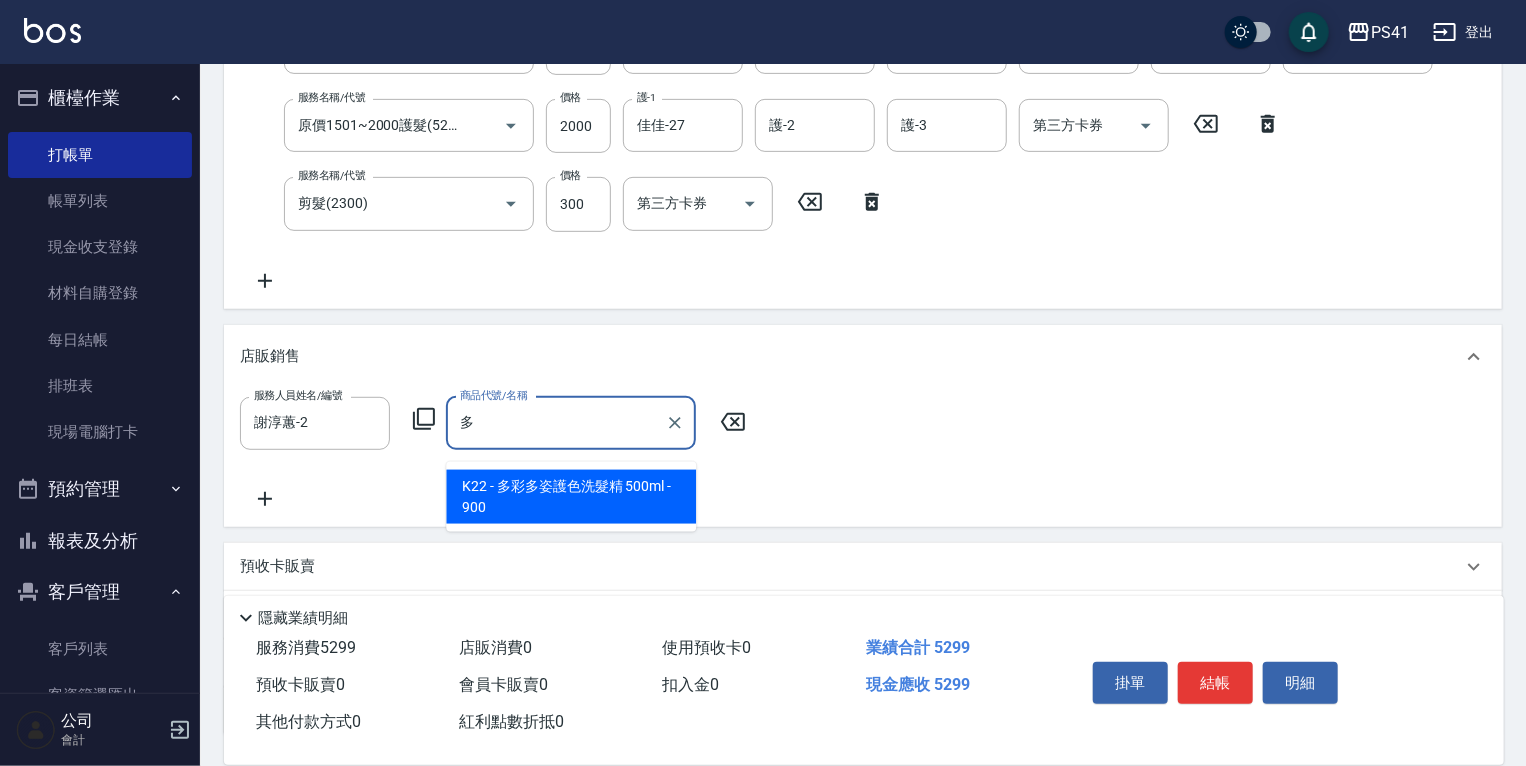 type on "多彩多姿護色洗髮精 500ml" 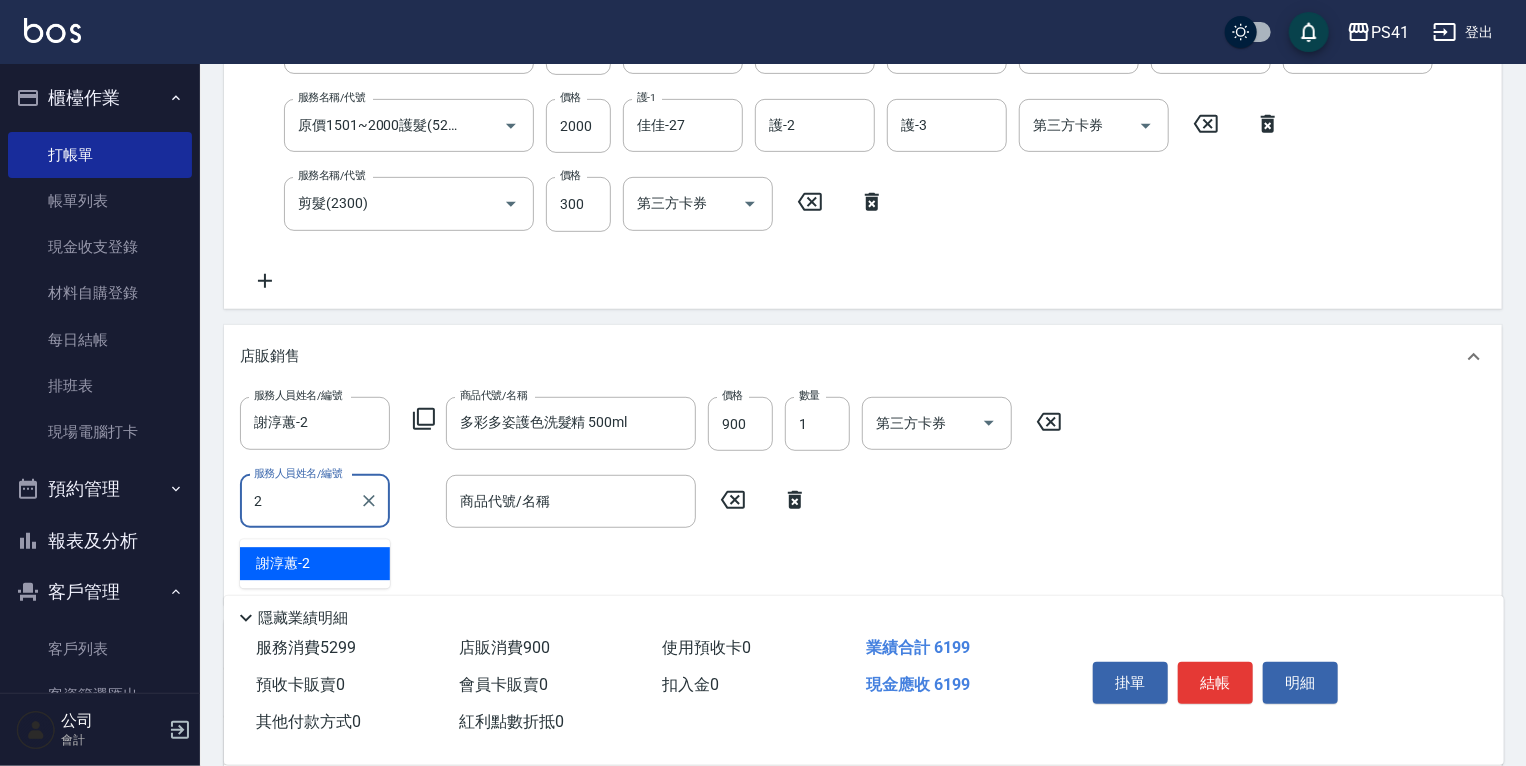 type on "謝淳蕙-2" 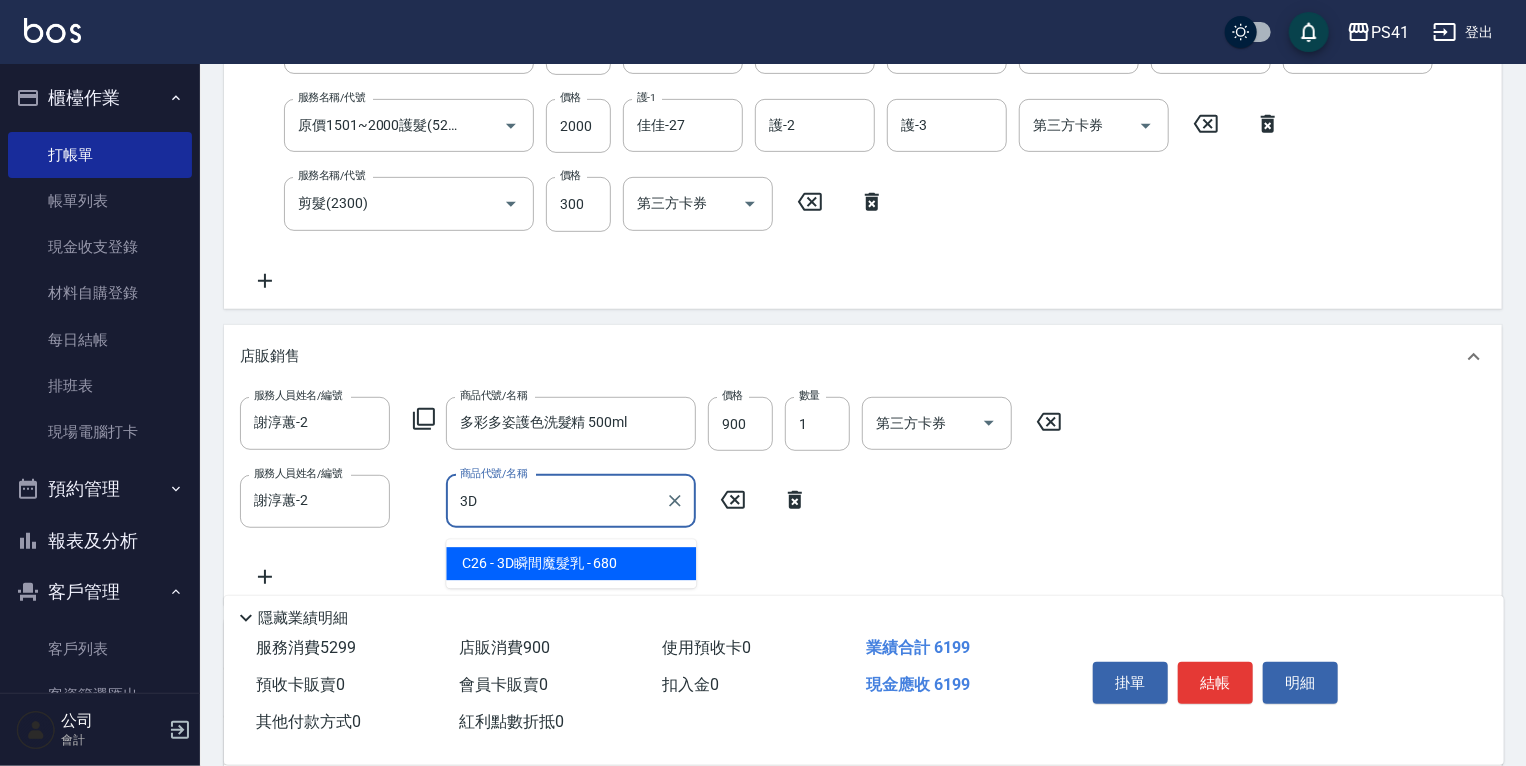 type on "3D瞬間魔髮乳" 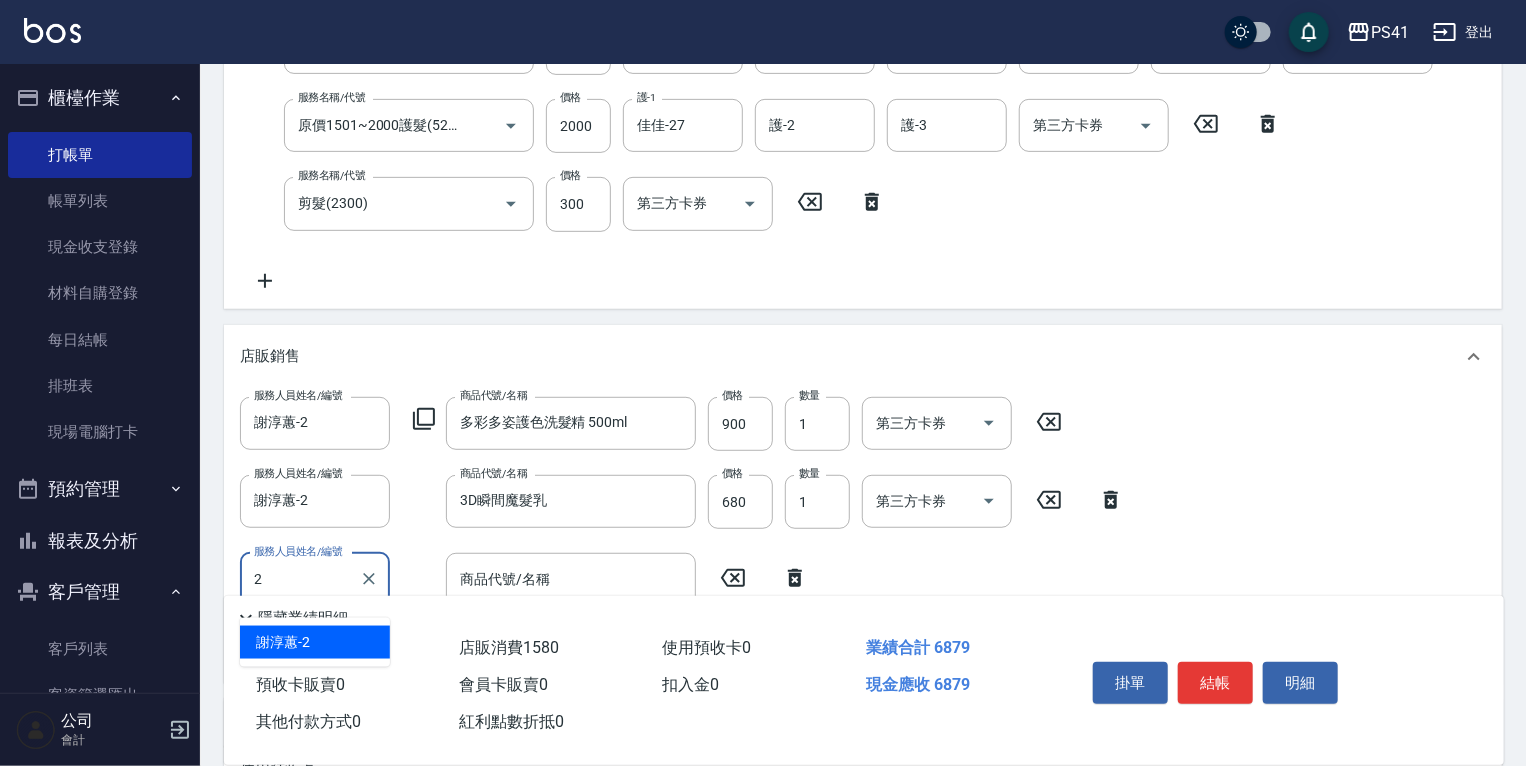 type on "謝淳蕙-2" 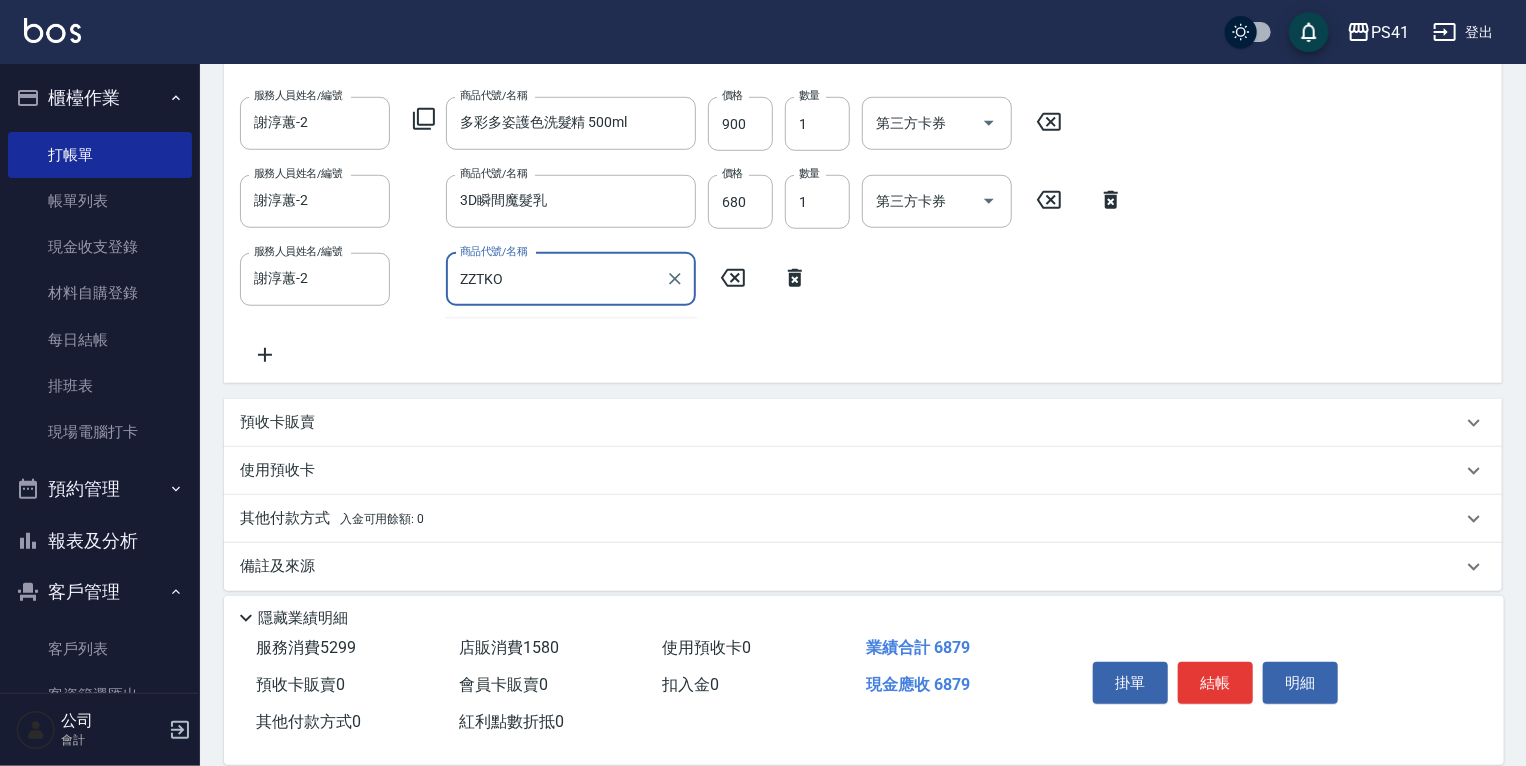 scroll, scrollTop: 699, scrollLeft: 0, axis: vertical 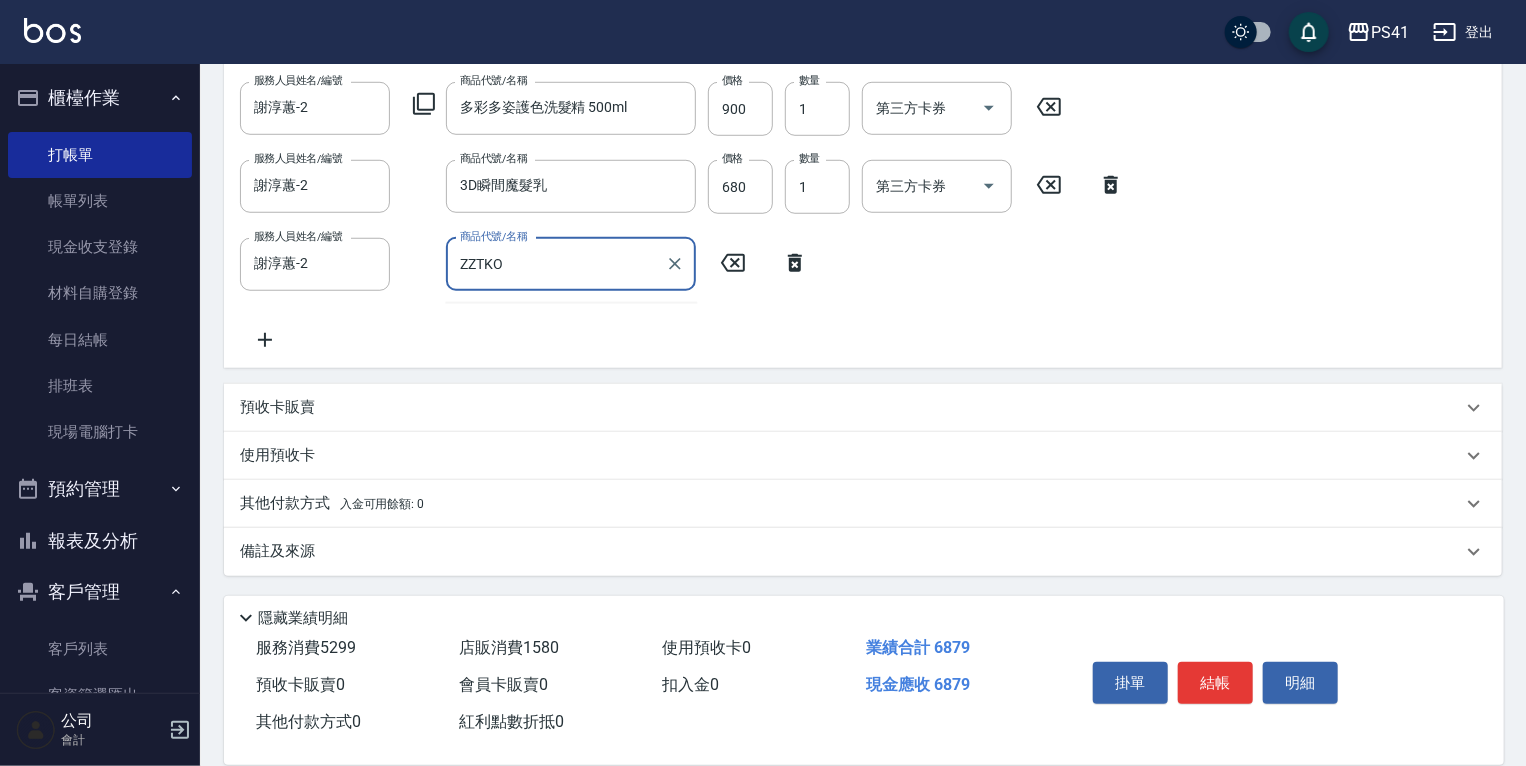 click on "ZZTKO" at bounding box center (556, 264) 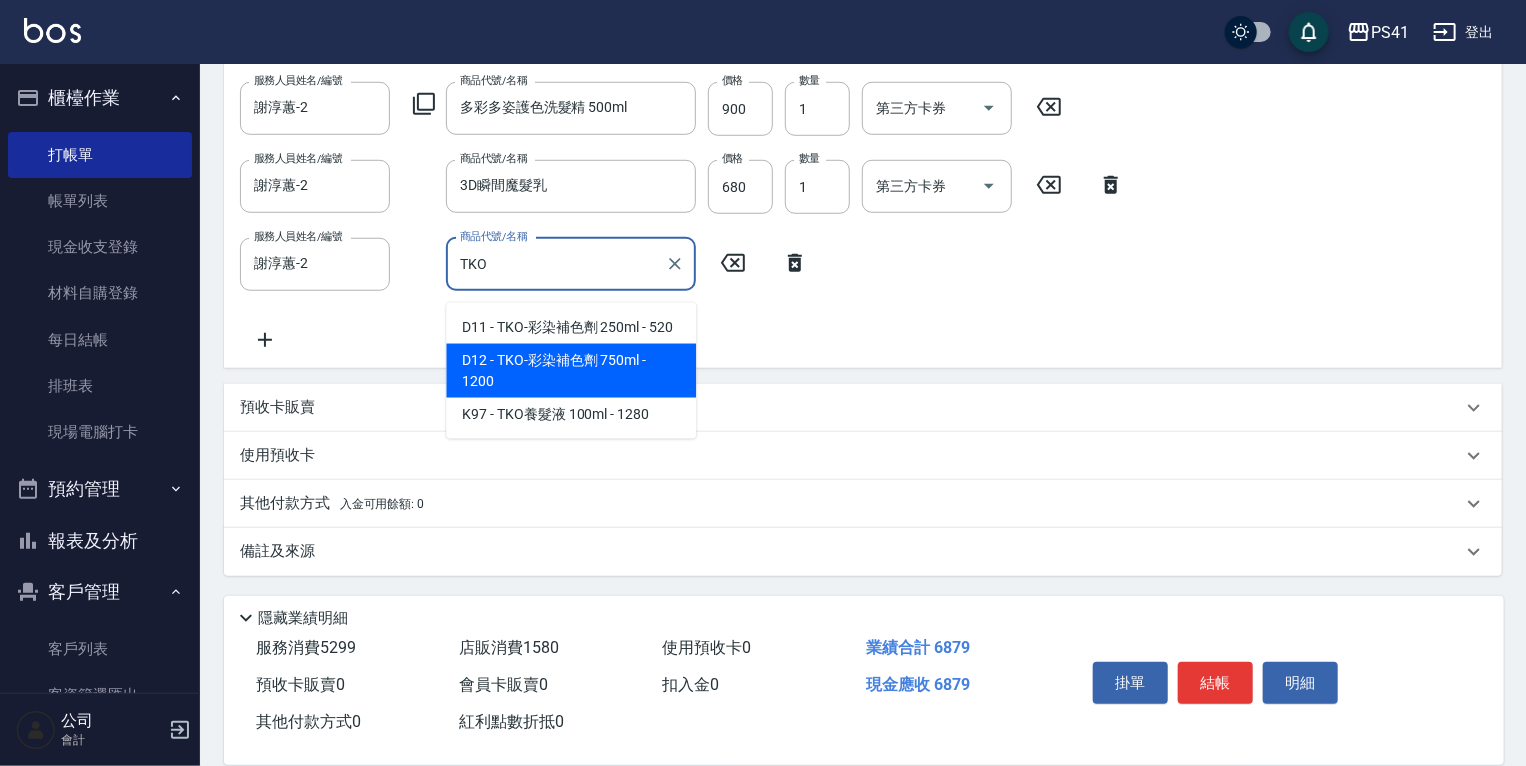 type on "TKO-彩染補色劑  750ml" 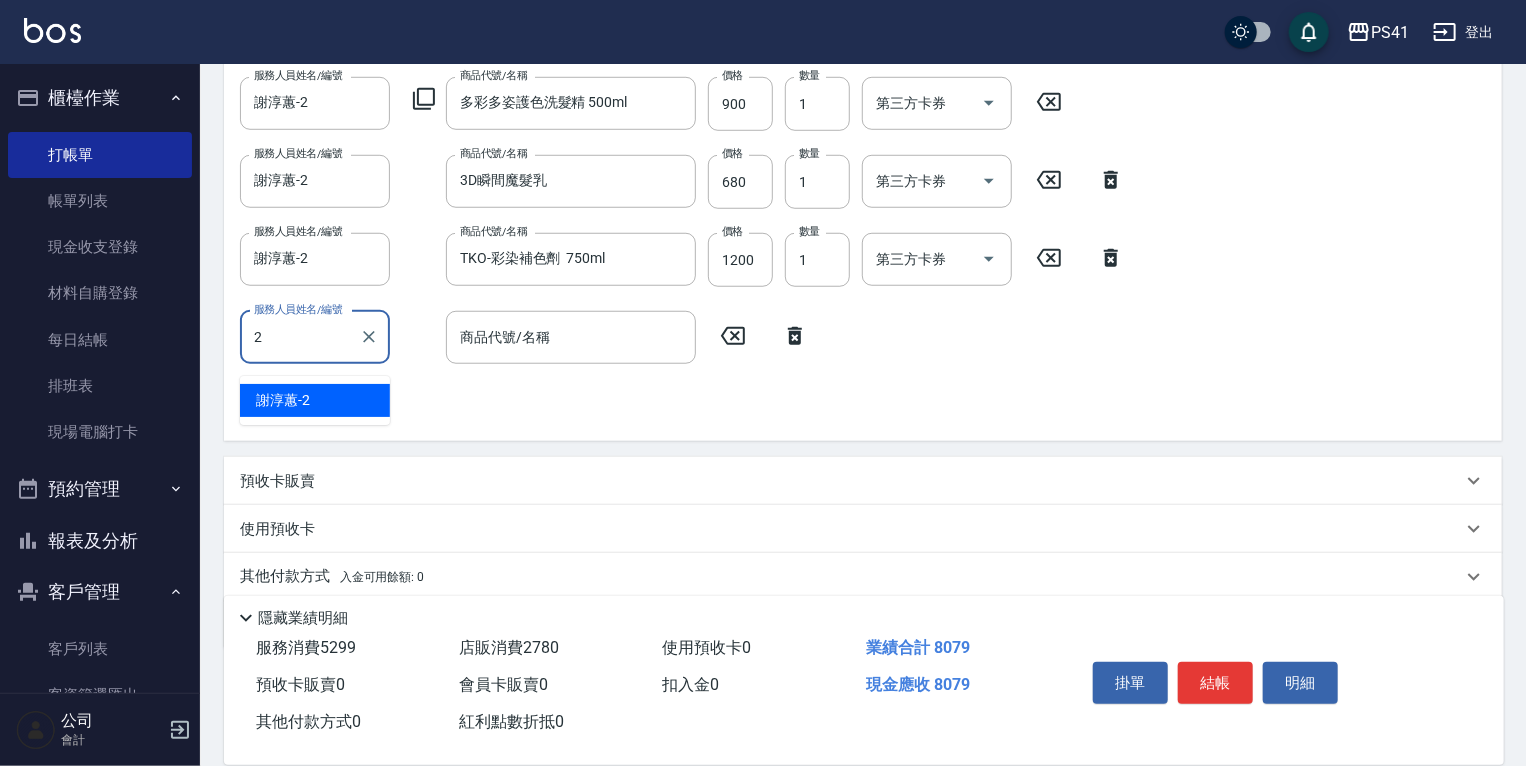 type on "謝淳蕙-2" 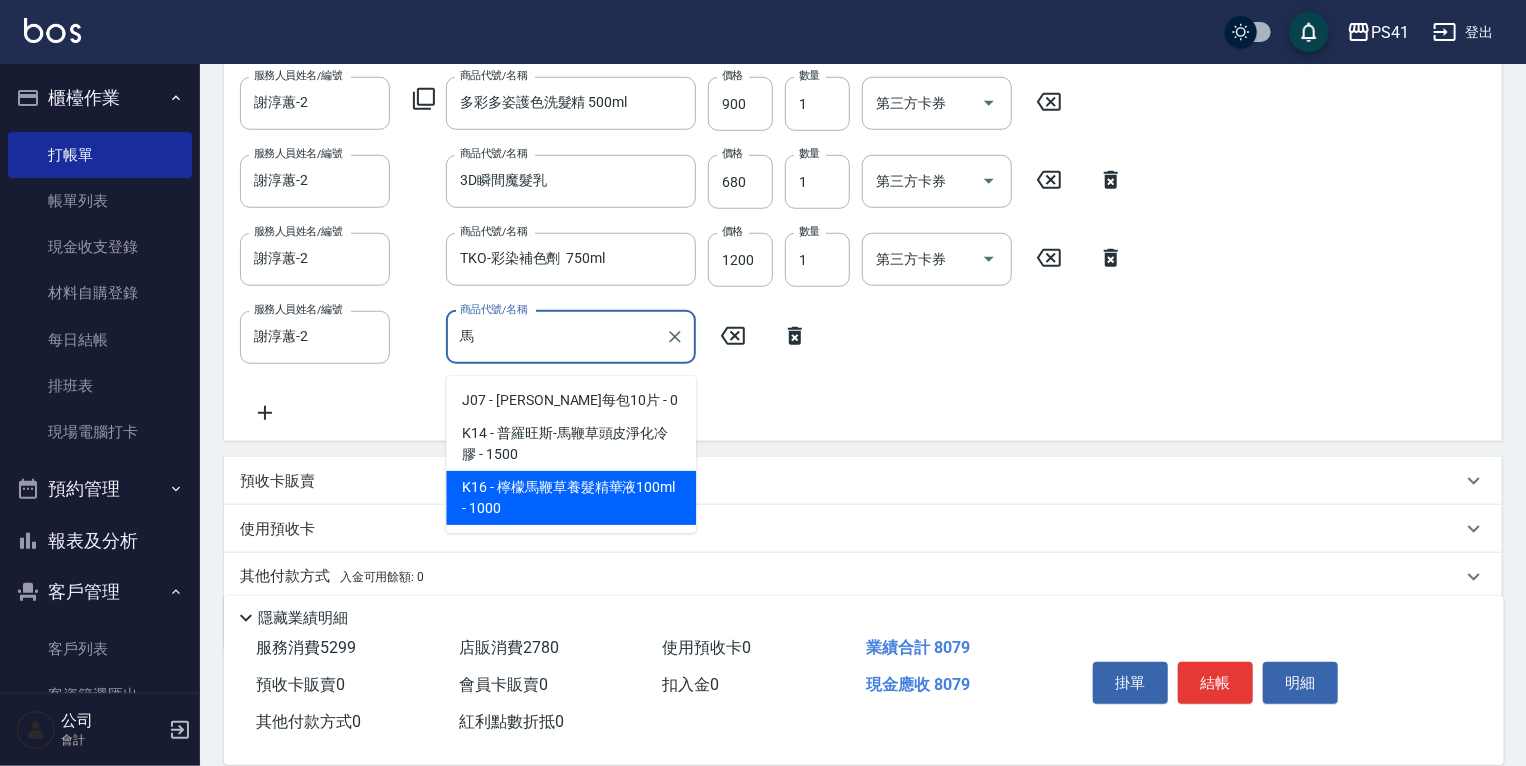 type on "檸檬馬鞭草養髮精華液100ml" 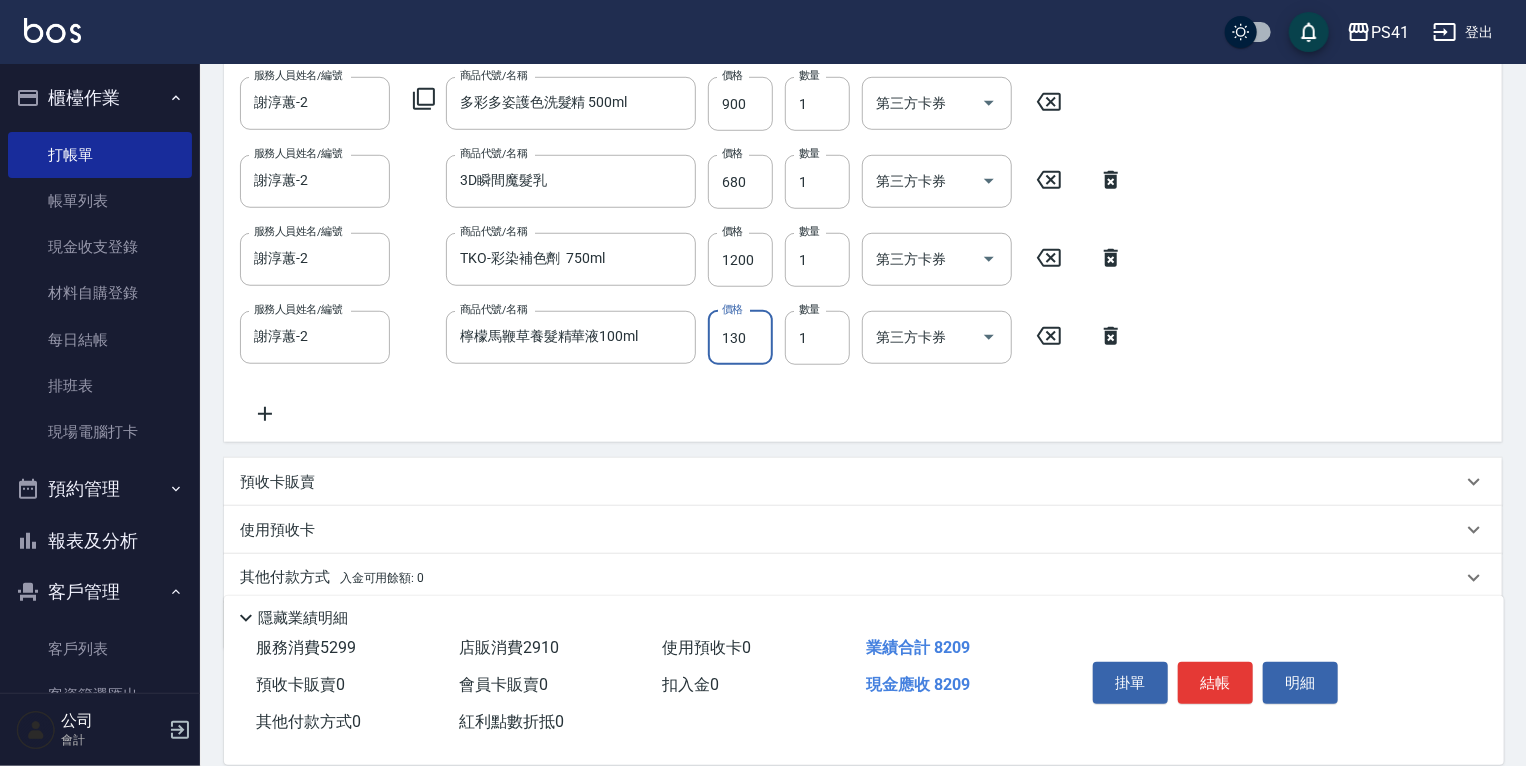 type on "1300" 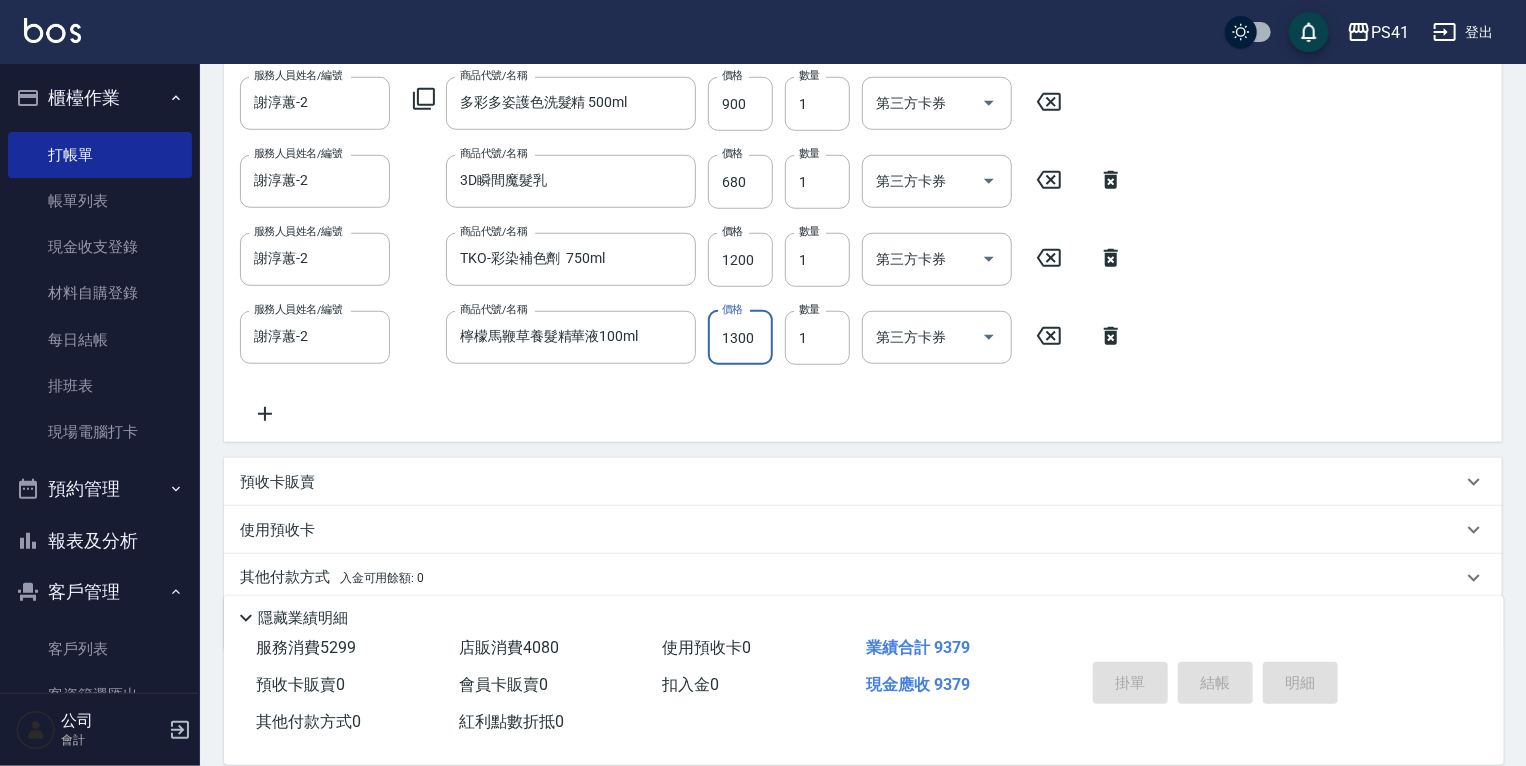 type on "[DATE] 19:37" 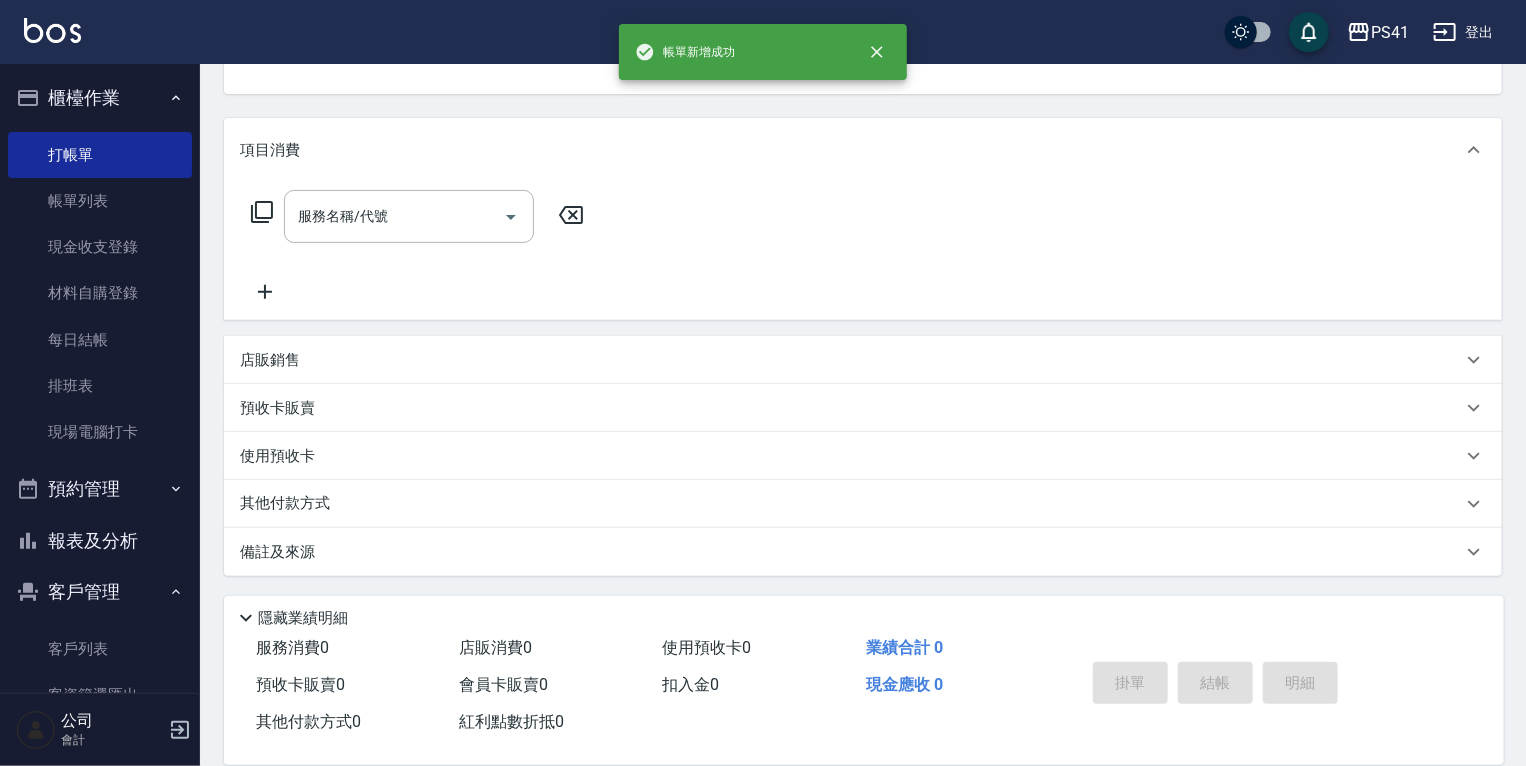 scroll, scrollTop: 0, scrollLeft: 0, axis: both 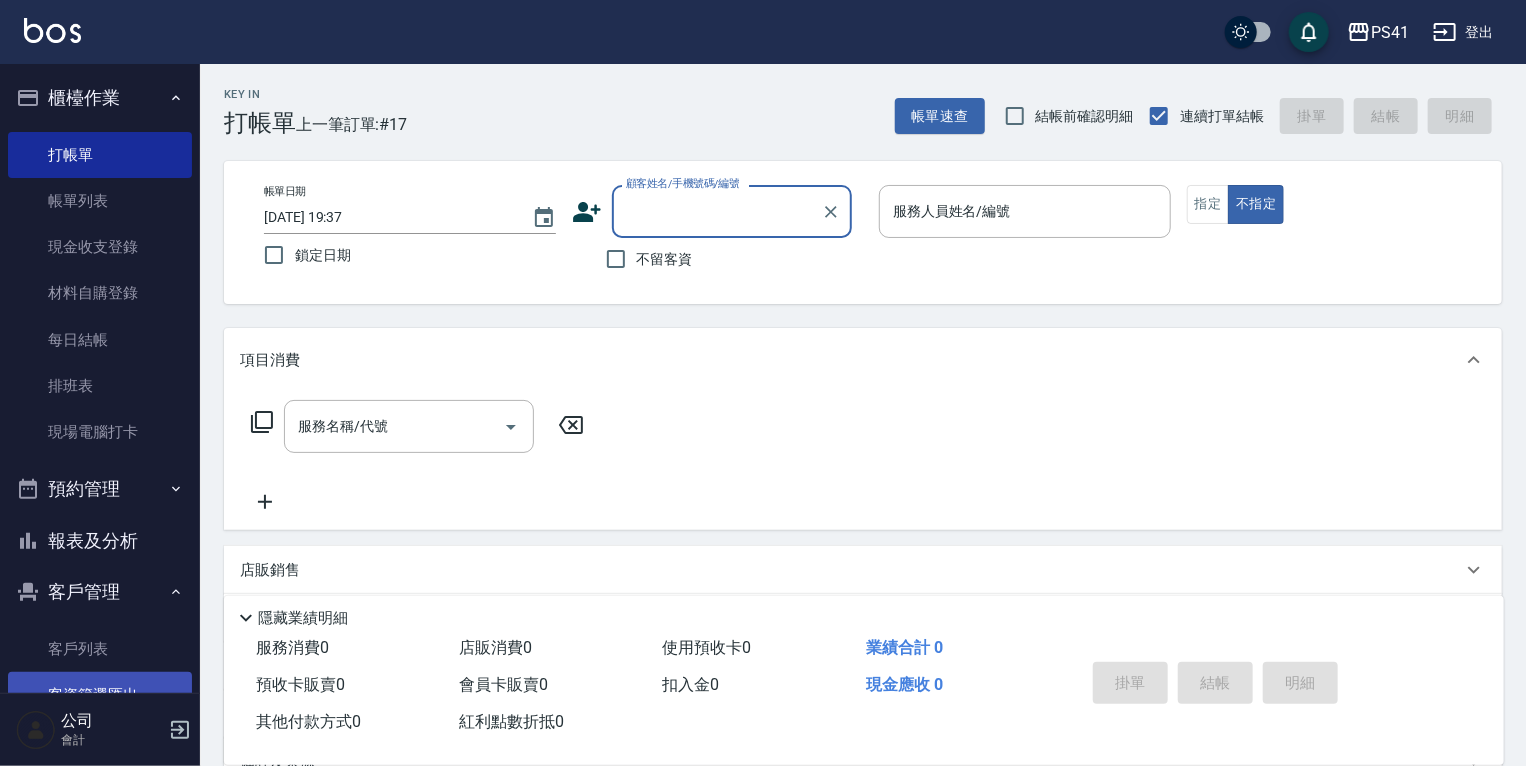 drag, startPoint x: 100, startPoint y: 659, endPoint x: 100, endPoint y: 691, distance: 32 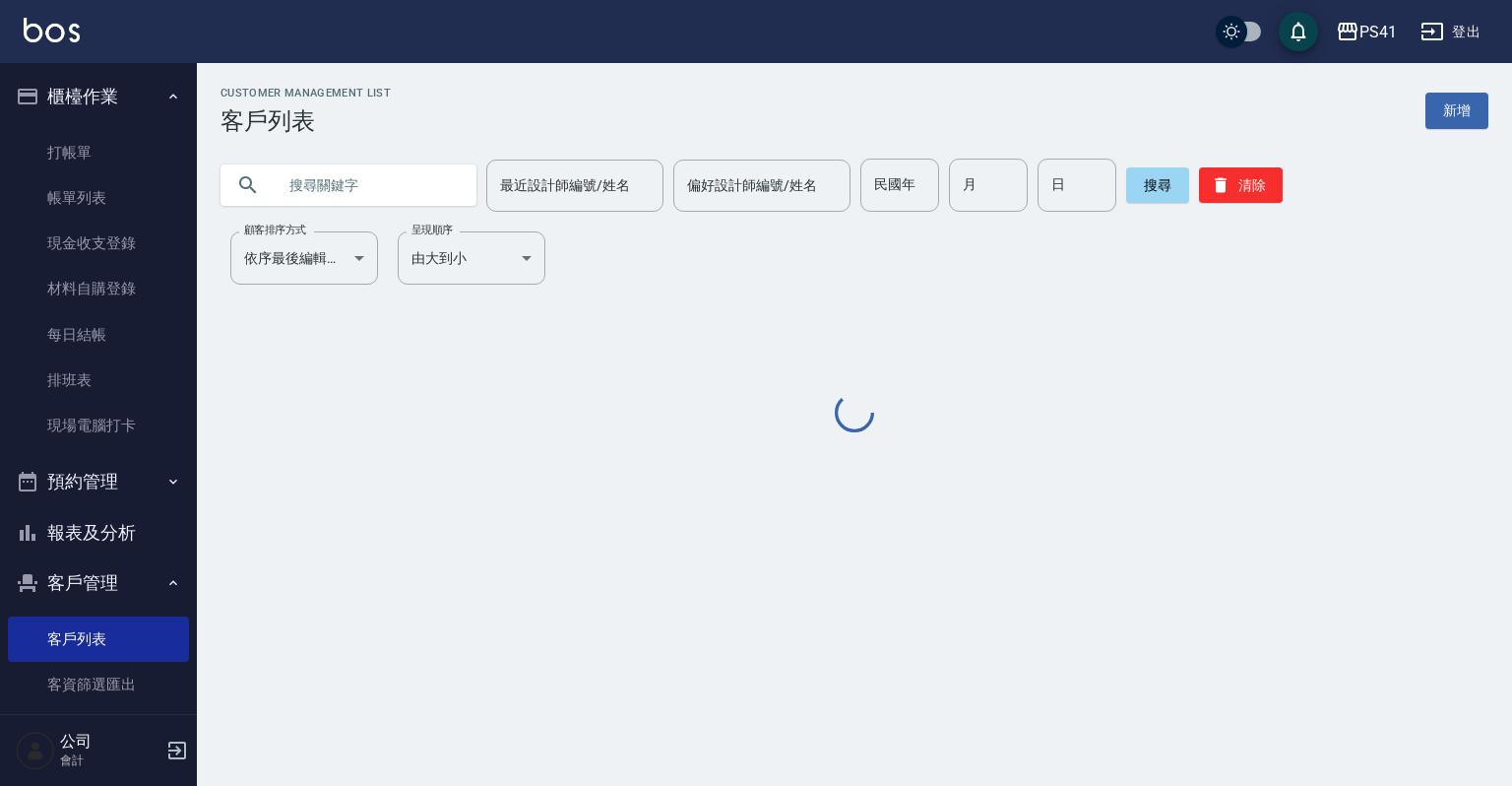 click at bounding box center (368, 185) 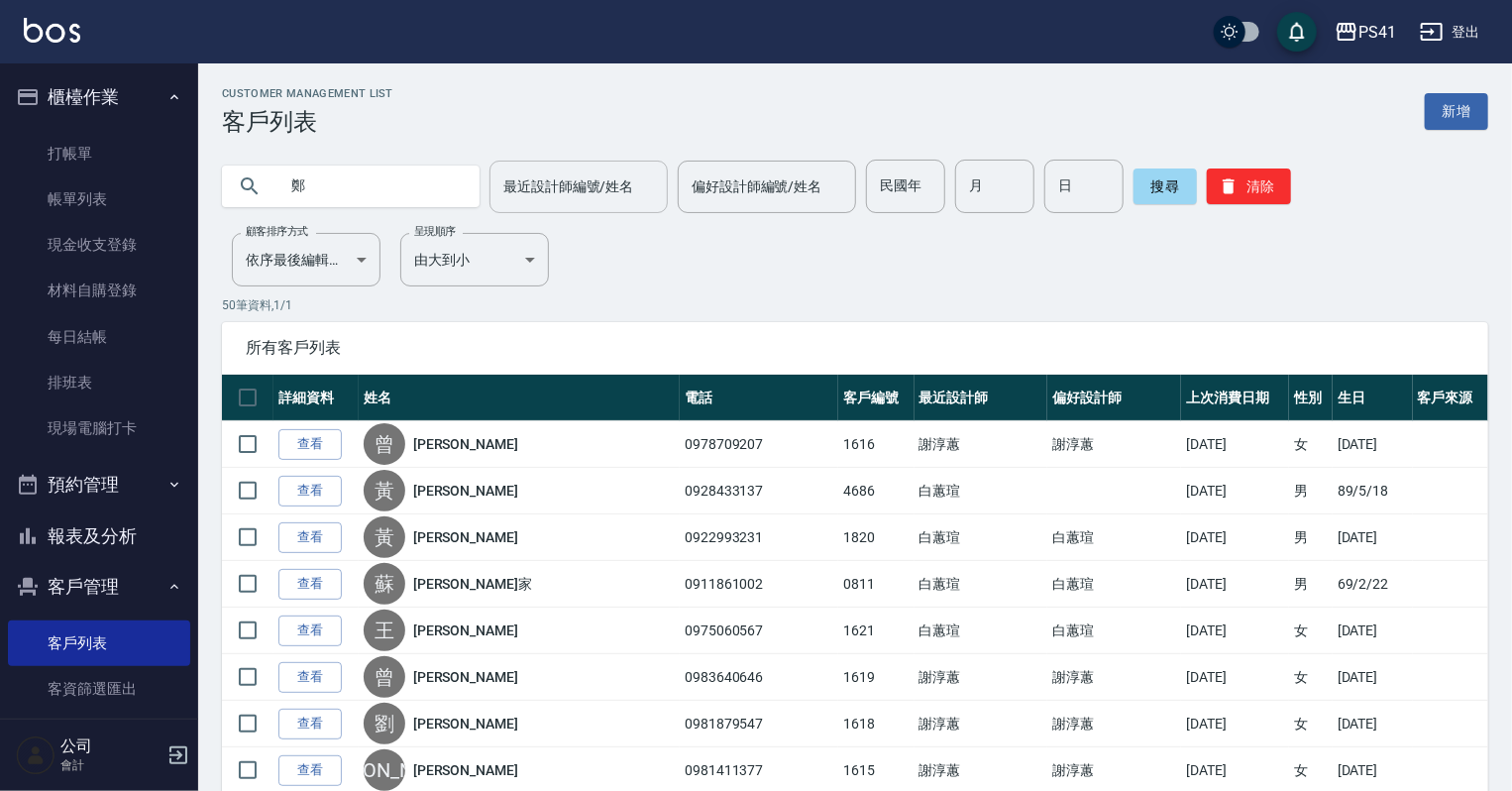 type on "鄭" 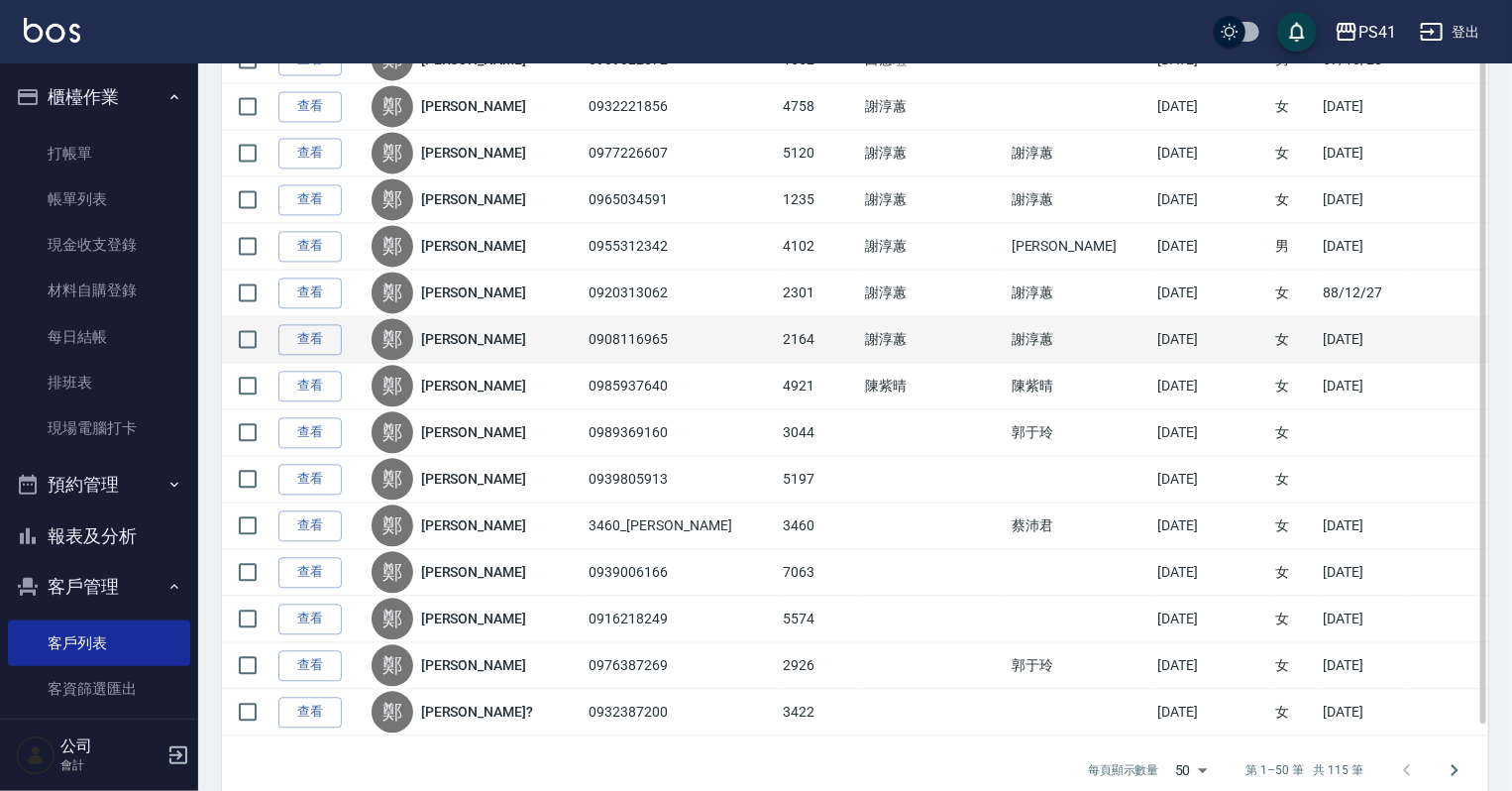 scroll, scrollTop: 2042, scrollLeft: 0, axis: vertical 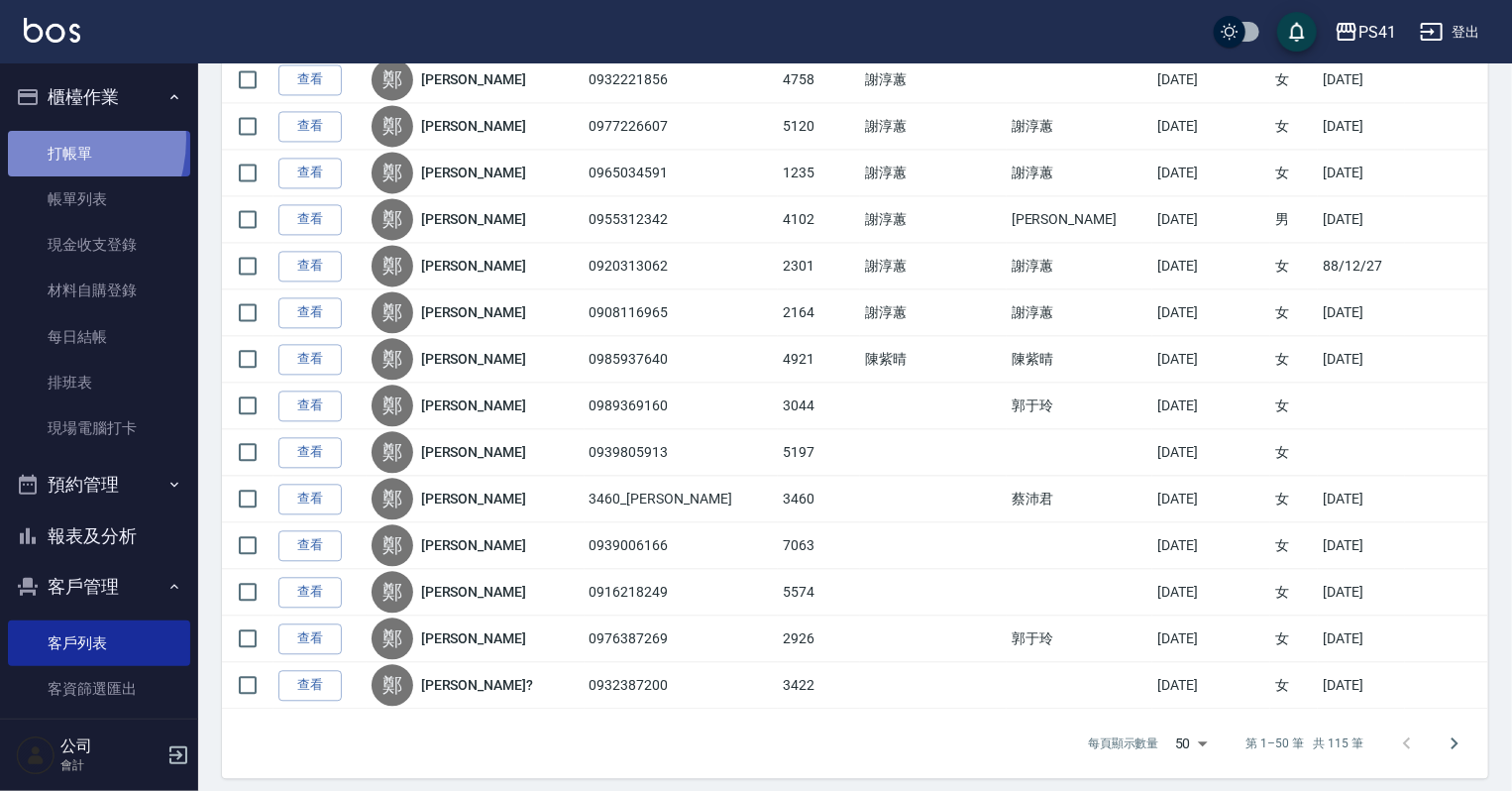 click on "打帳單" at bounding box center (99, 154) 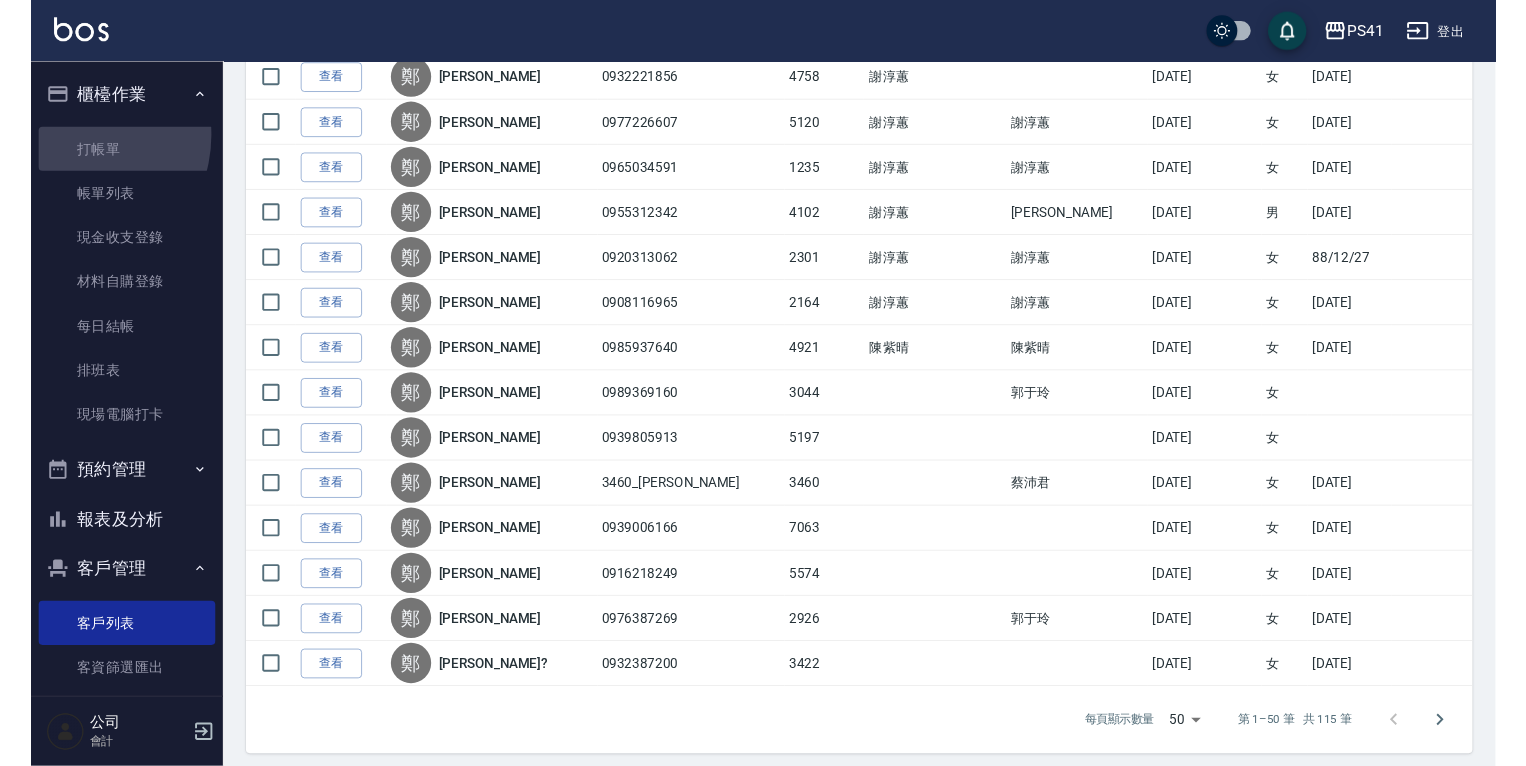 scroll, scrollTop: 0, scrollLeft: 0, axis: both 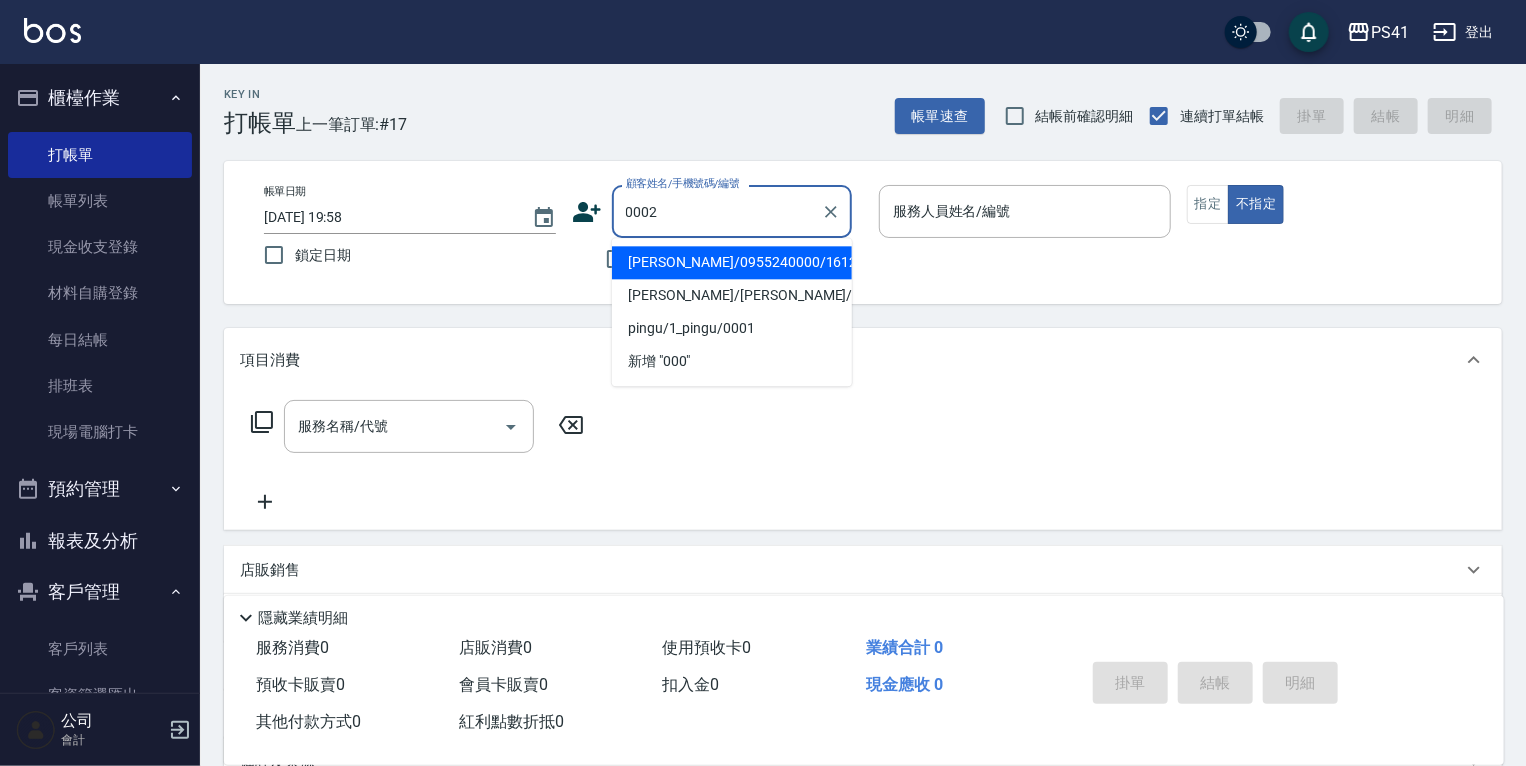type on "[PERSON_NAME]/[PERSON_NAME]/0002" 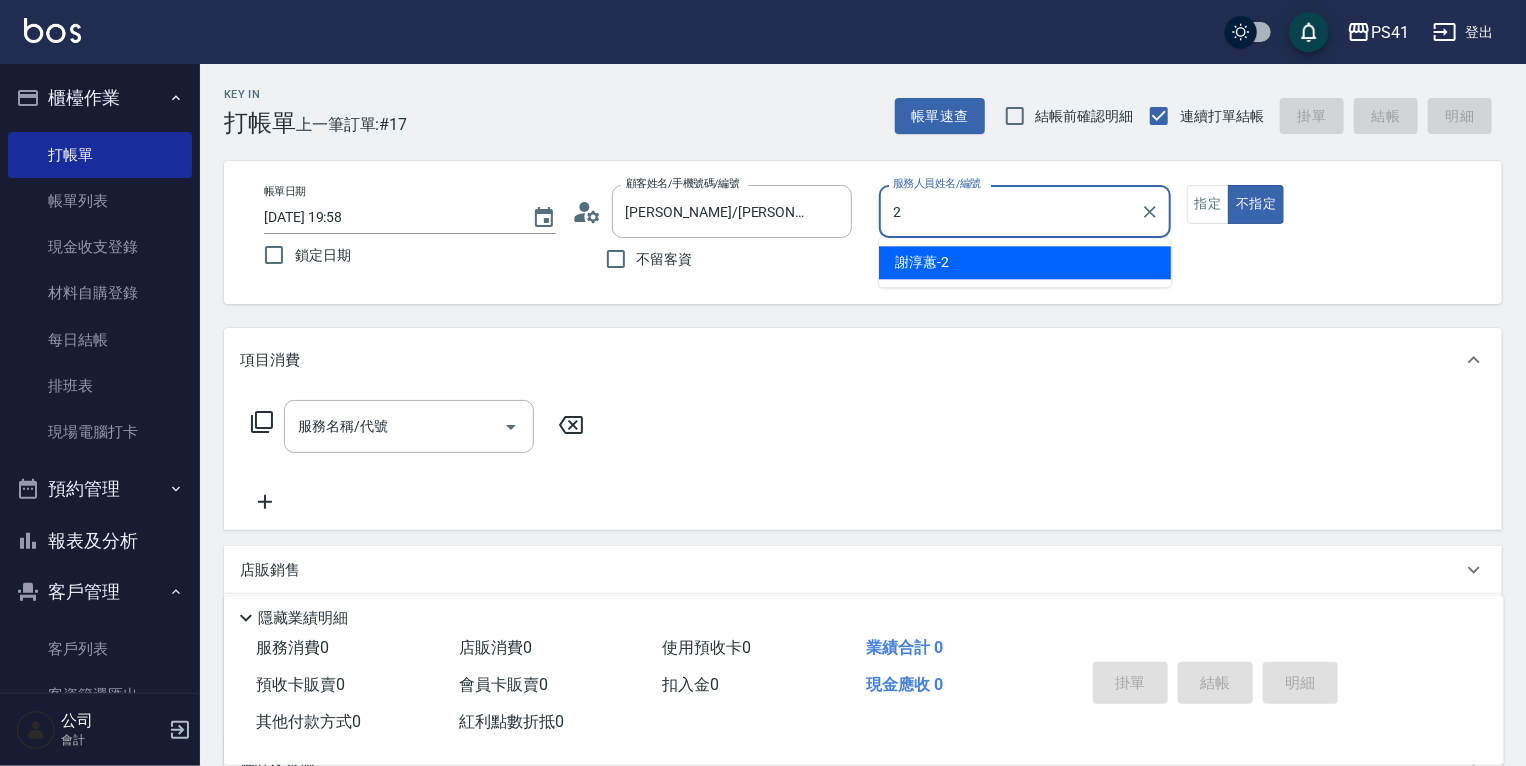 type on "謝淳蕙-2" 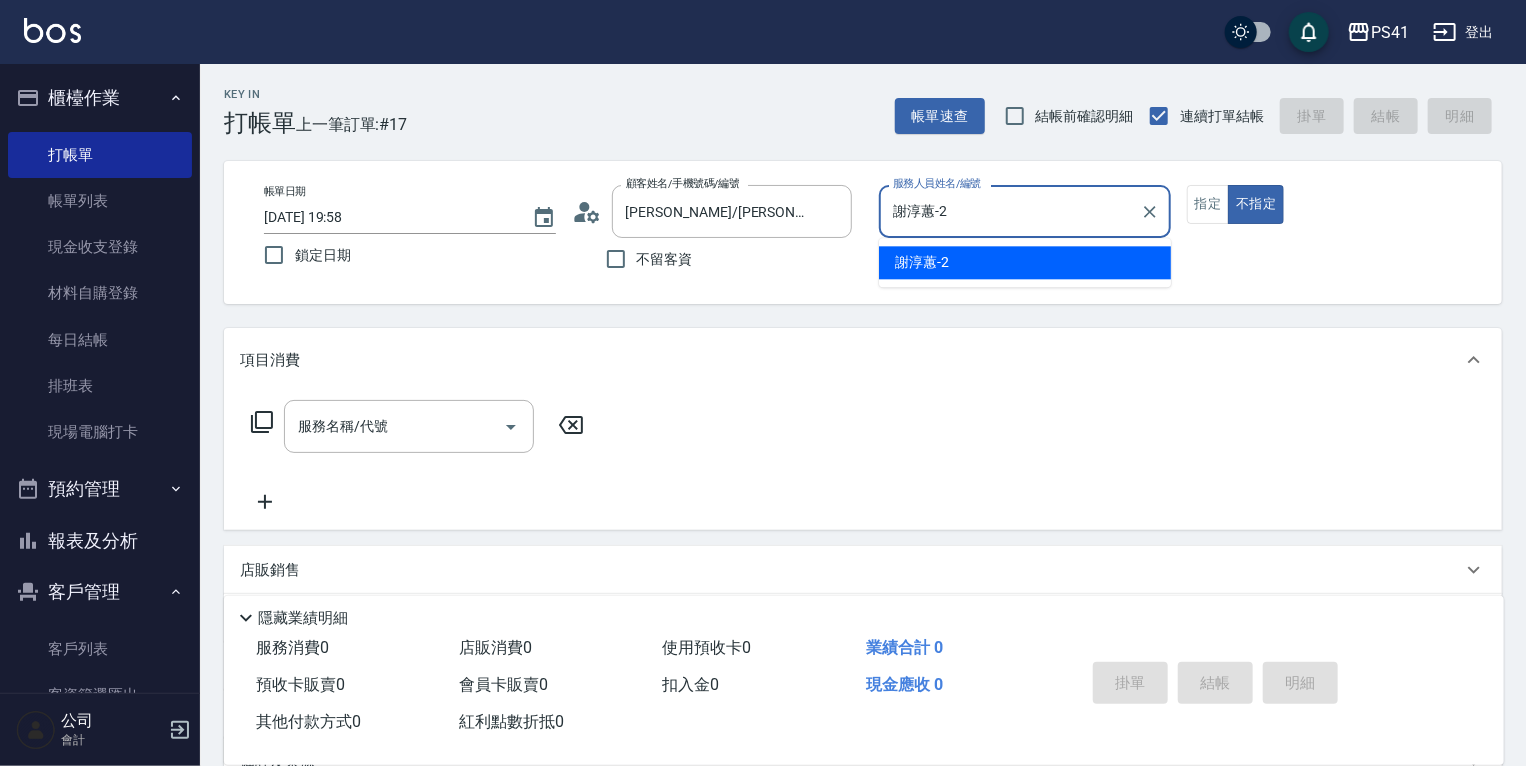 type on "false" 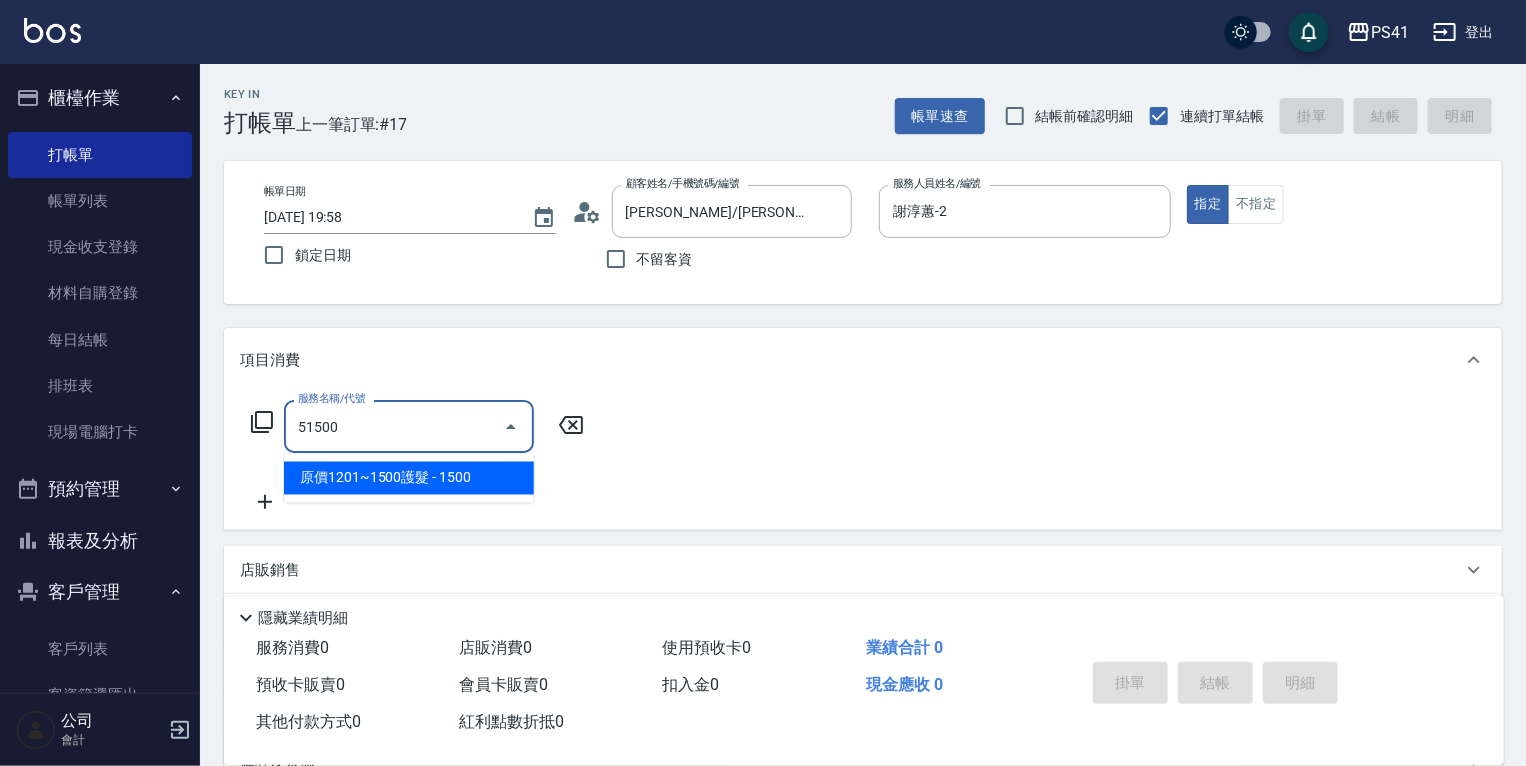 type on "原價1201~1500護髮(51500)" 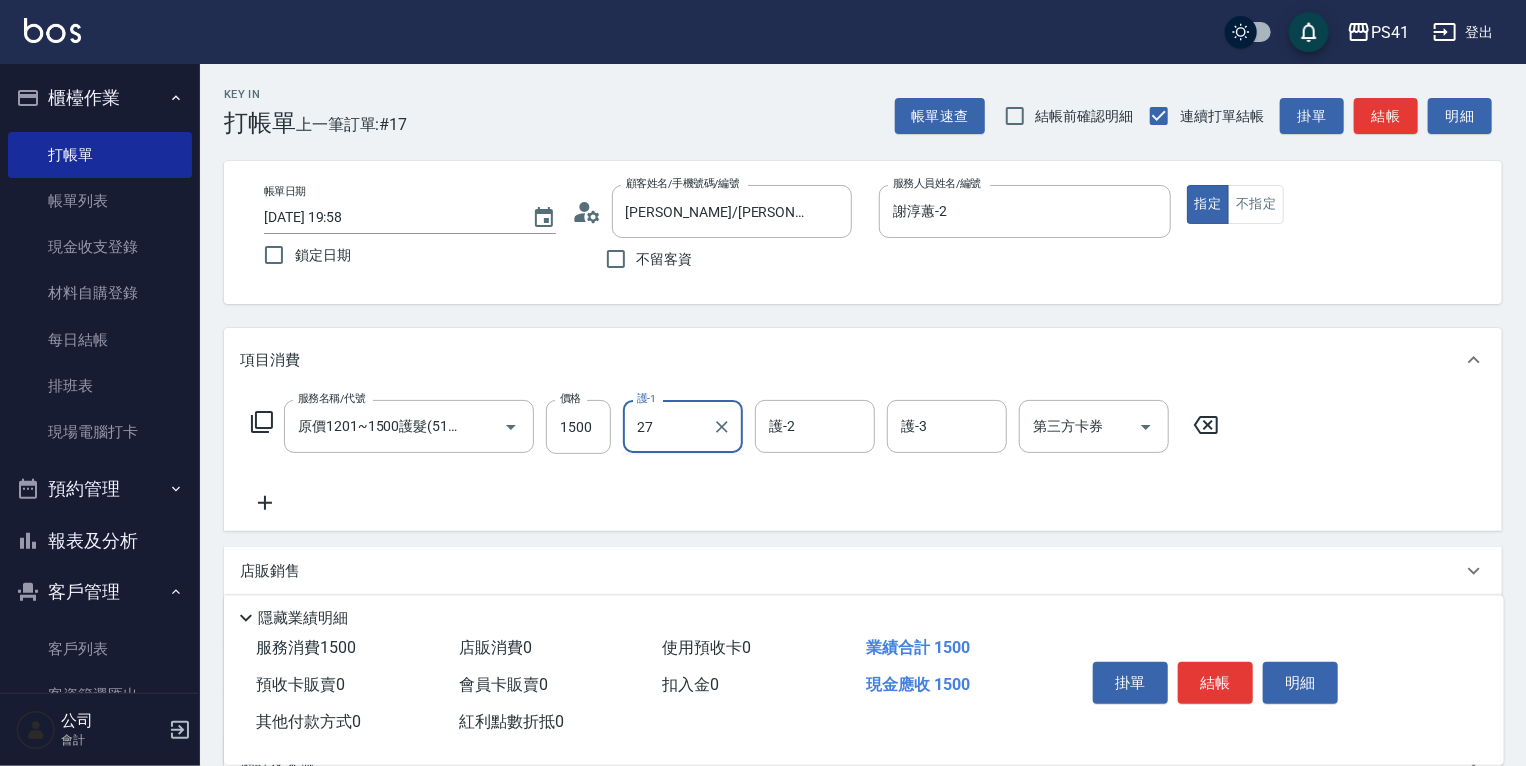 type on "佳佳-27" 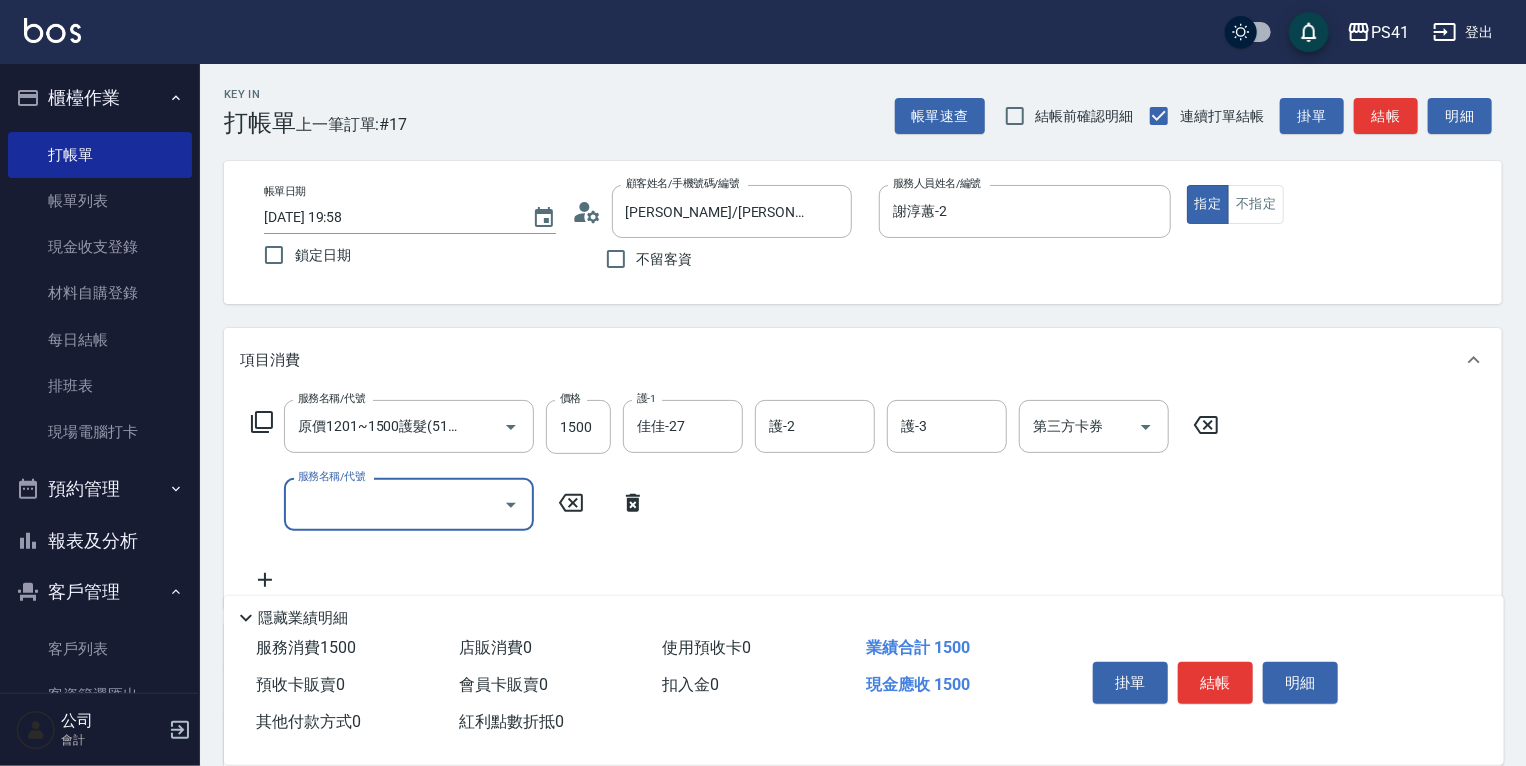 scroll, scrollTop: 0, scrollLeft: 0, axis: both 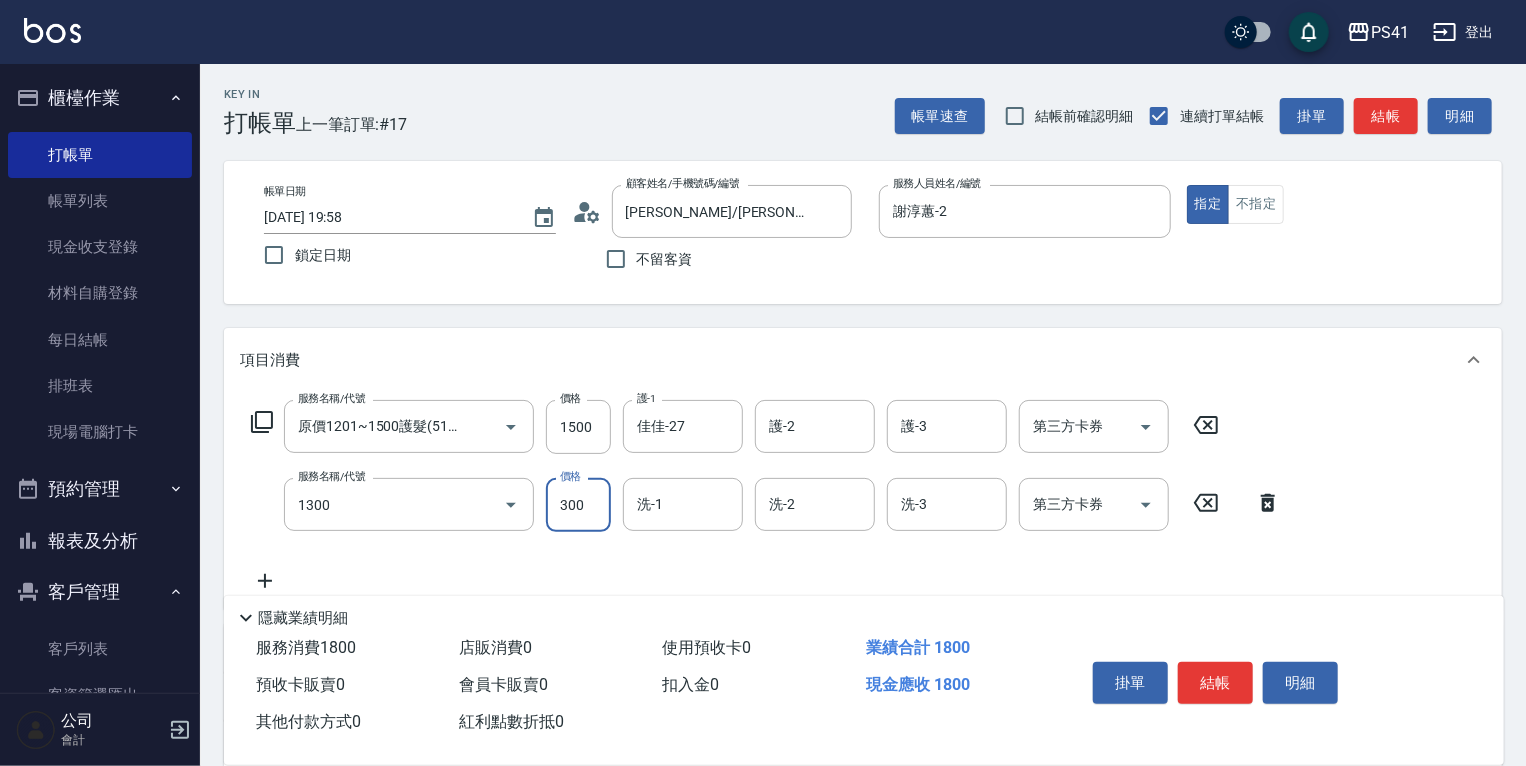 type on "洗髮300(1300)" 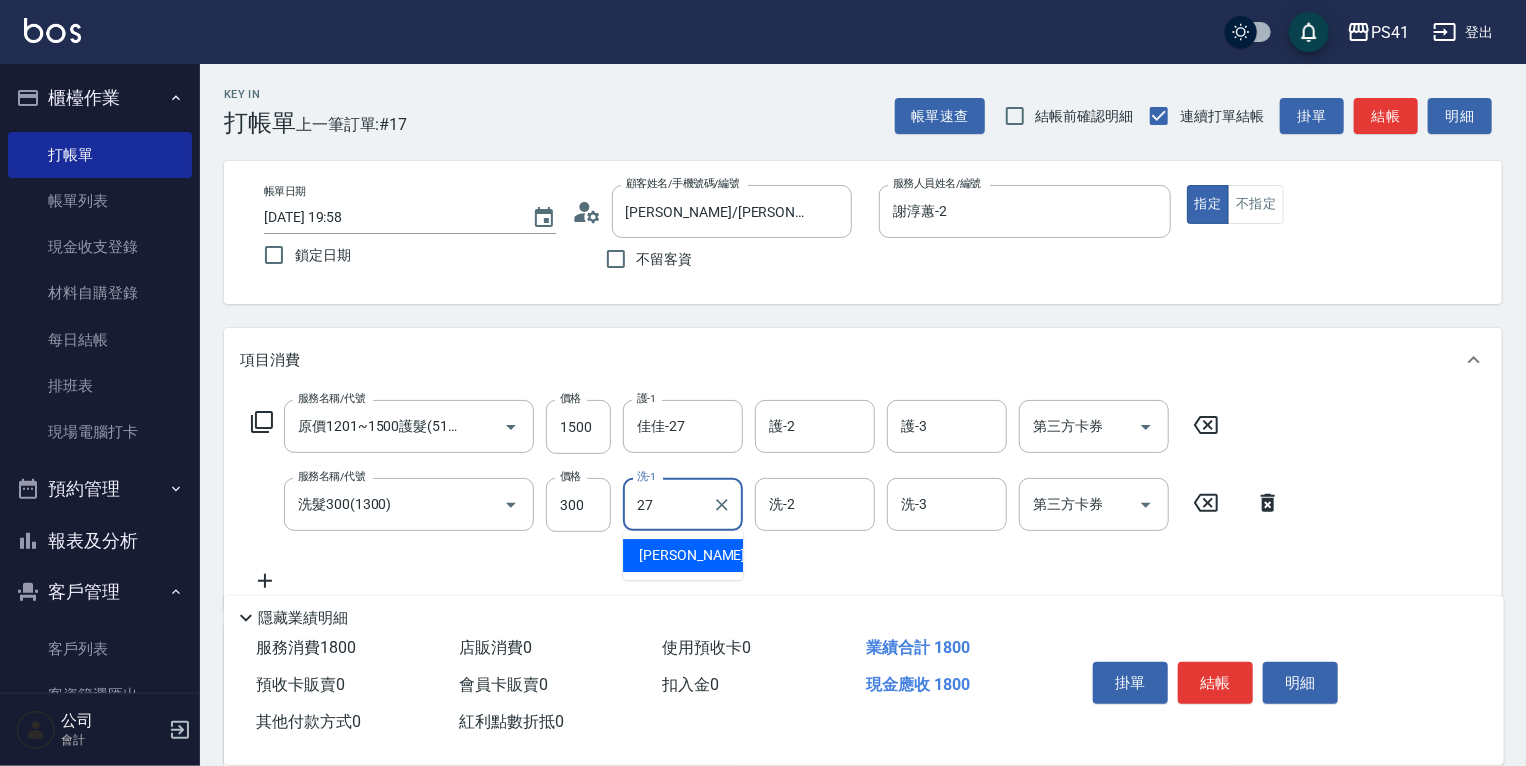 type on "佳佳-27" 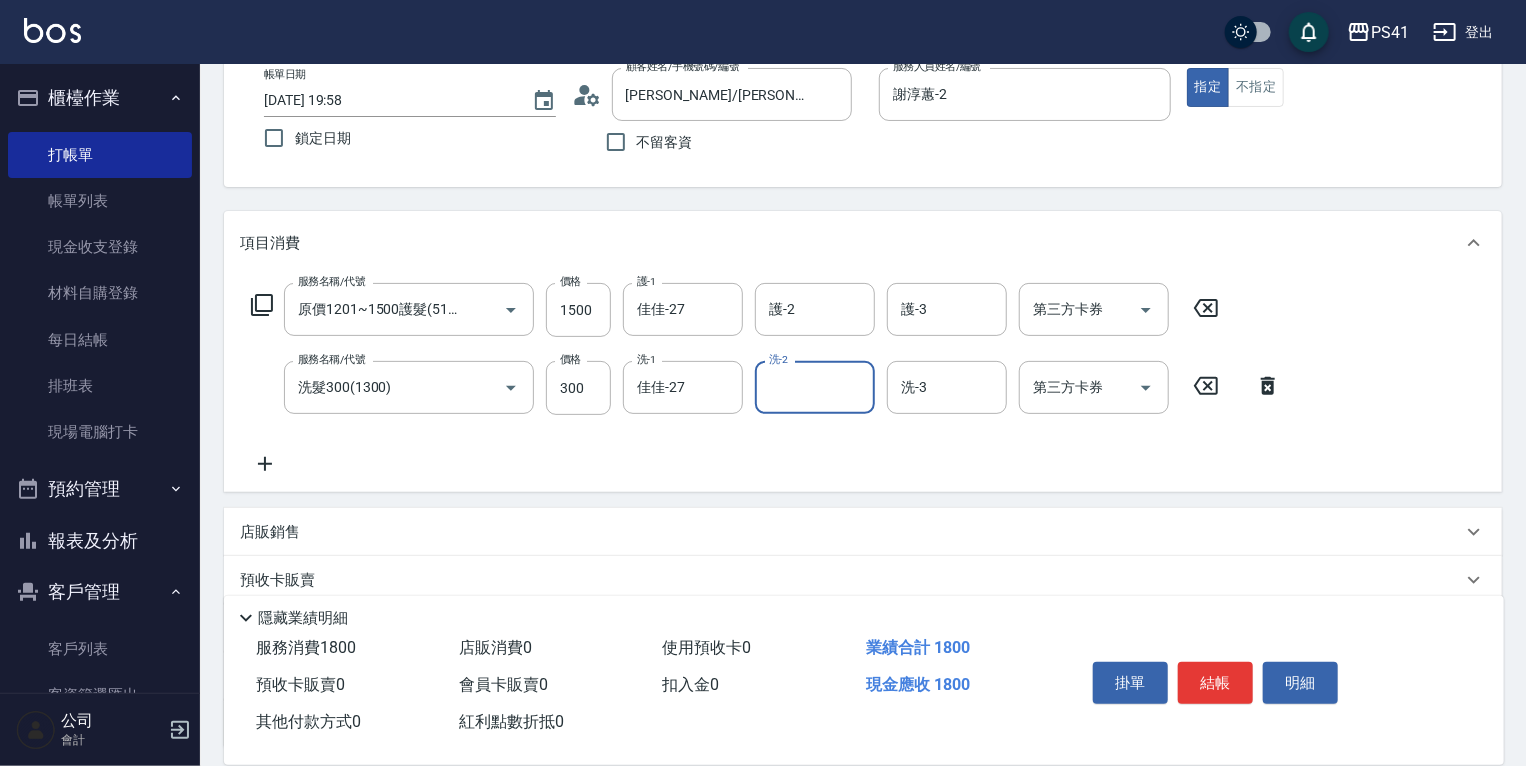 scroll, scrollTop: 288, scrollLeft: 0, axis: vertical 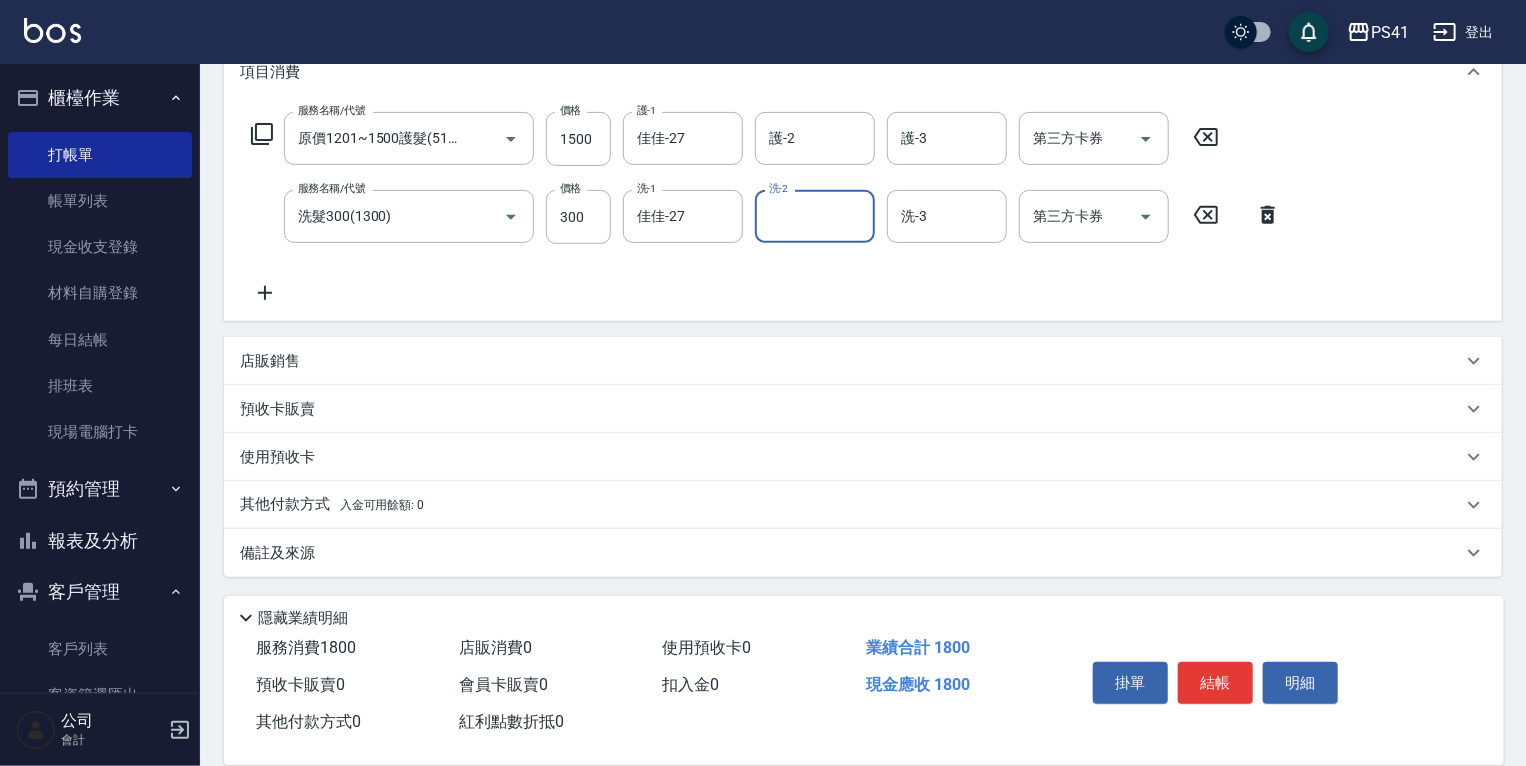 click on "其他付款方式 入金可用餘額: 0" at bounding box center [863, 505] 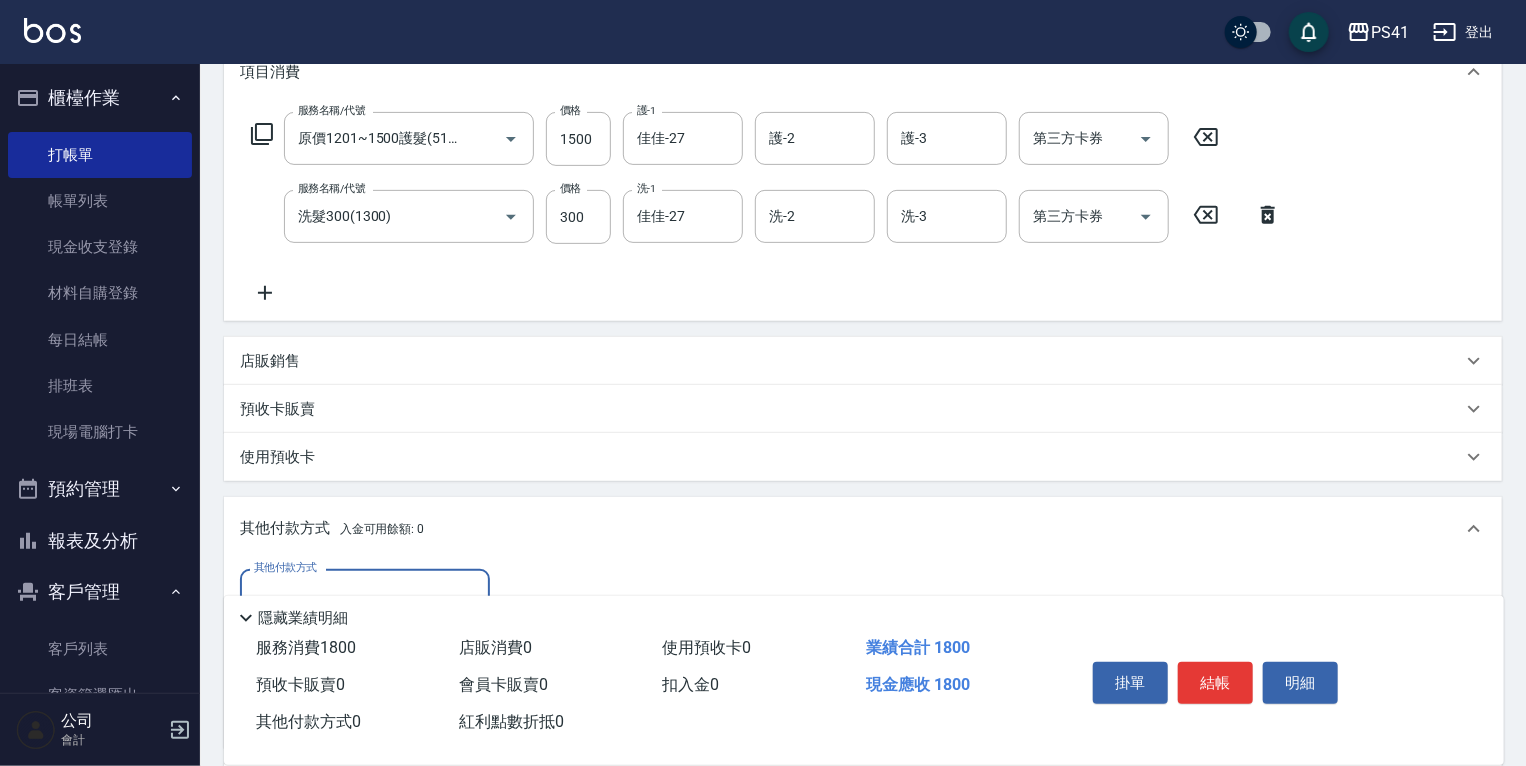 scroll, scrollTop: 34, scrollLeft: 0, axis: vertical 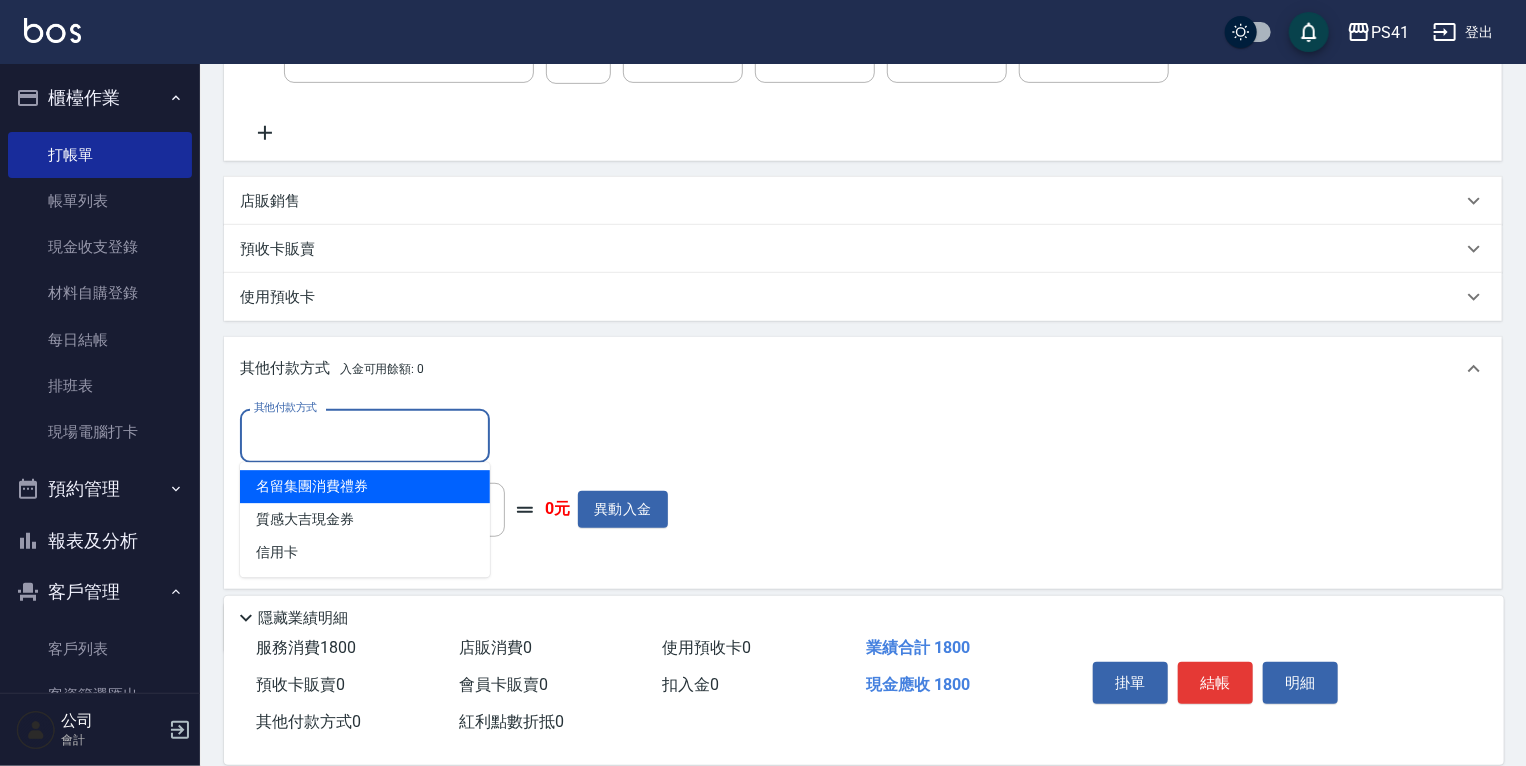 click on "其他付款方式" at bounding box center [365, 435] 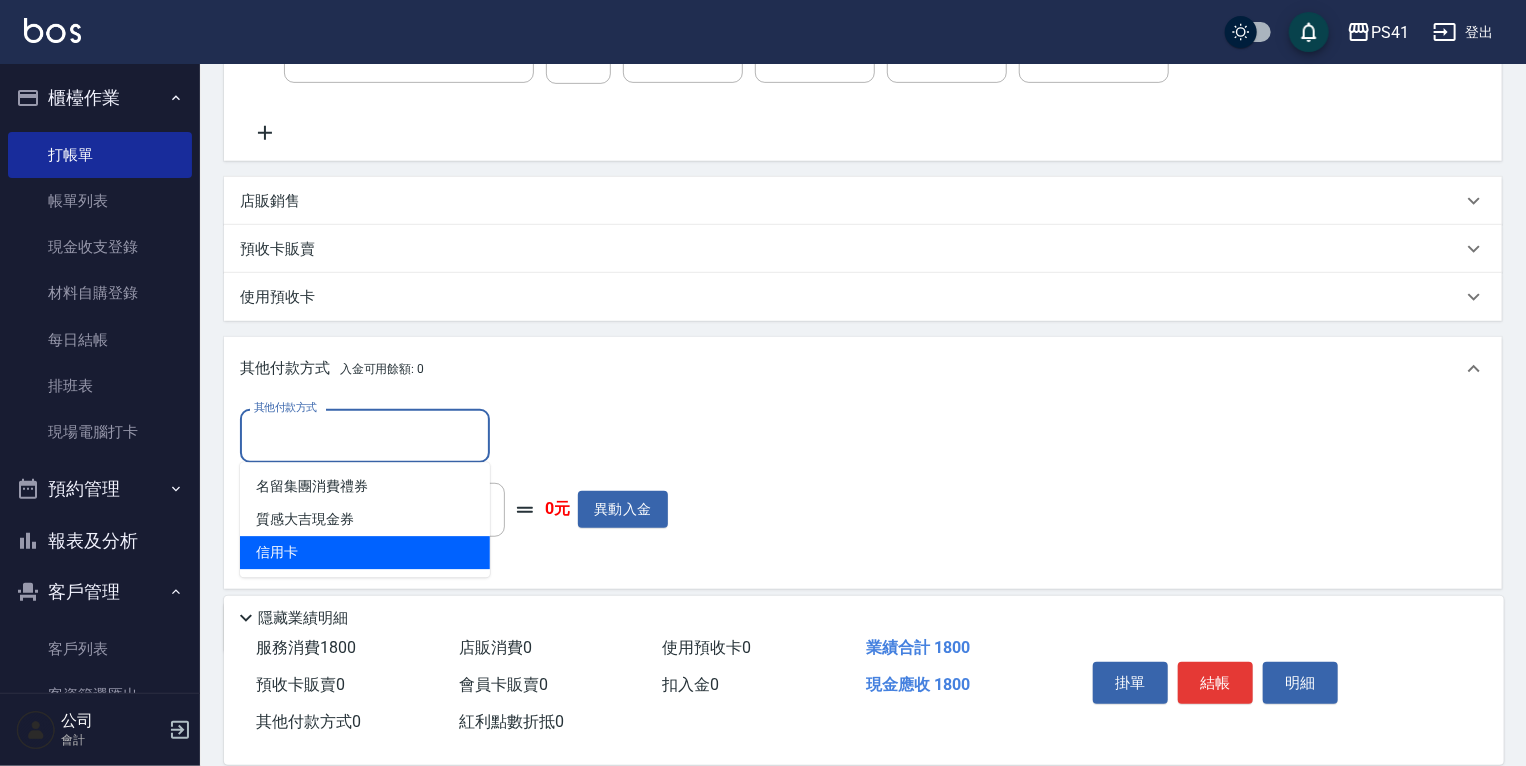 click on "信用卡" at bounding box center [365, 552] 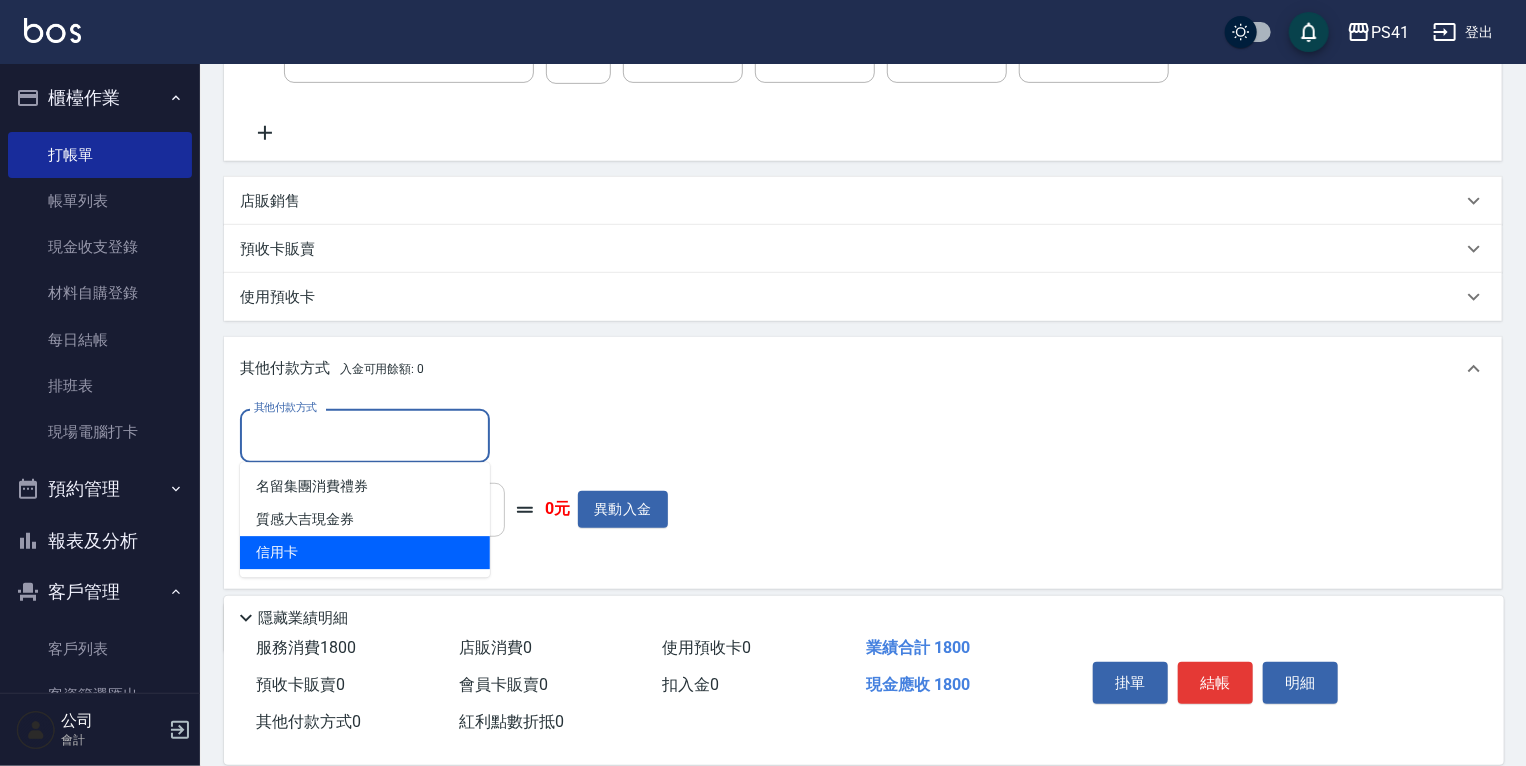 type on "信用卡" 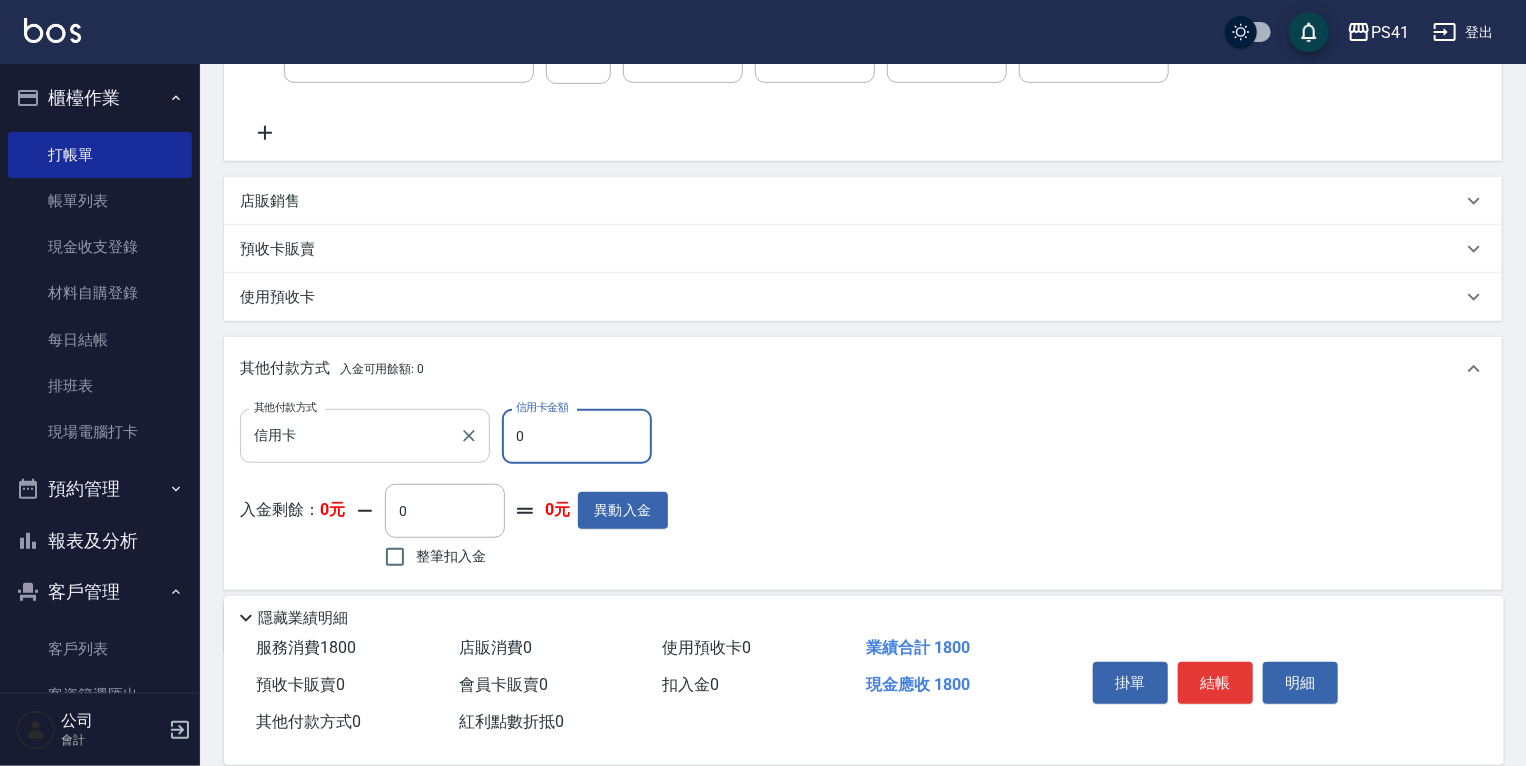 drag, startPoint x: 548, startPoint y: 442, endPoint x: 359, endPoint y: 421, distance: 190.16309 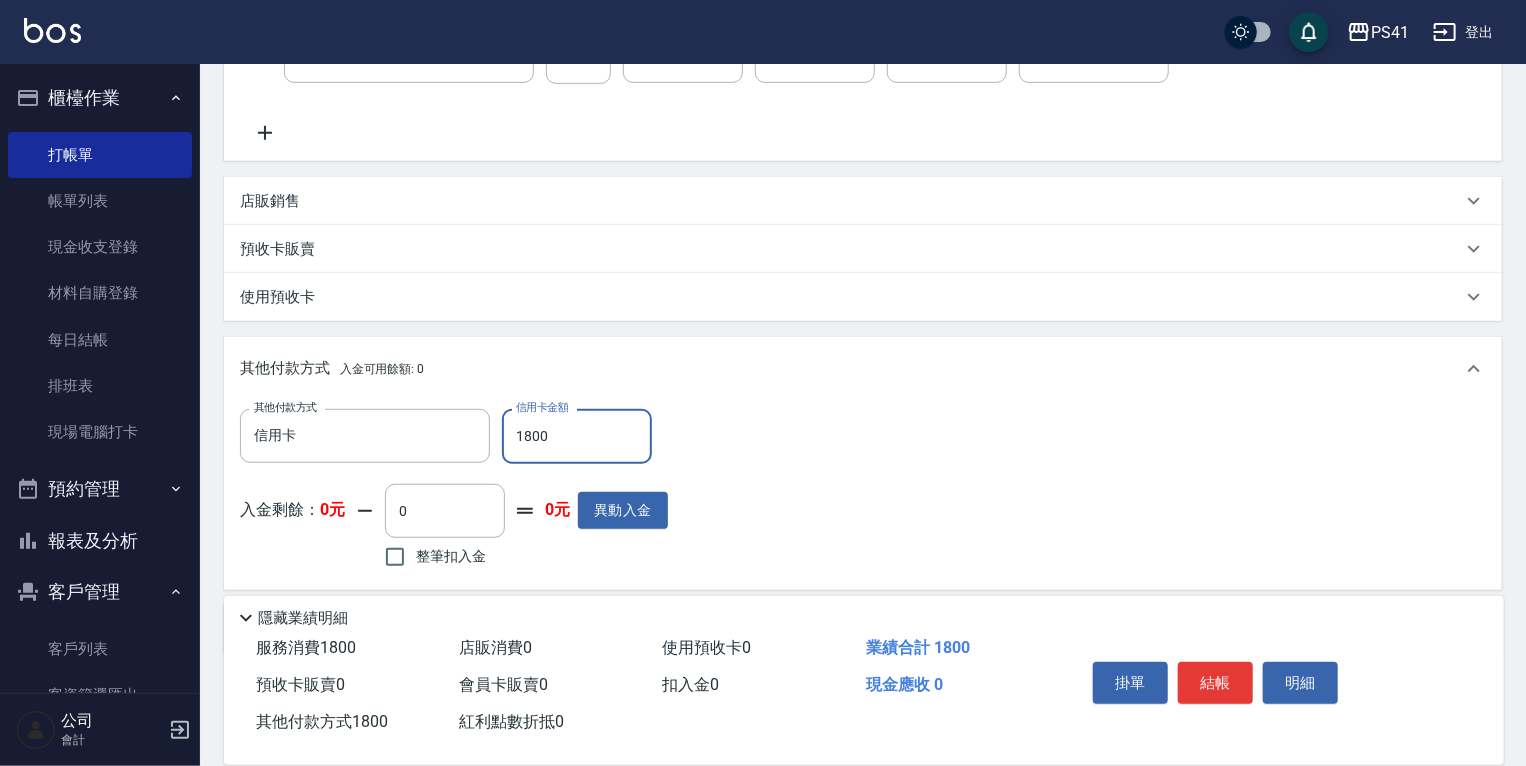 type on "1800" 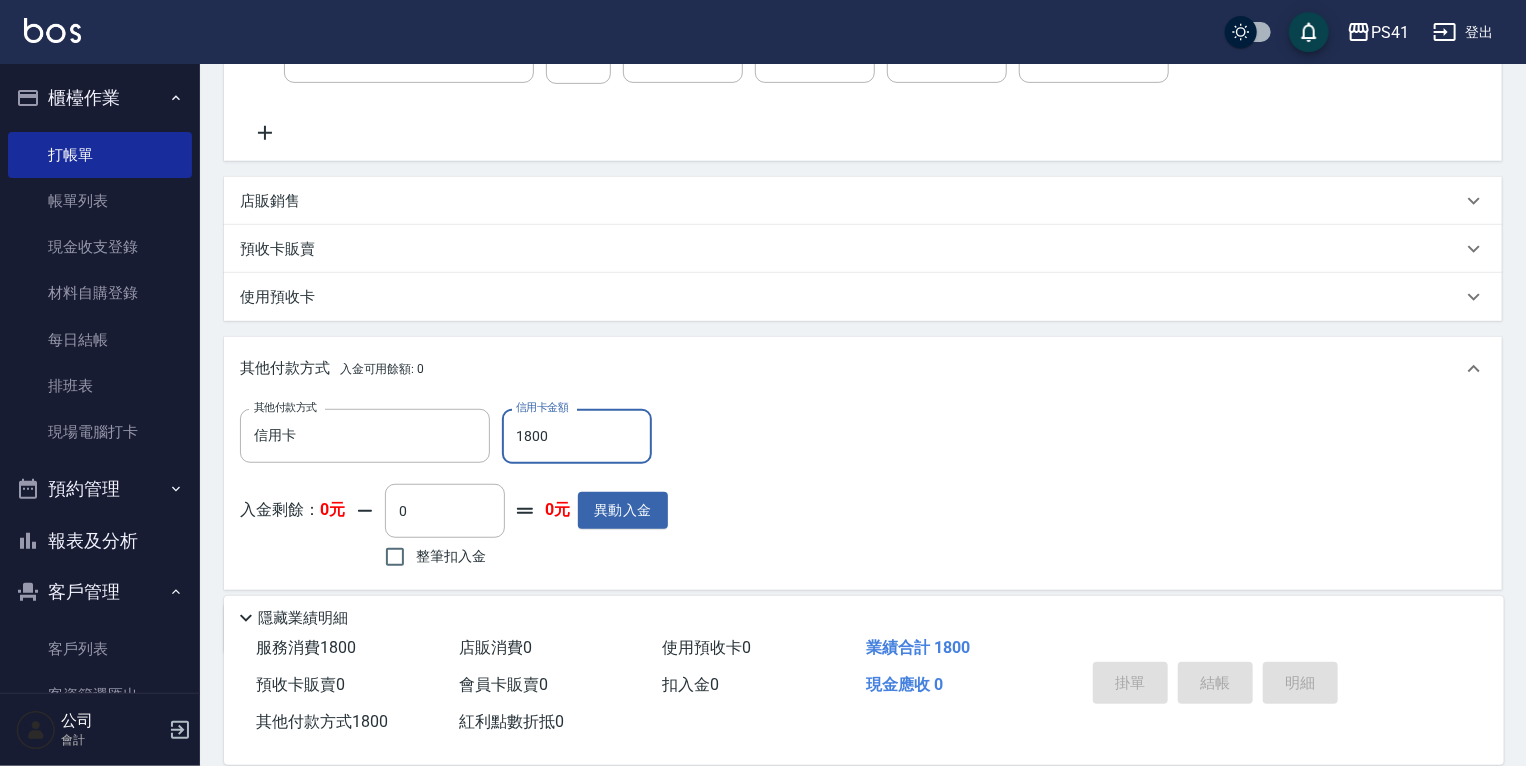 type 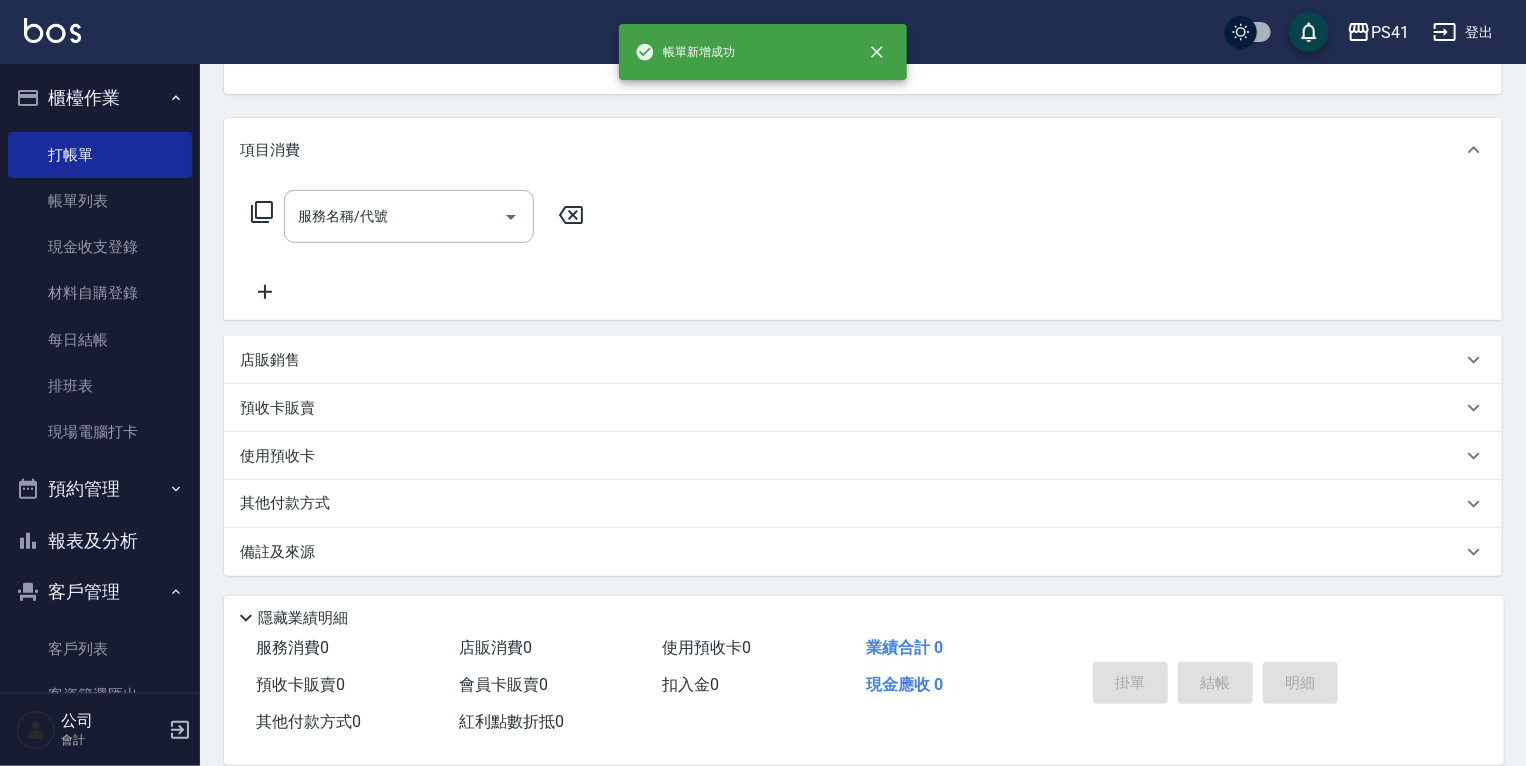 scroll, scrollTop: 0, scrollLeft: 0, axis: both 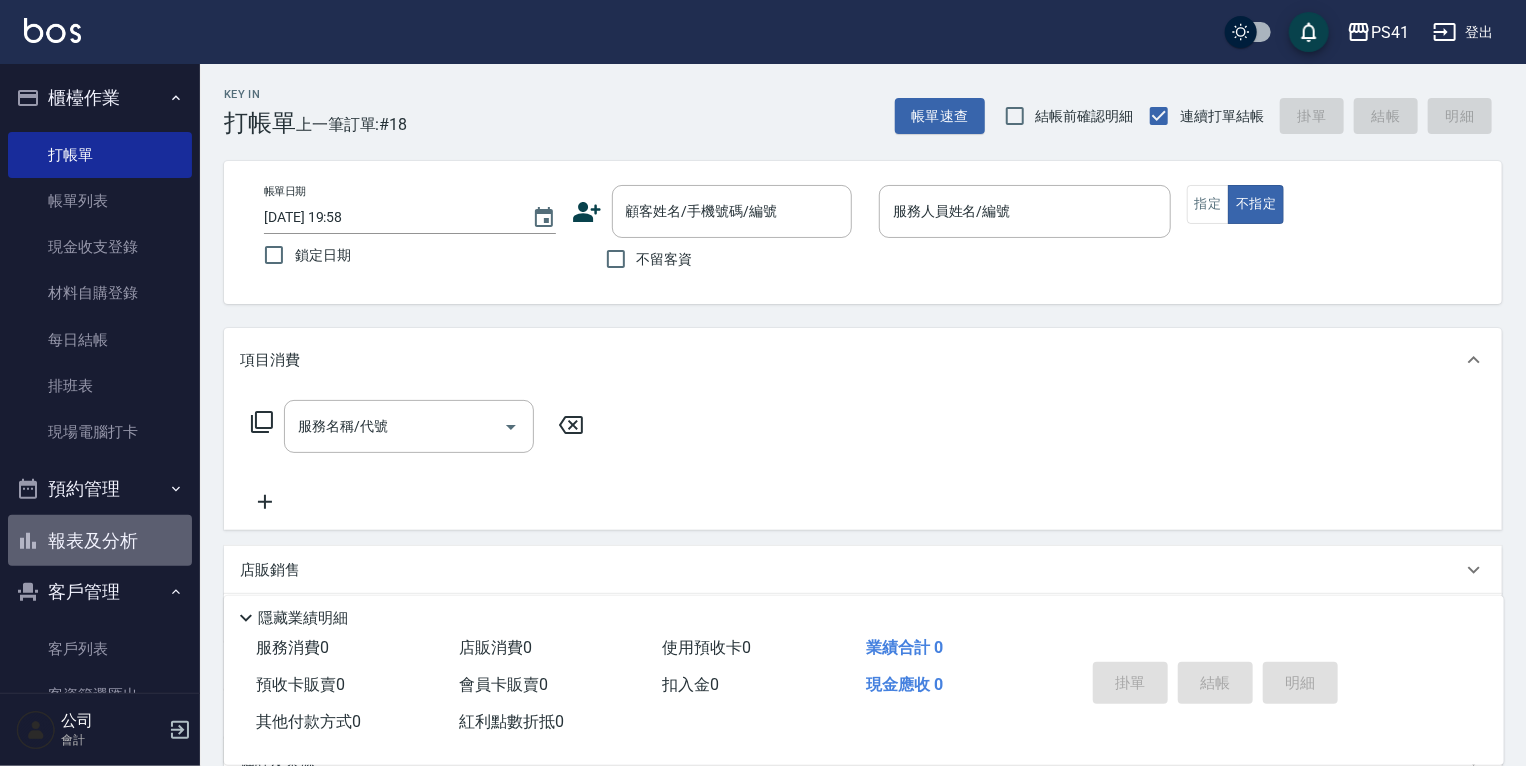 click on "報表及分析" at bounding box center (100, 541) 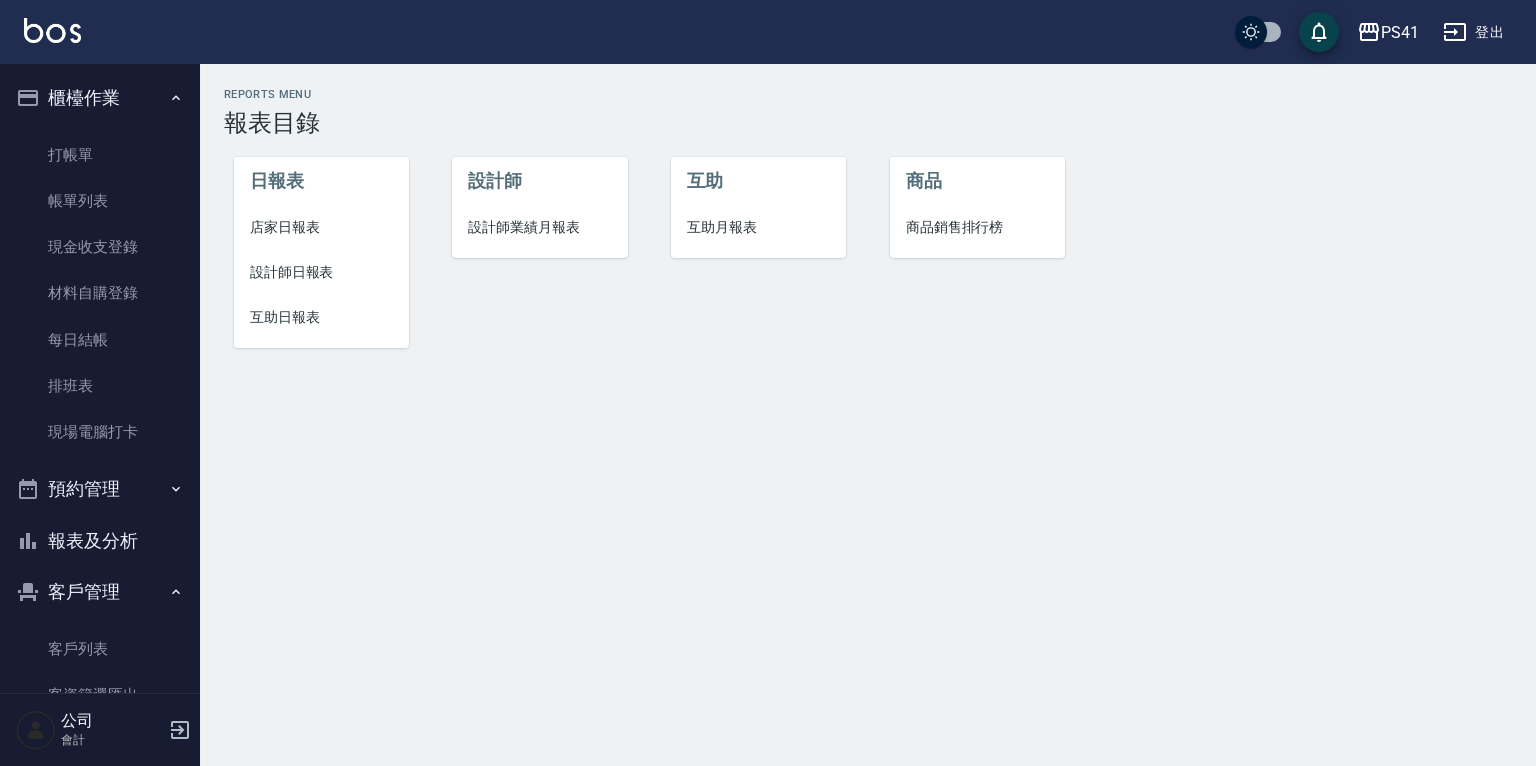 click on "店家日報表" at bounding box center (321, 227) 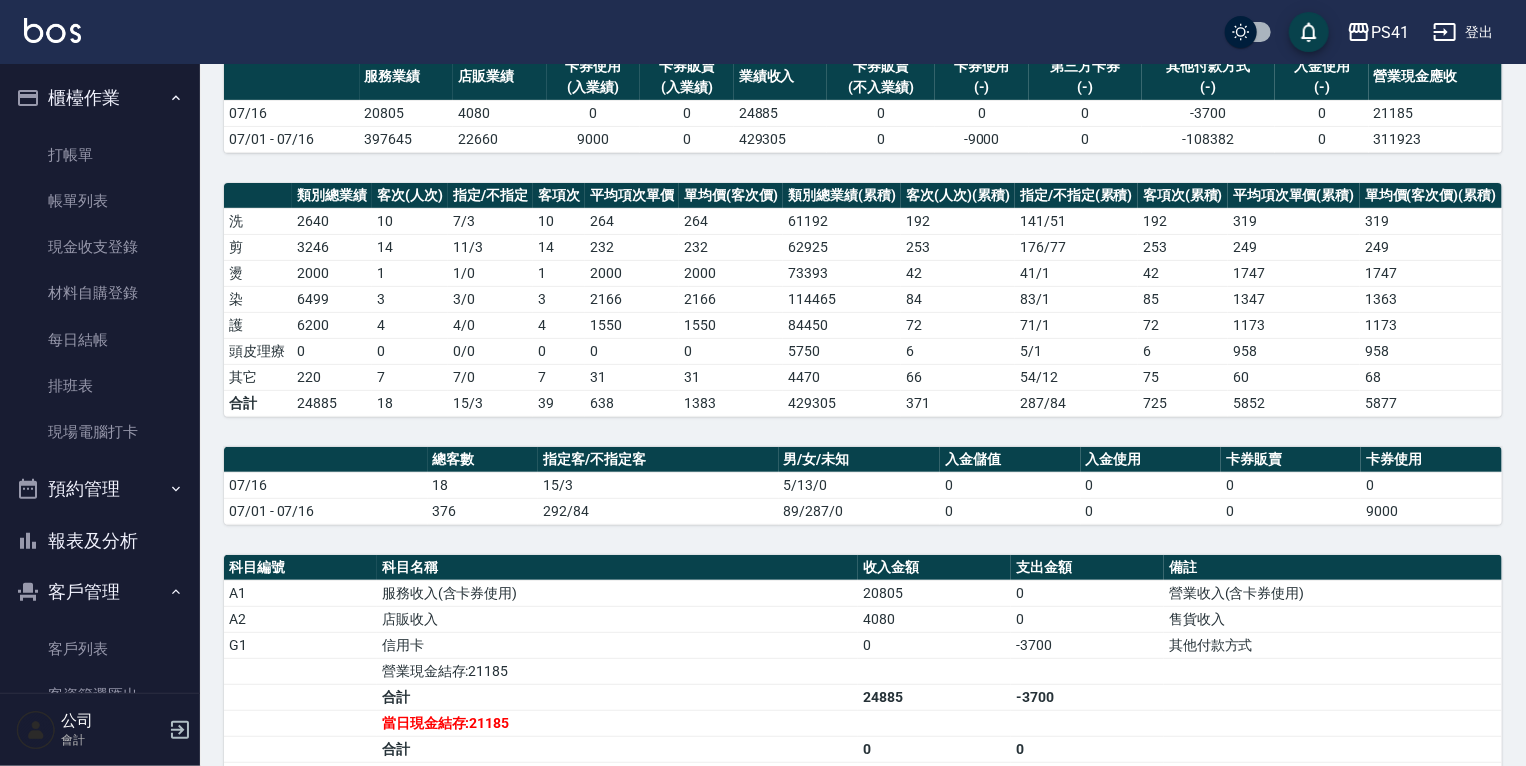 scroll, scrollTop: 0, scrollLeft: 0, axis: both 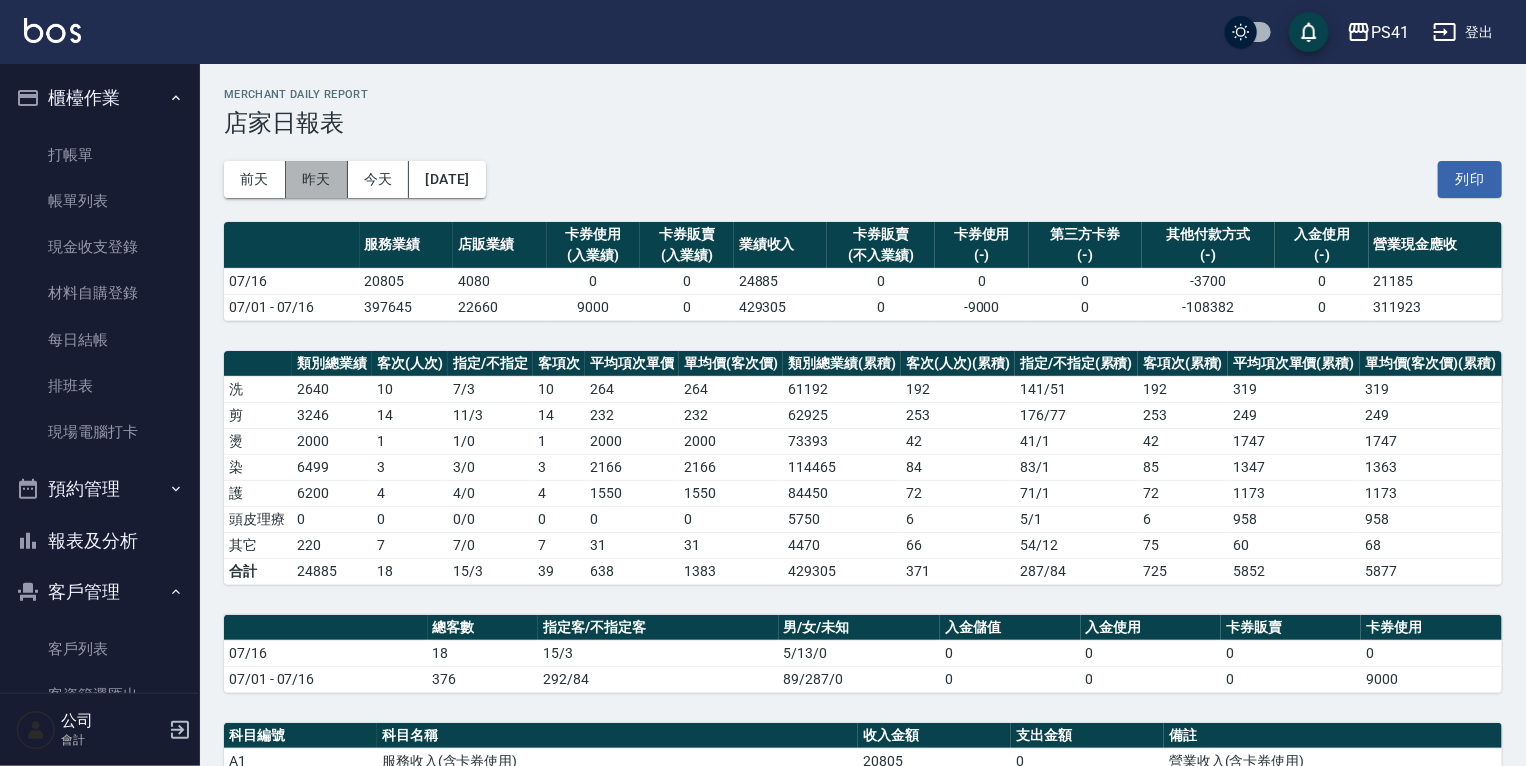 click on "昨天" at bounding box center [317, 179] 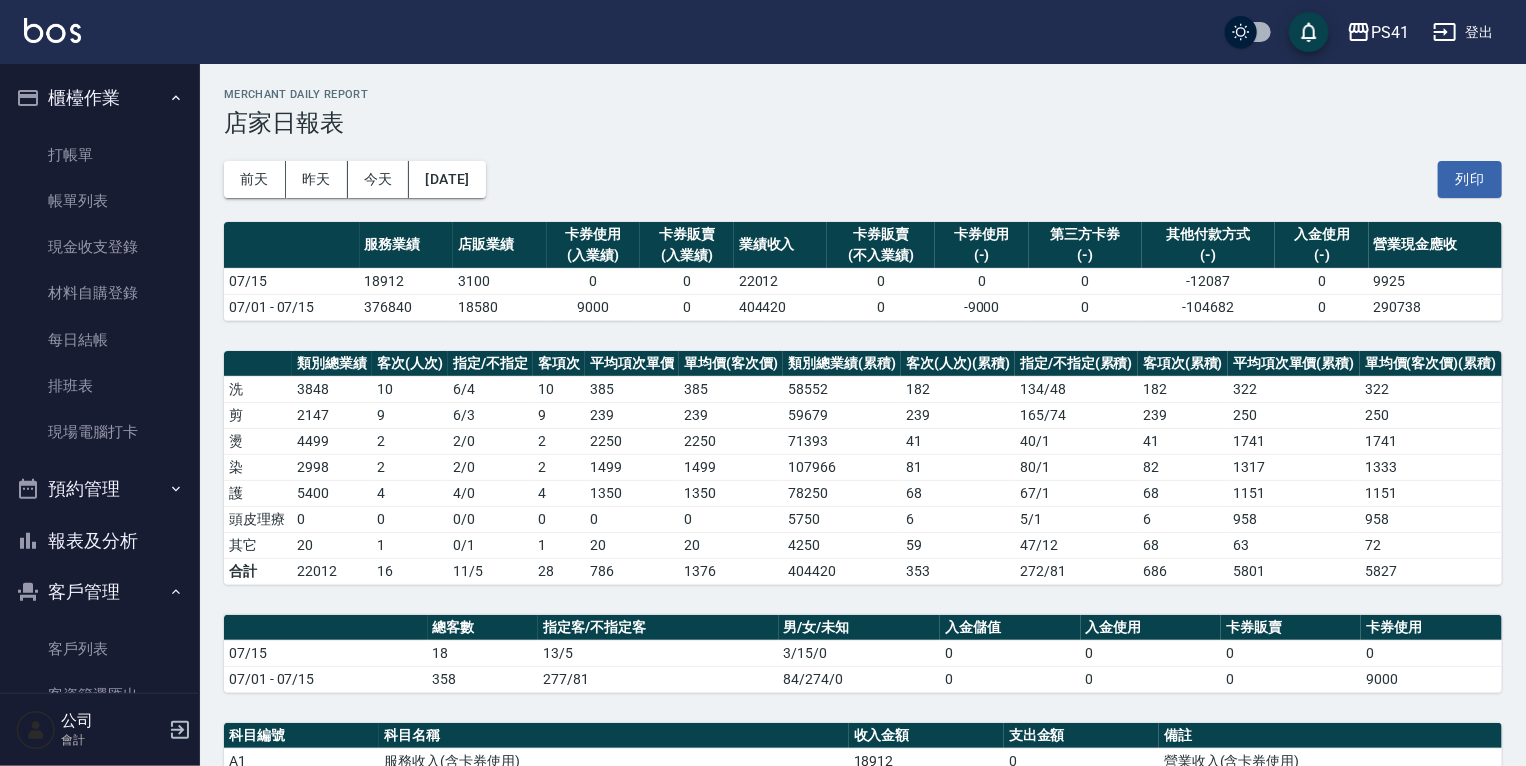 scroll, scrollTop: 400, scrollLeft: 0, axis: vertical 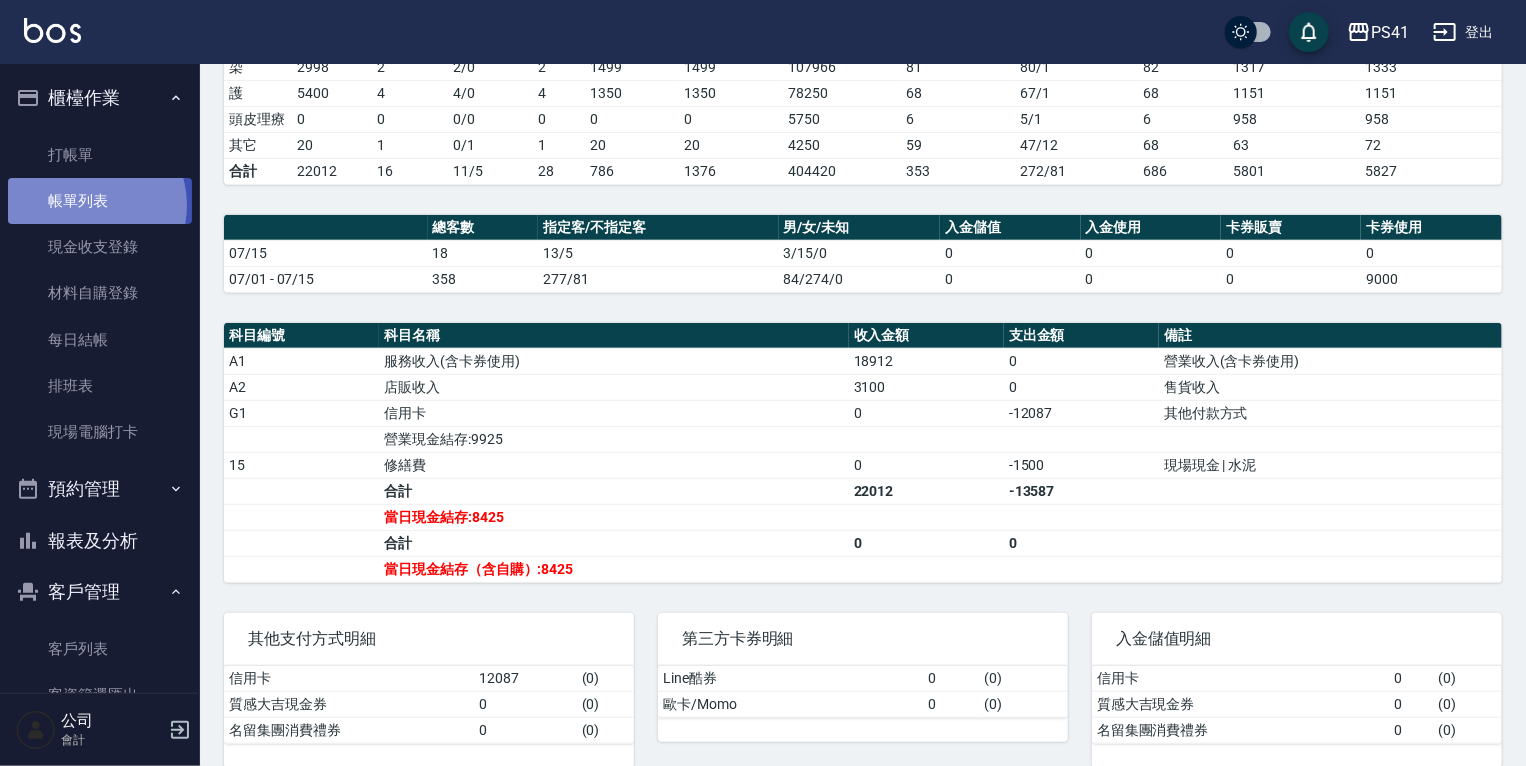 click on "帳單列表" at bounding box center [100, 201] 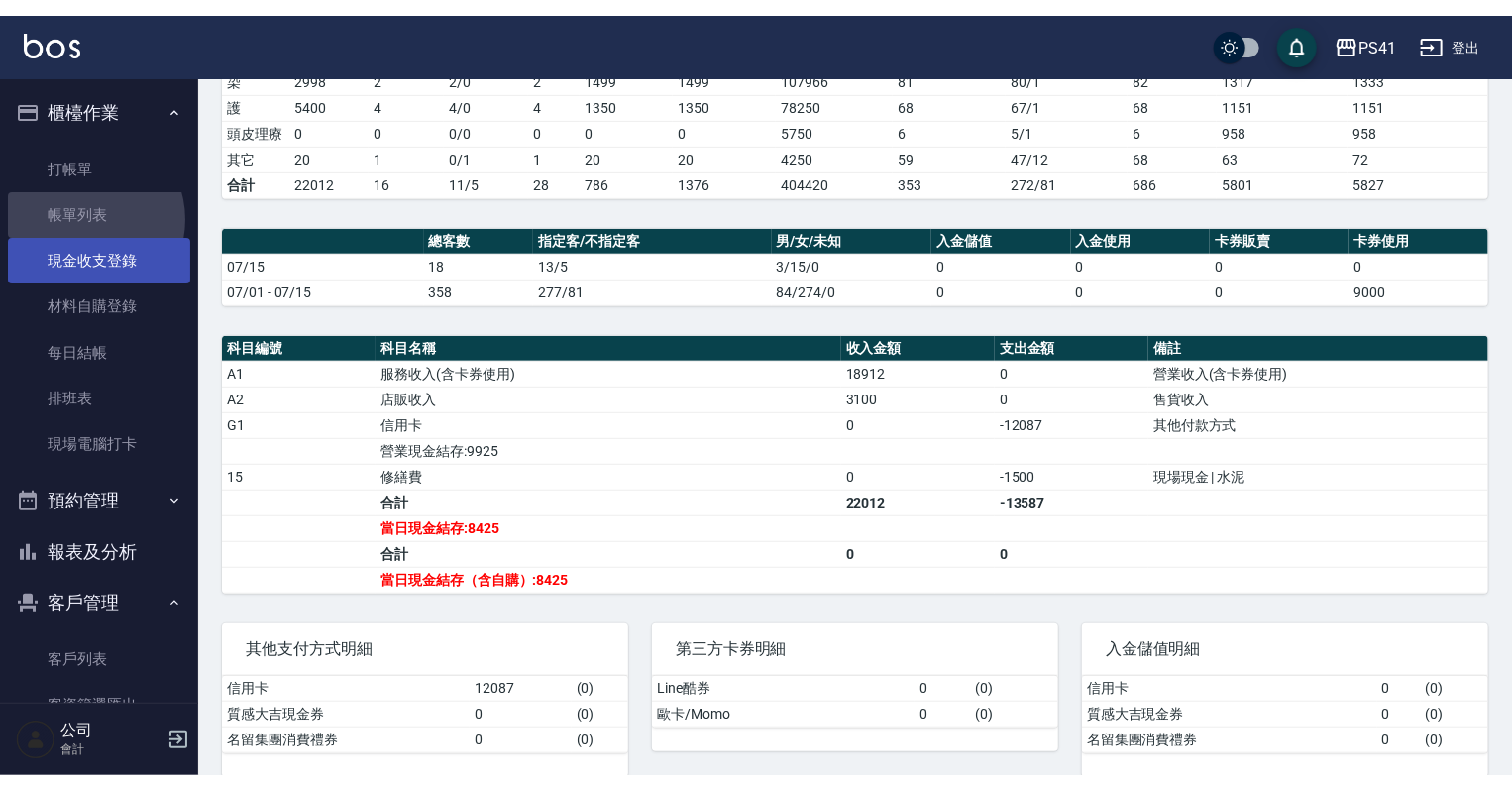 scroll, scrollTop: 0, scrollLeft: 0, axis: both 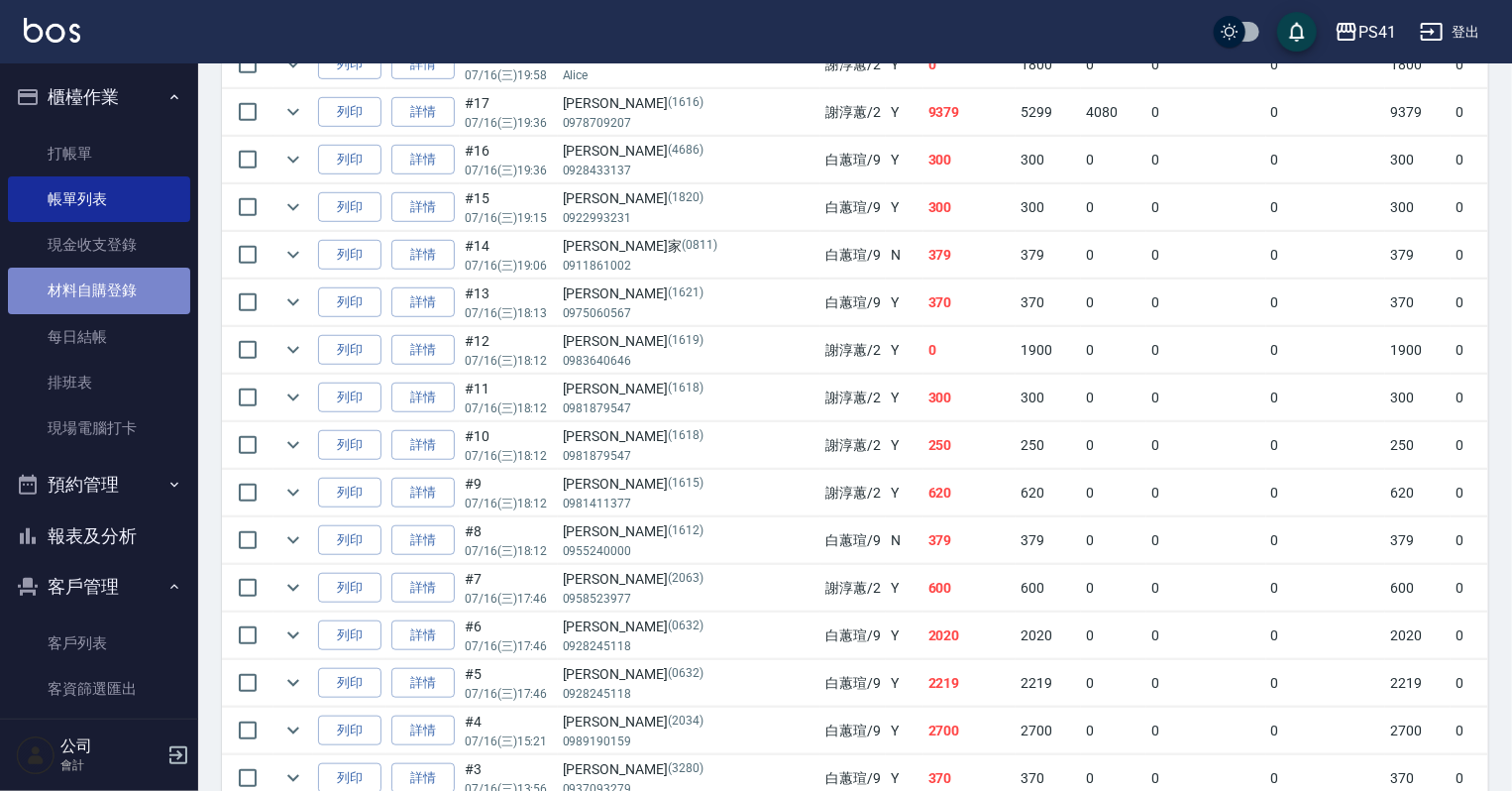 click on "材料自購登錄" at bounding box center (99, 290) 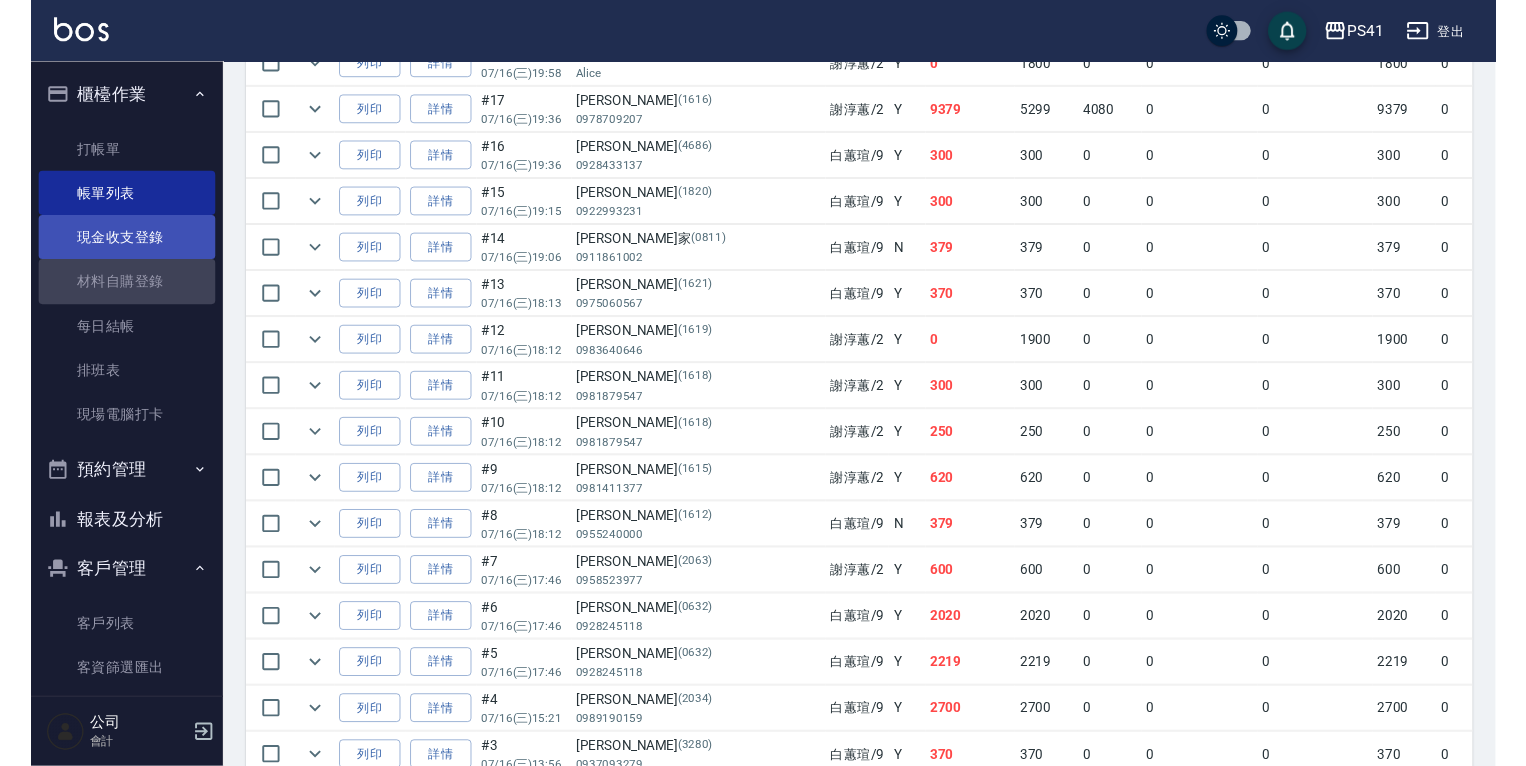 scroll, scrollTop: 0, scrollLeft: 0, axis: both 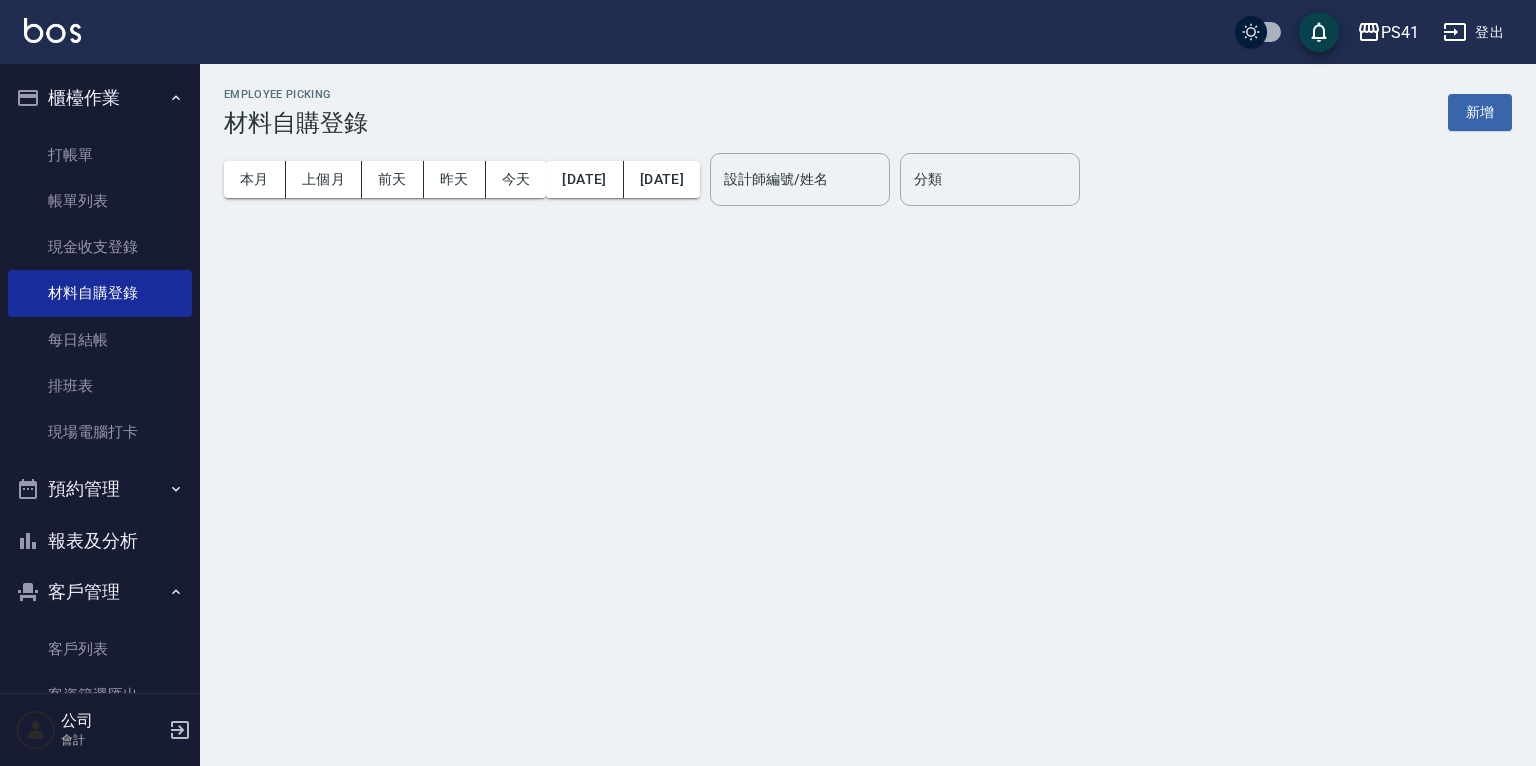click on "報表及分析" at bounding box center [100, 541] 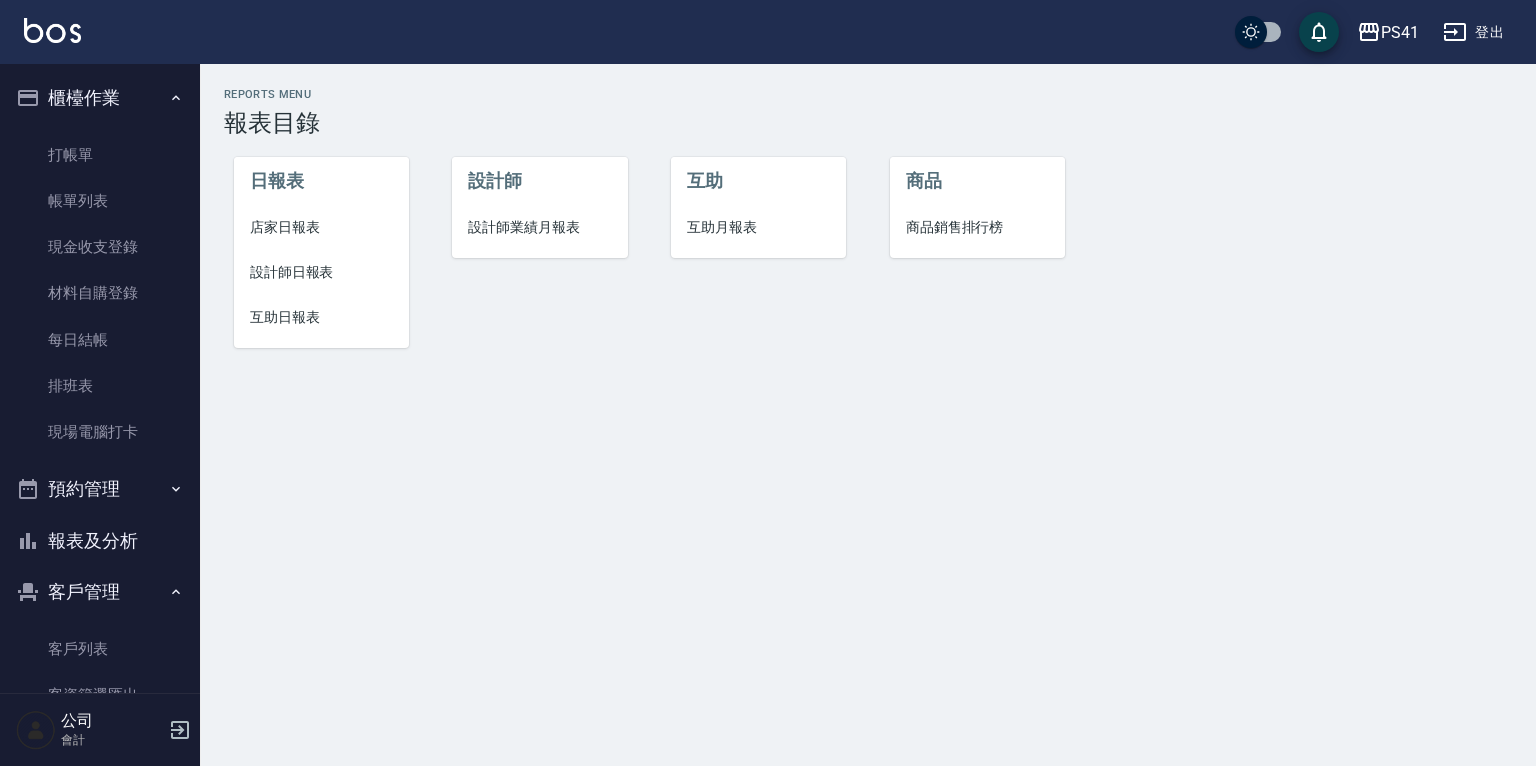 click on "店家日報表" at bounding box center (321, 227) 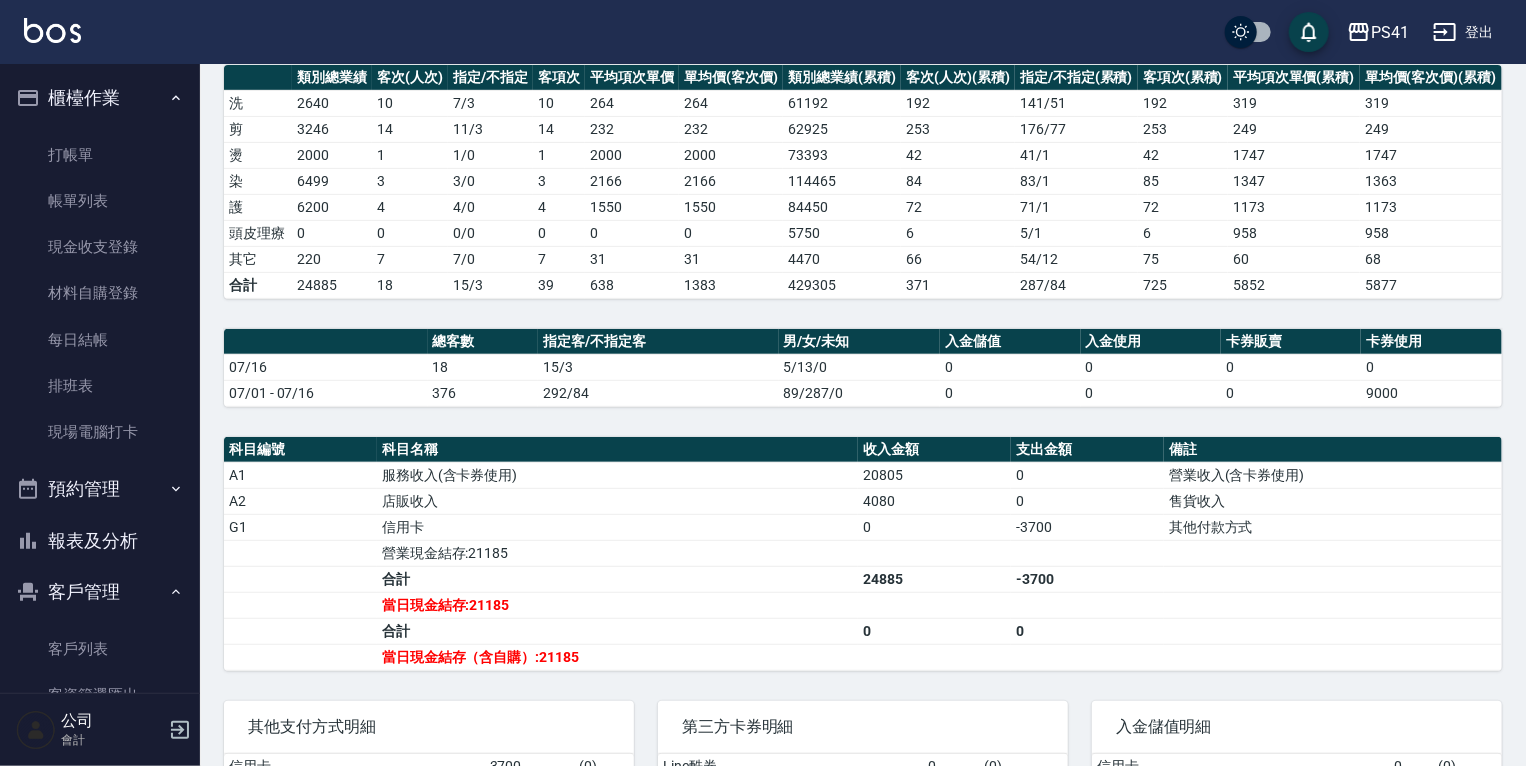 scroll, scrollTop: 393, scrollLeft: 0, axis: vertical 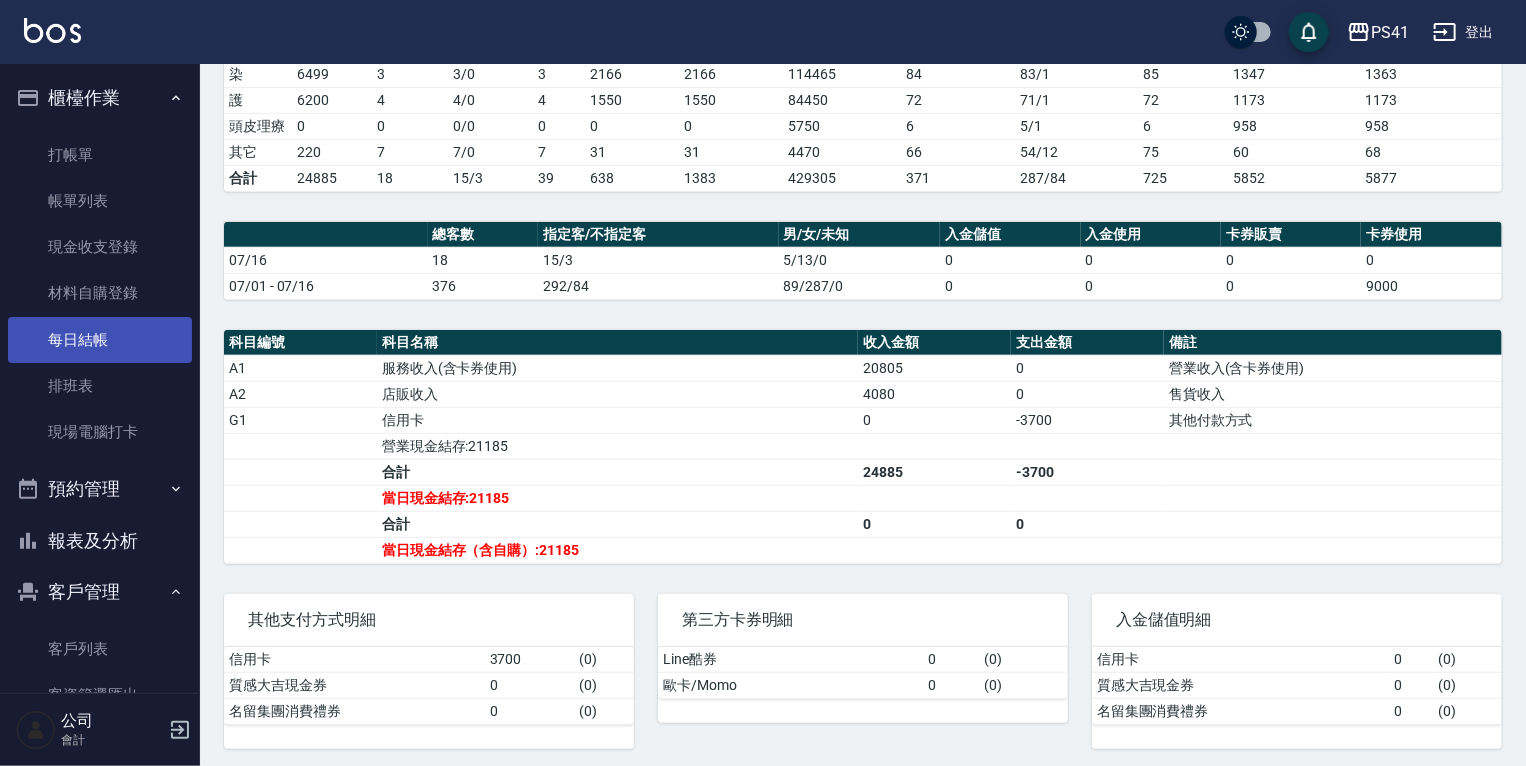 click on "每日結帳" at bounding box center (100, 340) 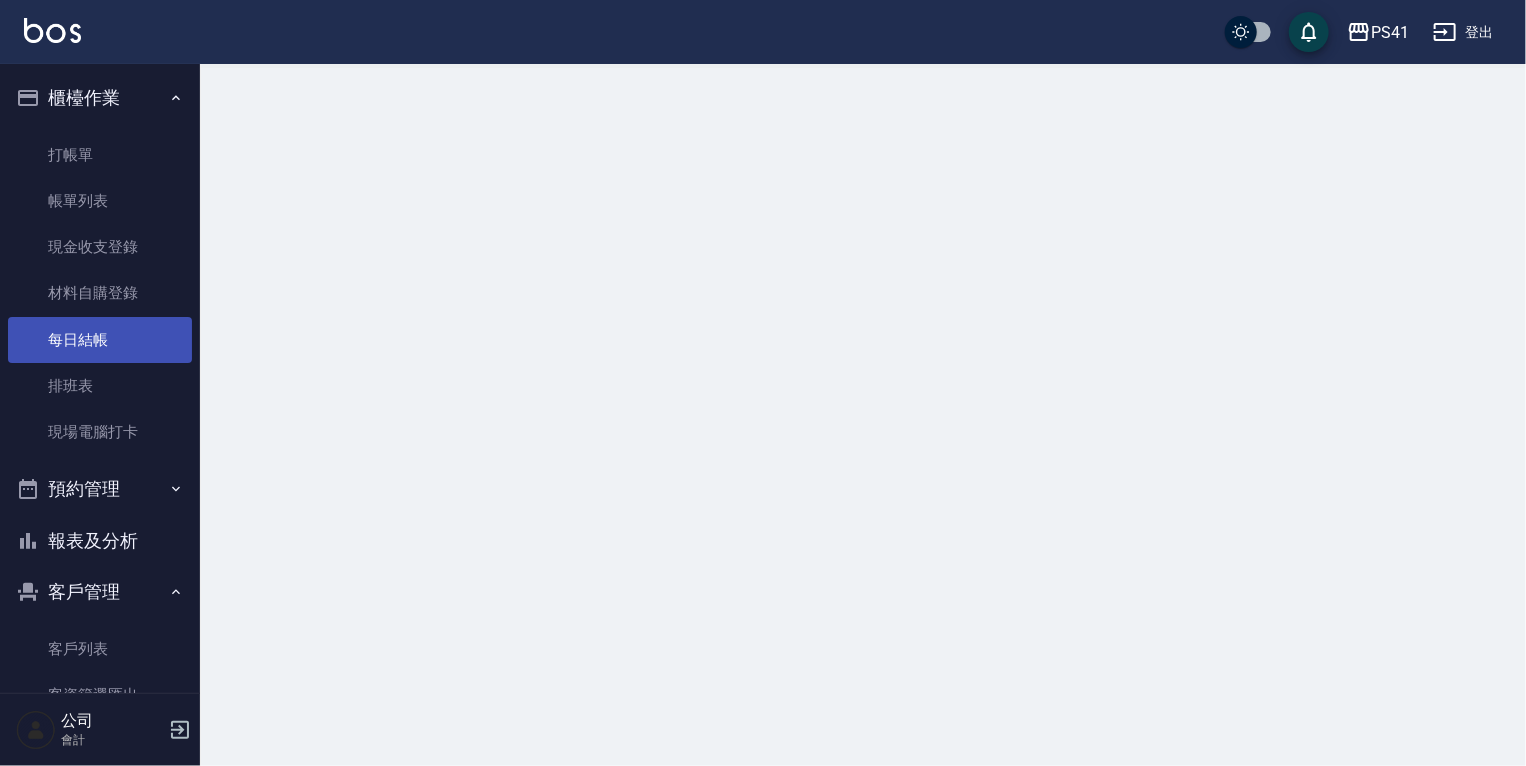 scroll, scrollTop: 0, scrollLeft: 0, axis: both 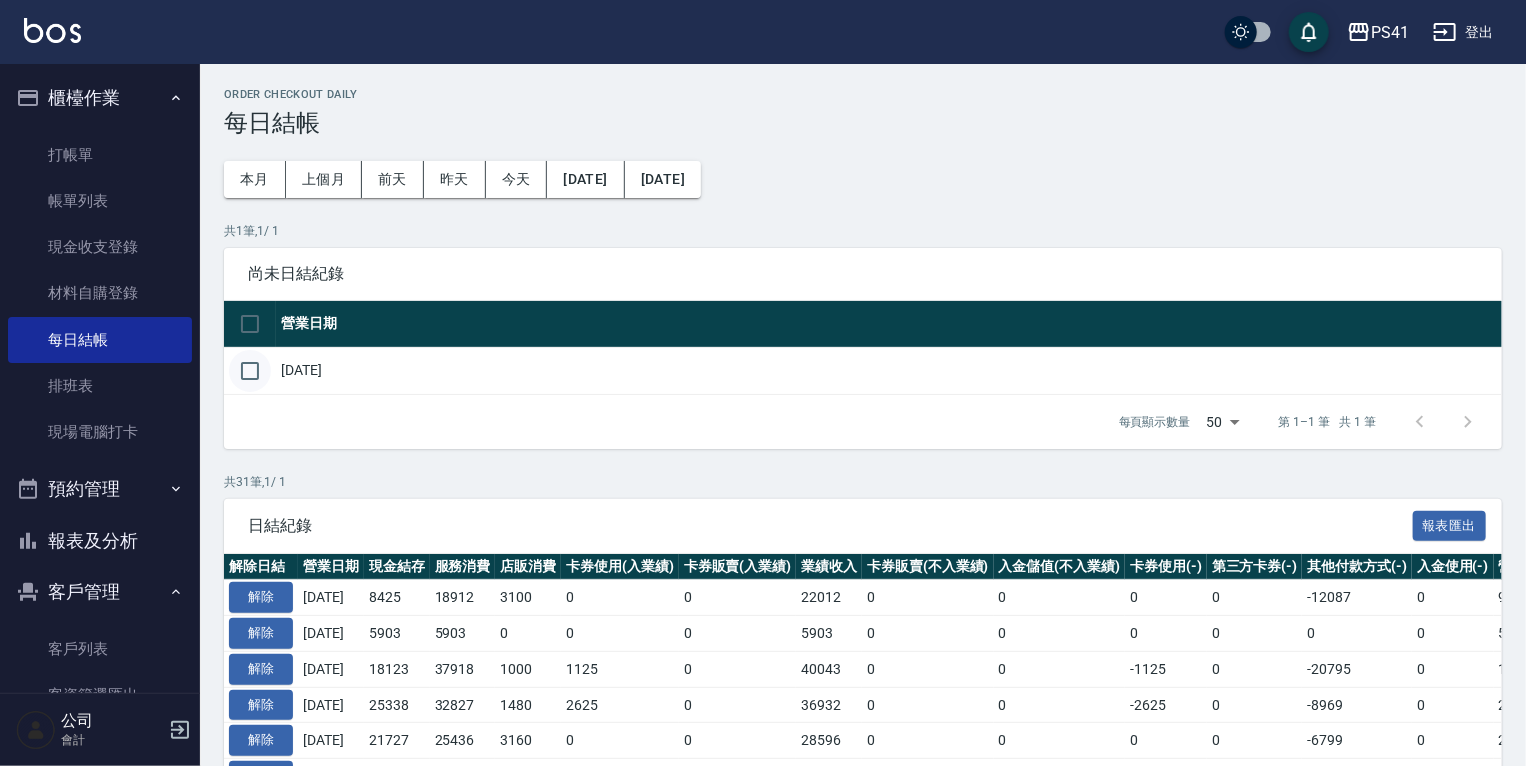click at bounding box center [250, 371] 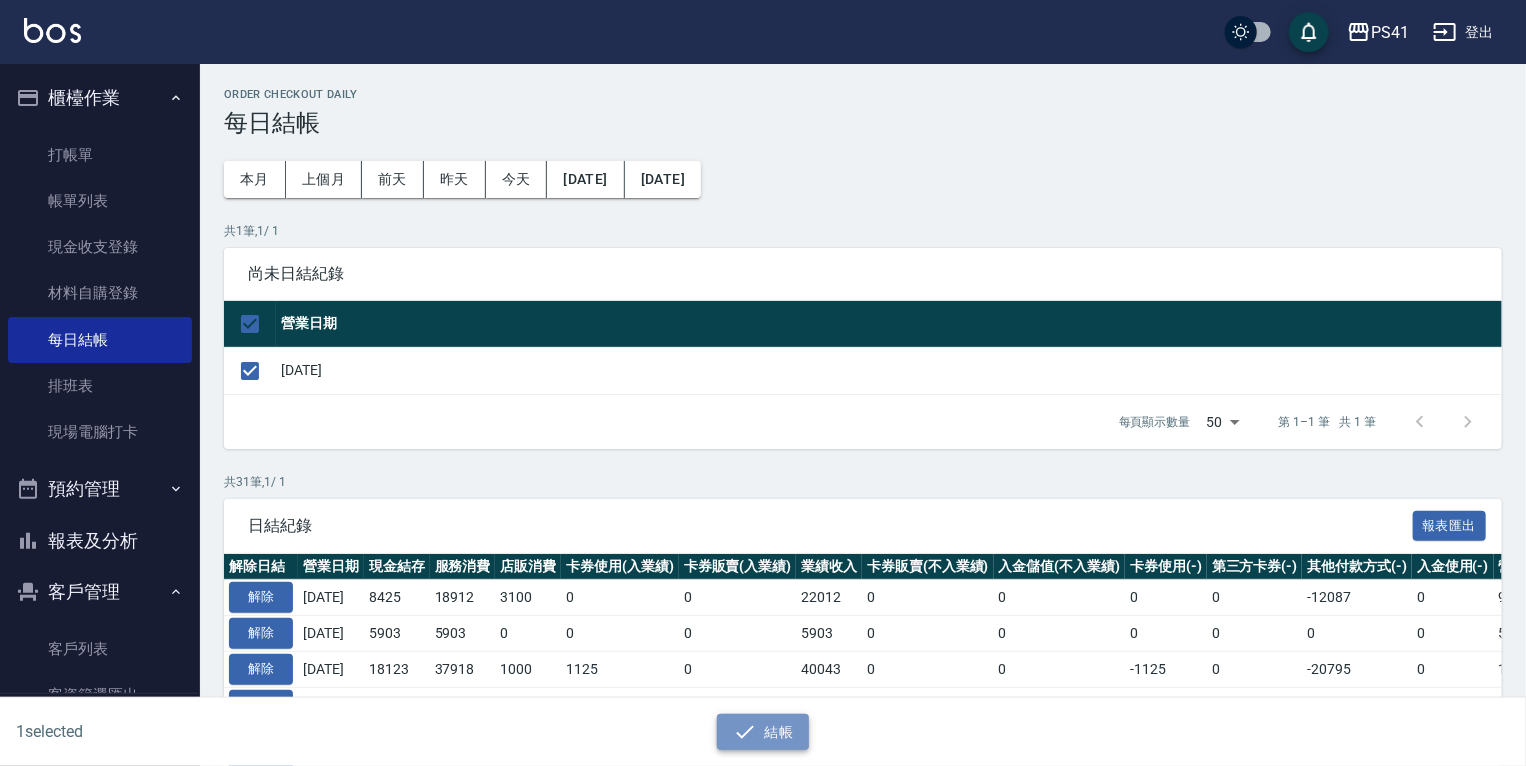 click on "結帳" at bounding box center (763, 732) 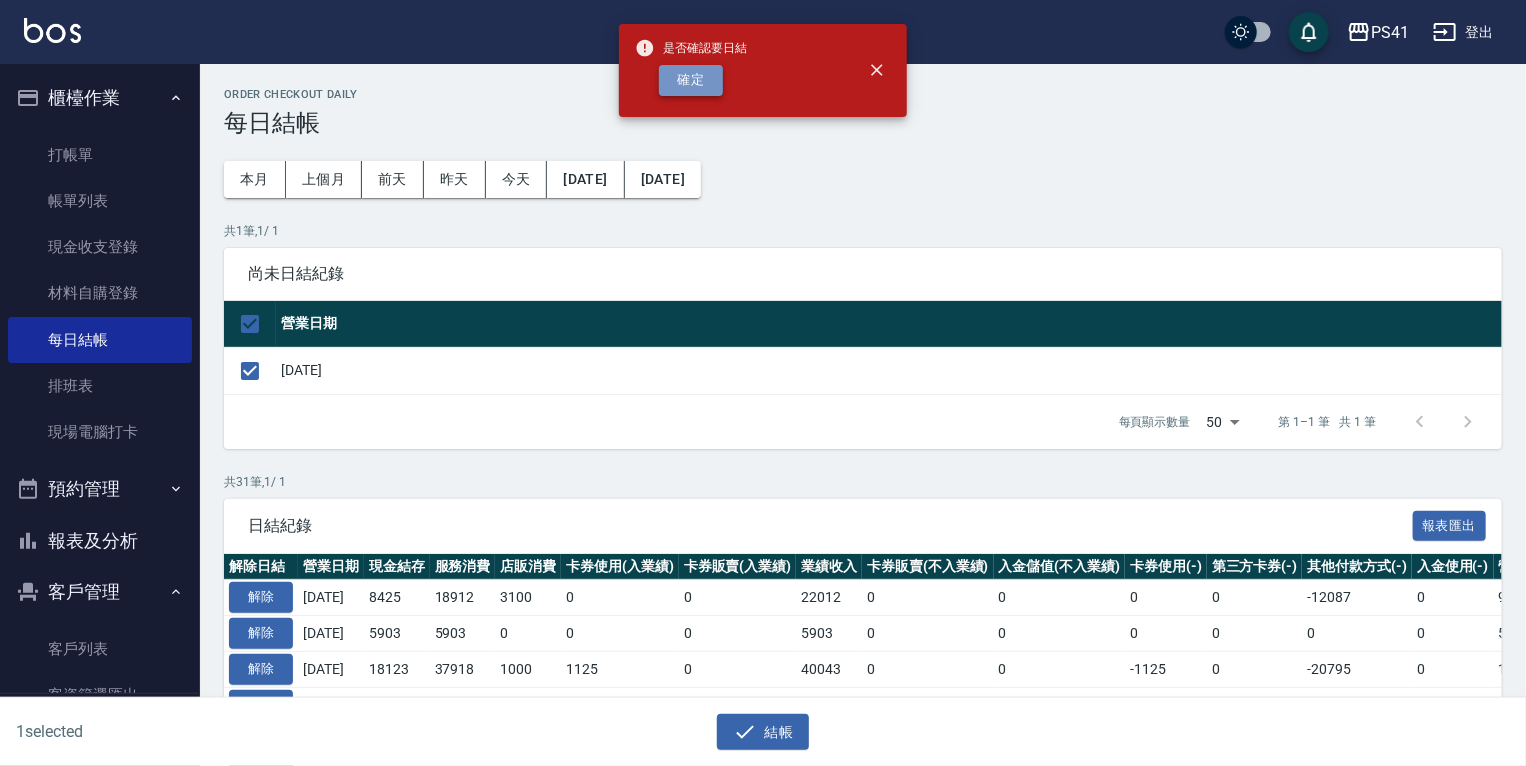 click on "確定" at bounding box center (691, 80) 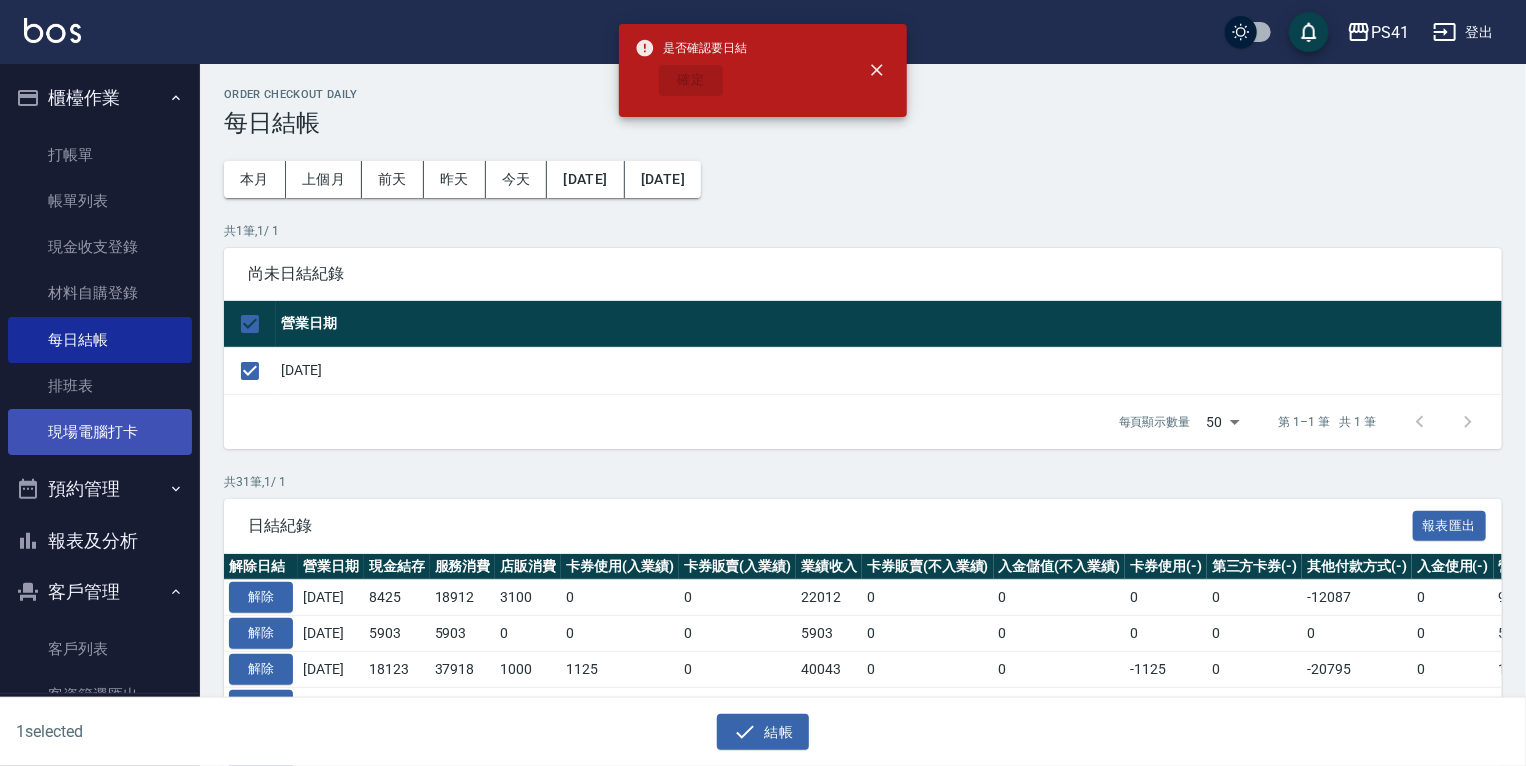 checkbox on "false" 